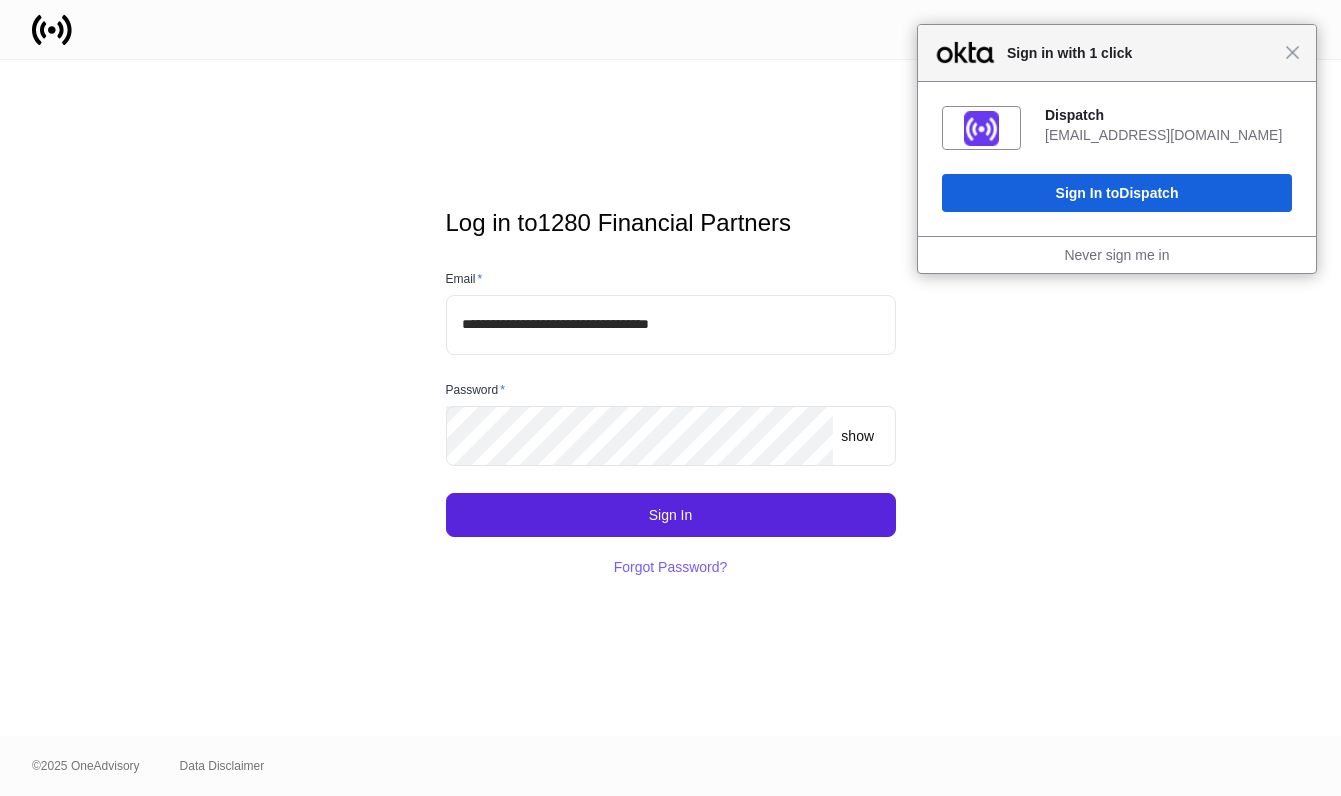 scroll, scrollTop: 0, scrollLeft: 0, axis: both 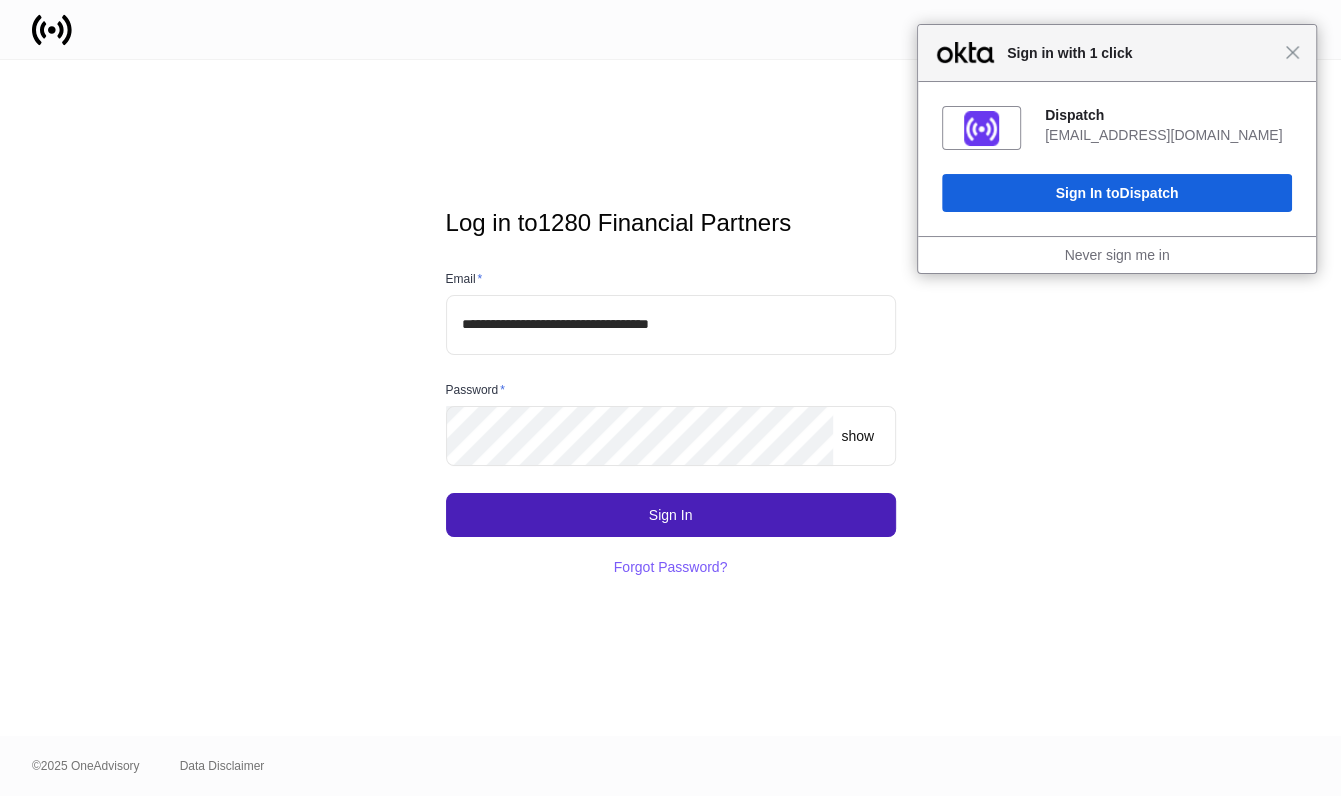 click on "Sign In" at bounding box center [671, 515] 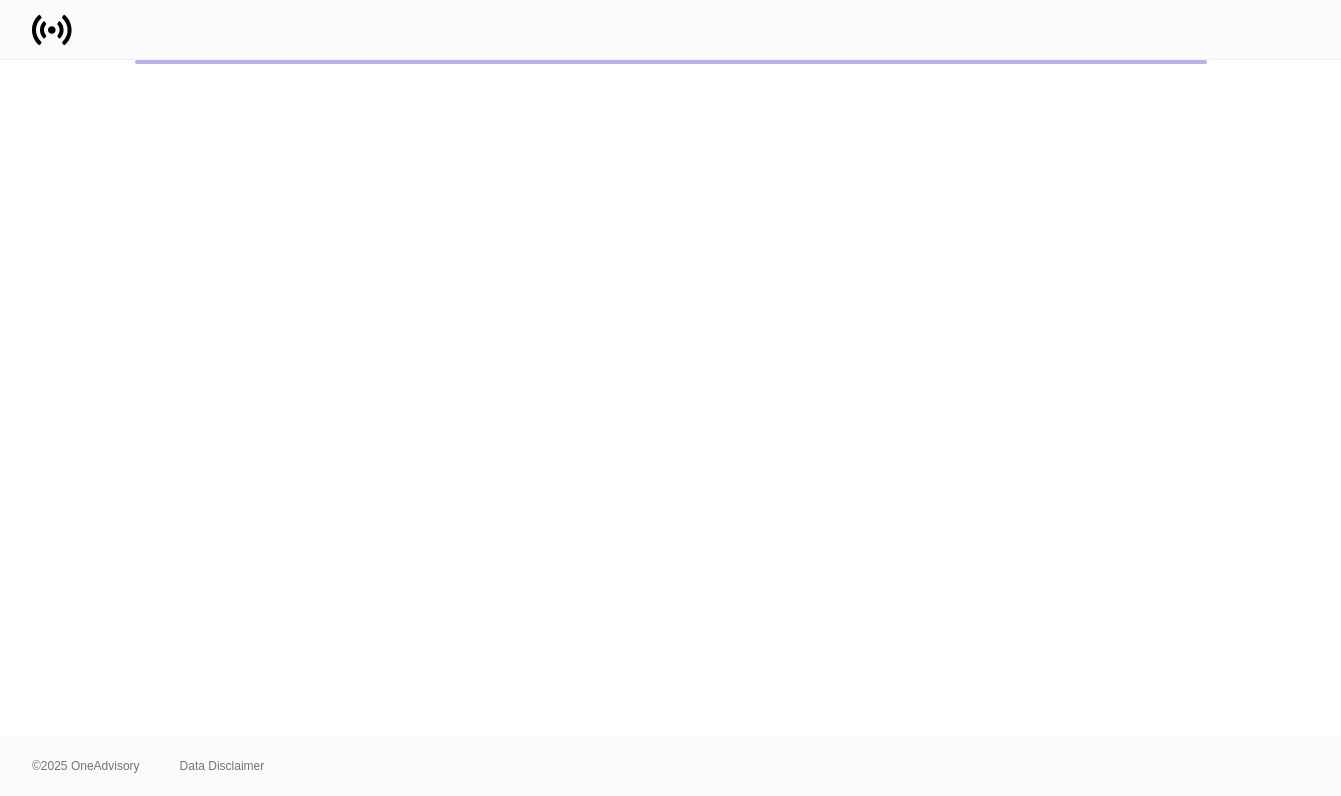 scroll, scrollTop: 0, scrollLeft: 0, axis: both 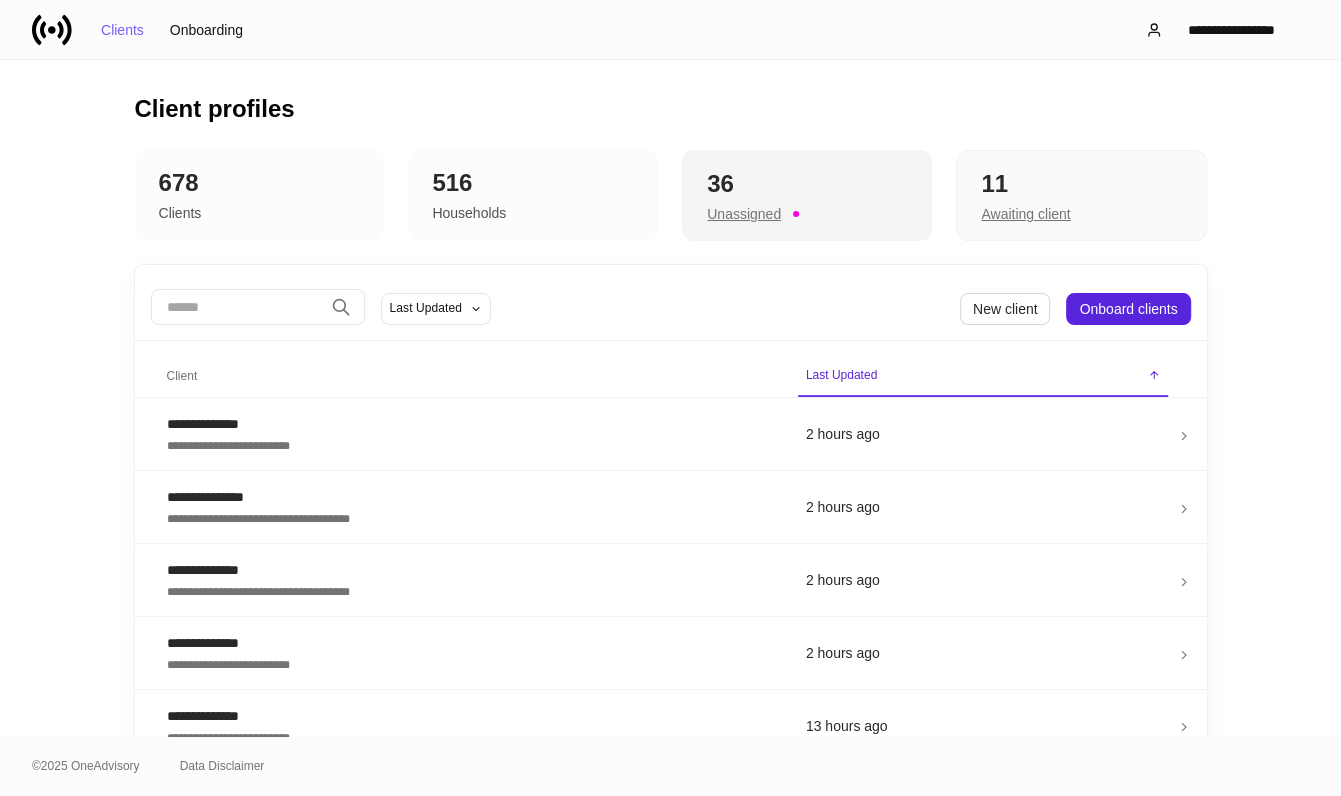 click on "Unassigned" at bounding box center [744, 214] 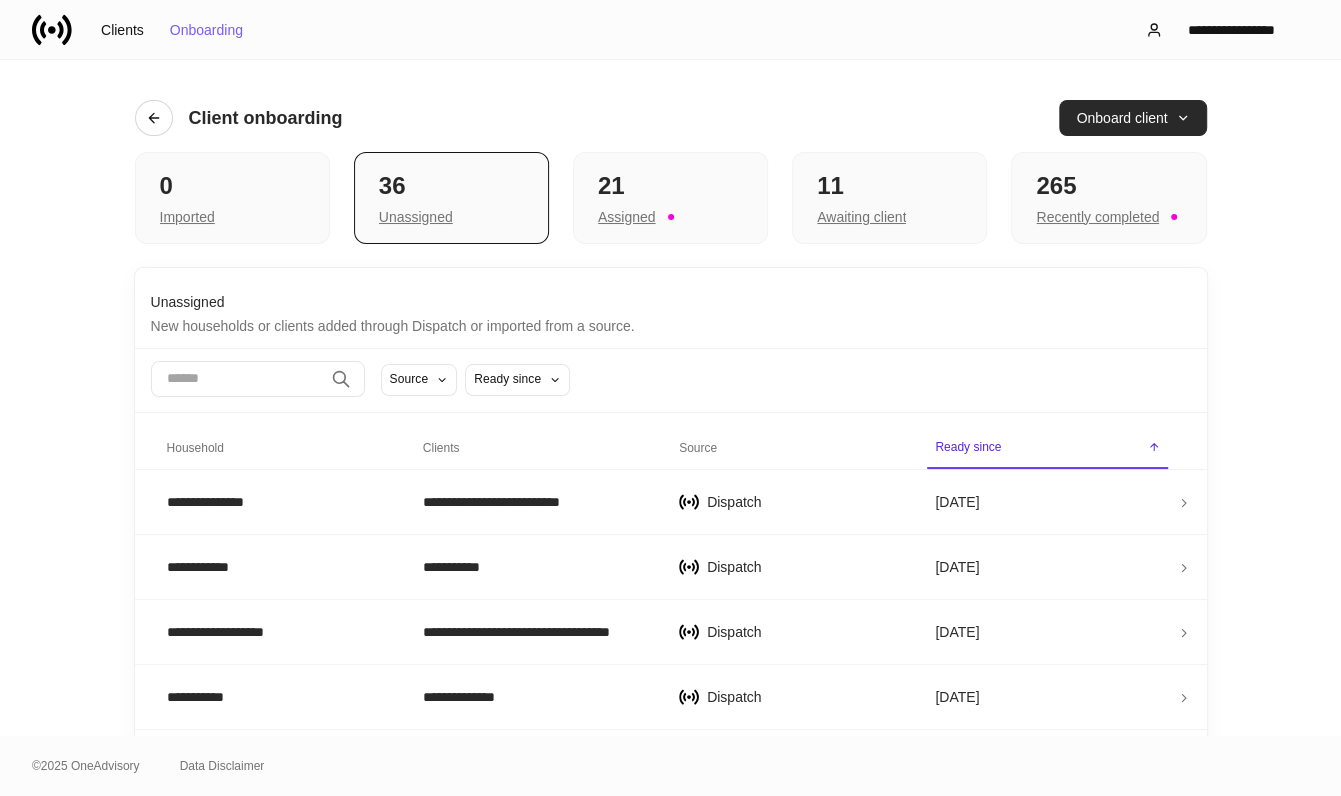 click on "Onboard client" at bounding box center [1132, 118] 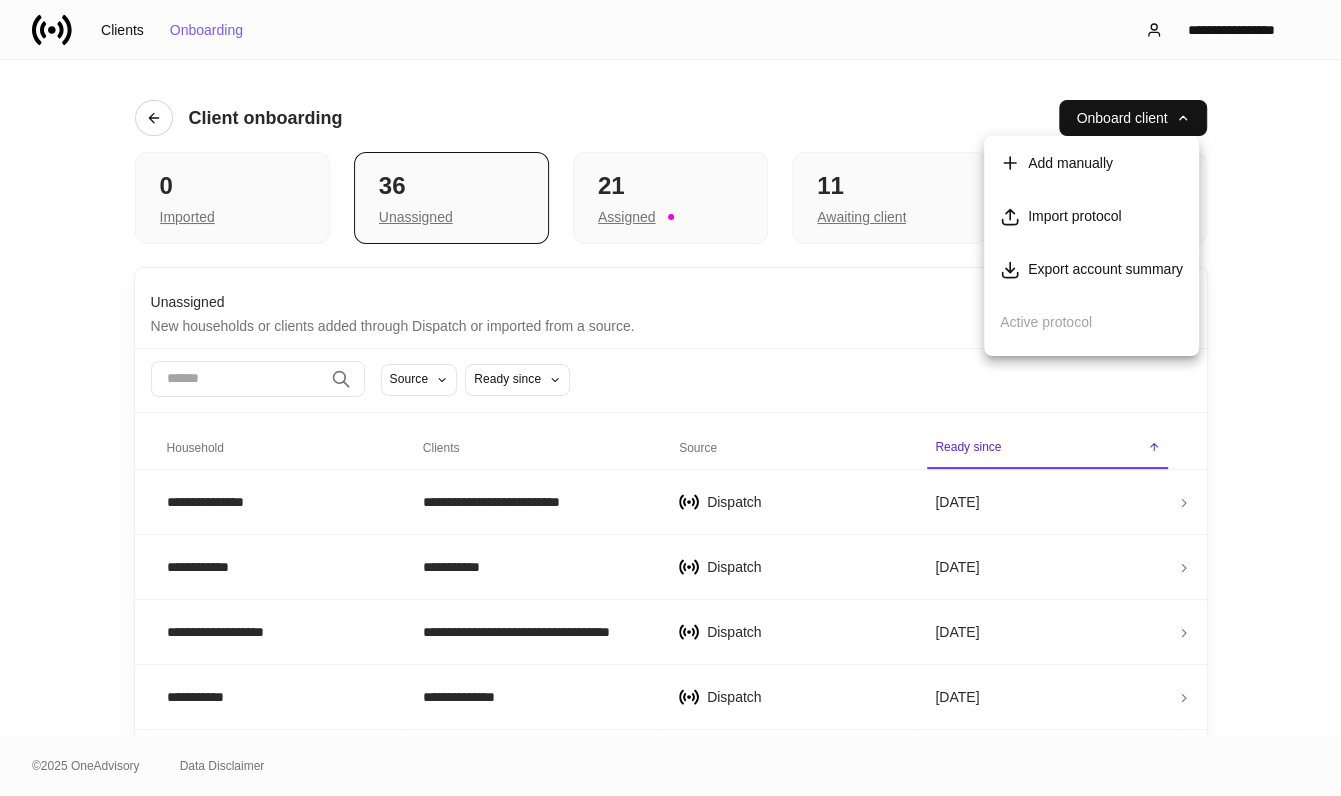 click on "Export account summary" at bounding box center [1105, 269] 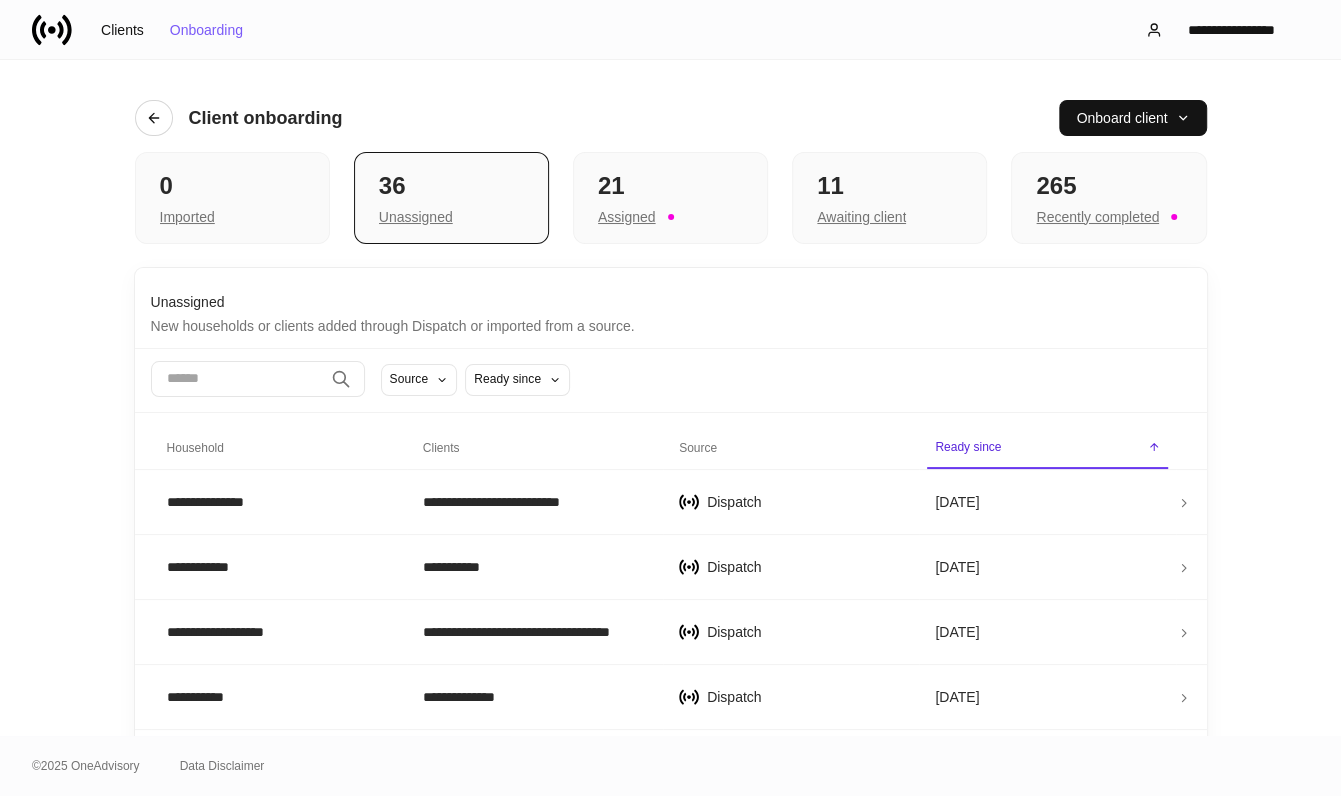 click at bounding box center (237, 379) 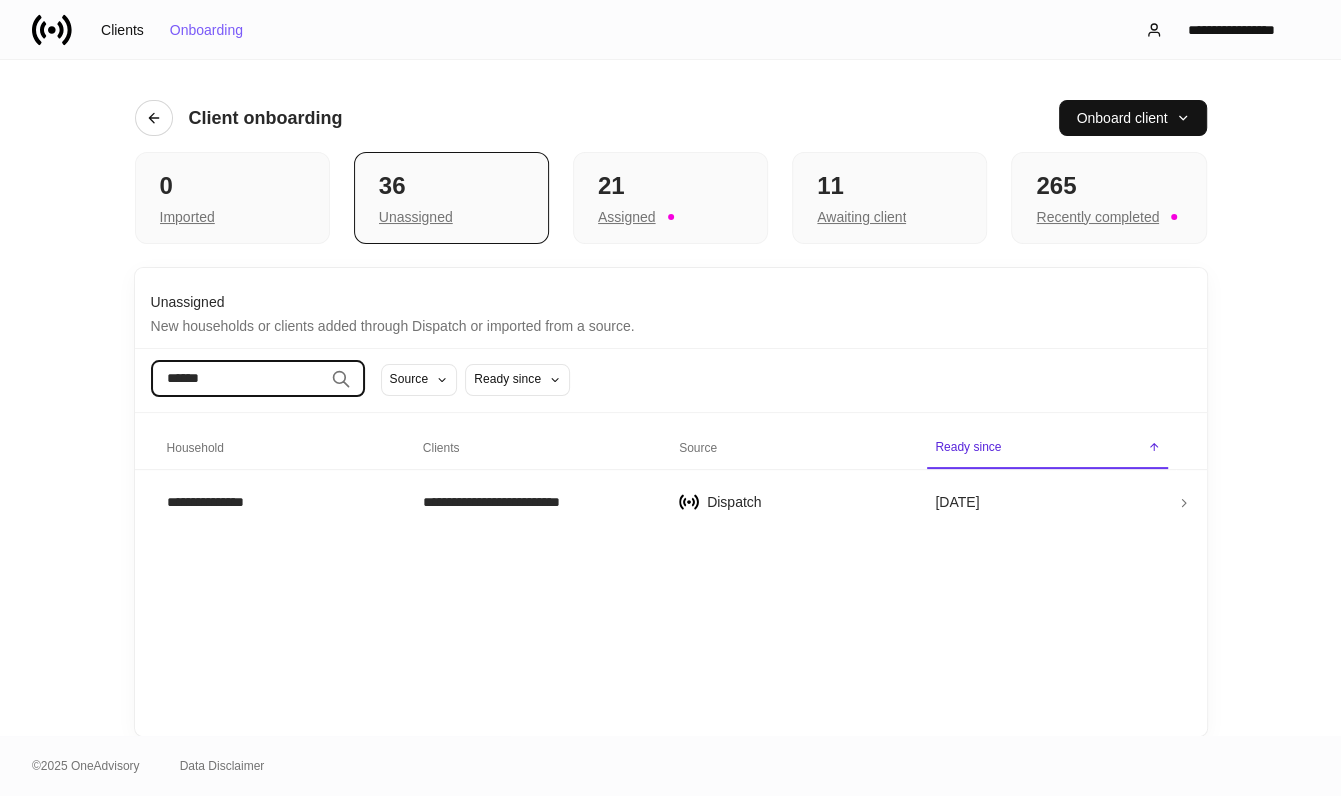 type on "******" 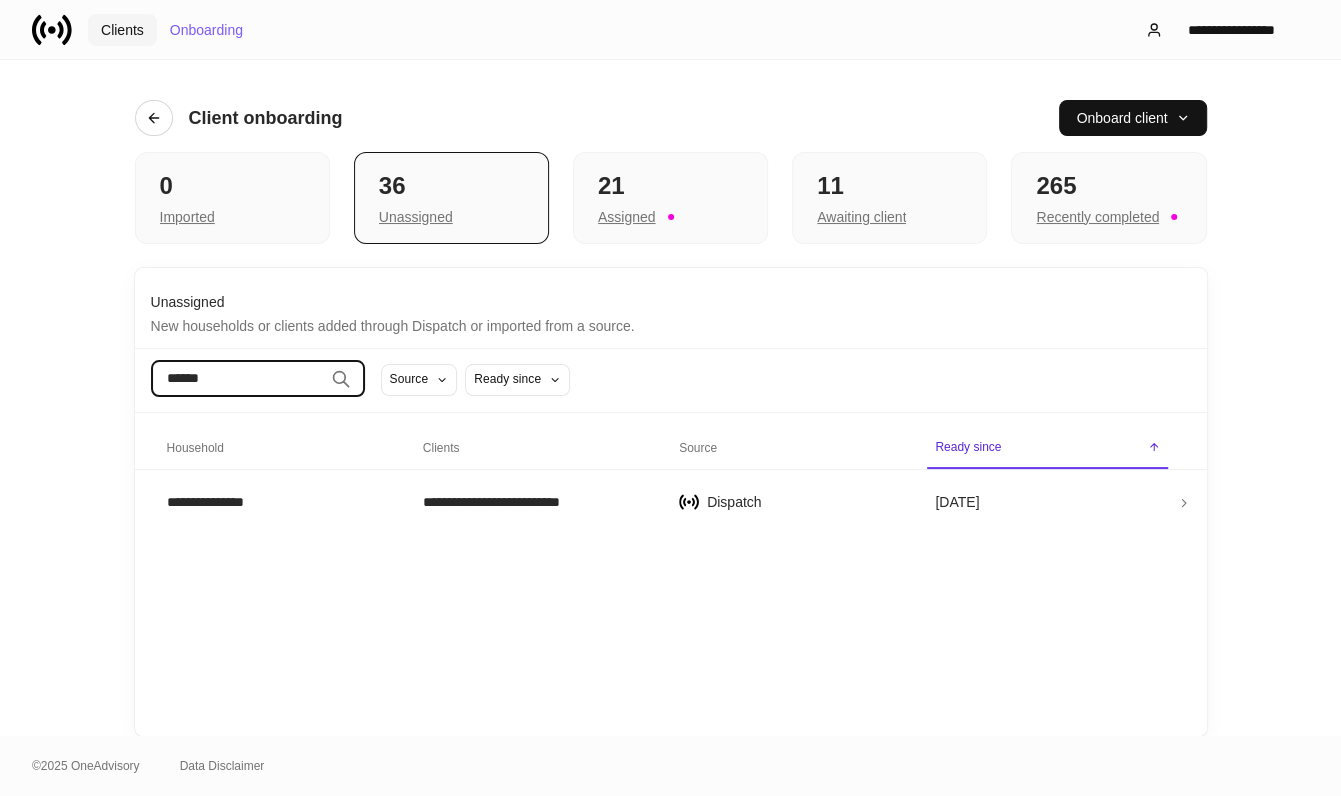 click on "Clients" at bounding box center (122, 30) 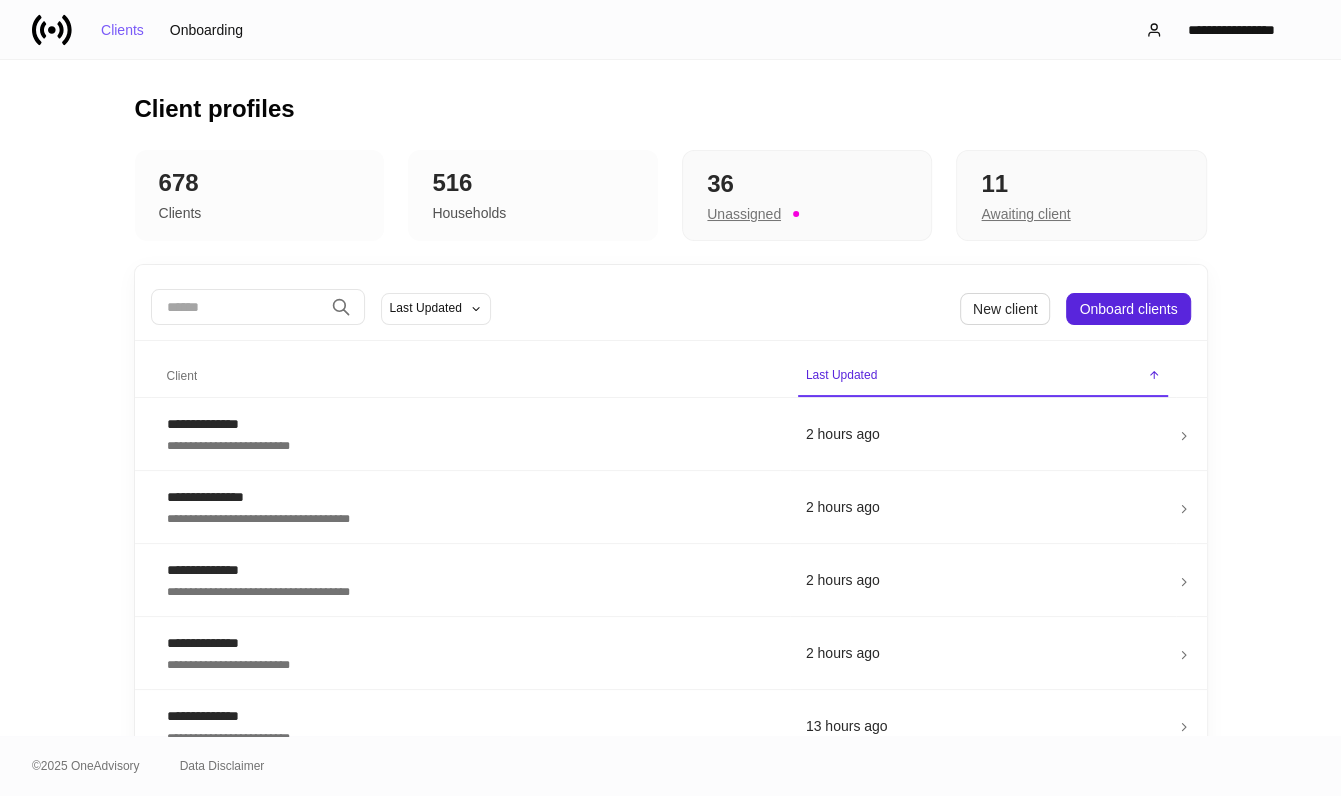 click at bounding box center [237, 307] 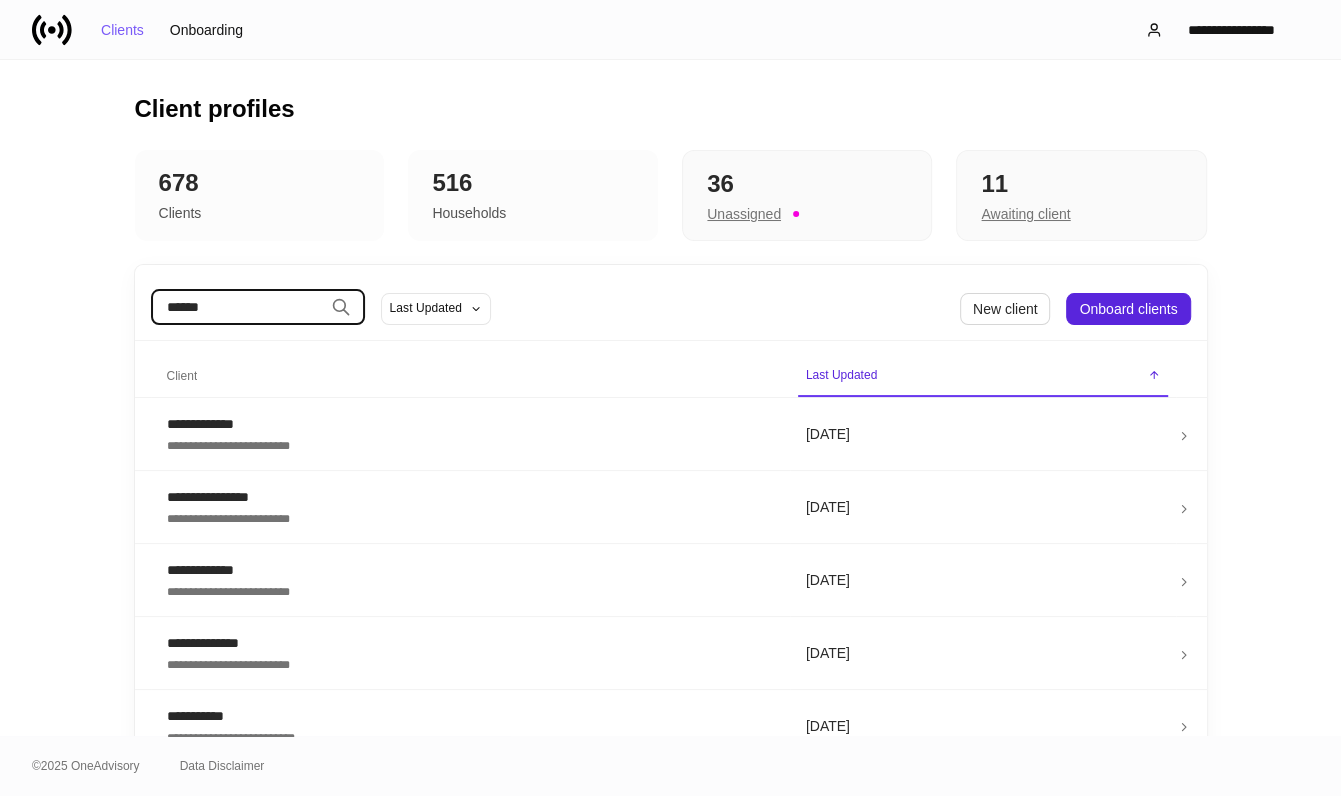 type on "******" 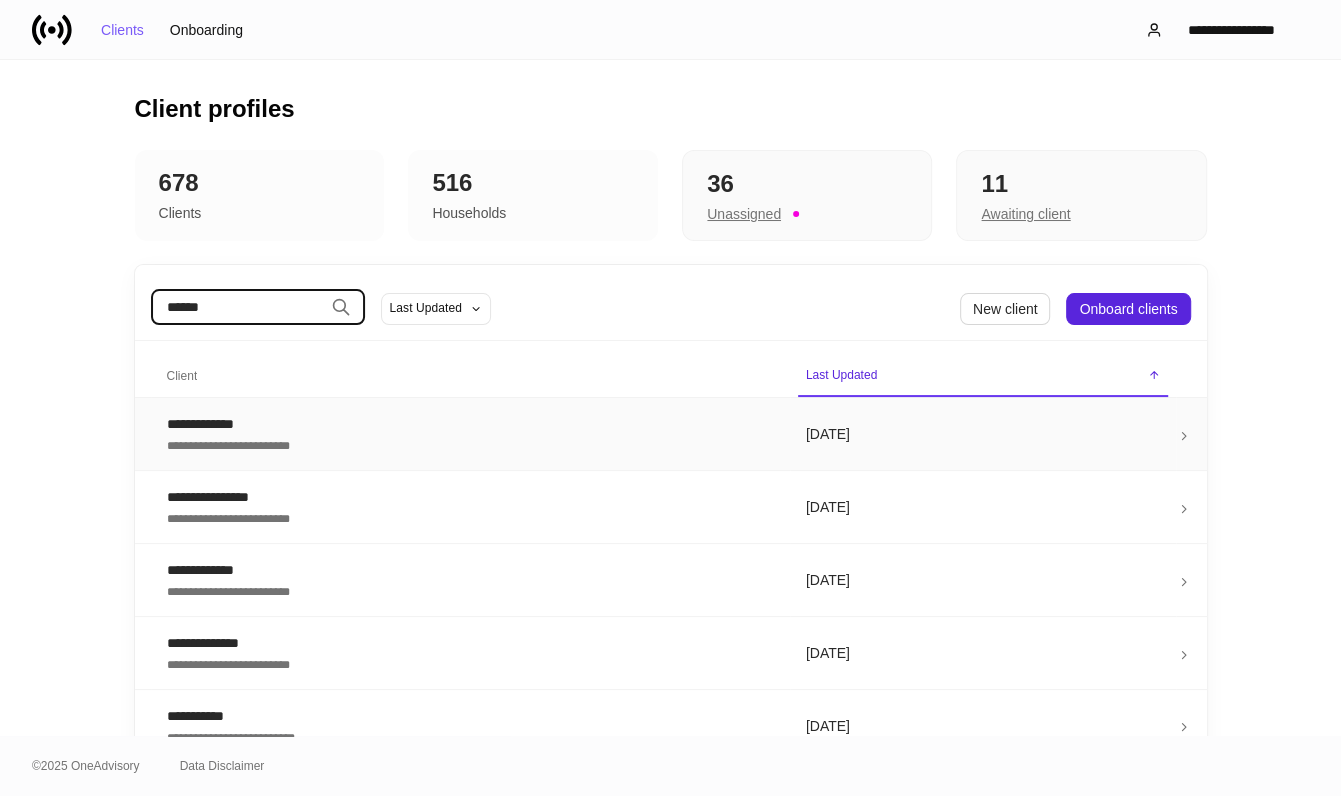 click on "**********" at bounding box center [470, 424] 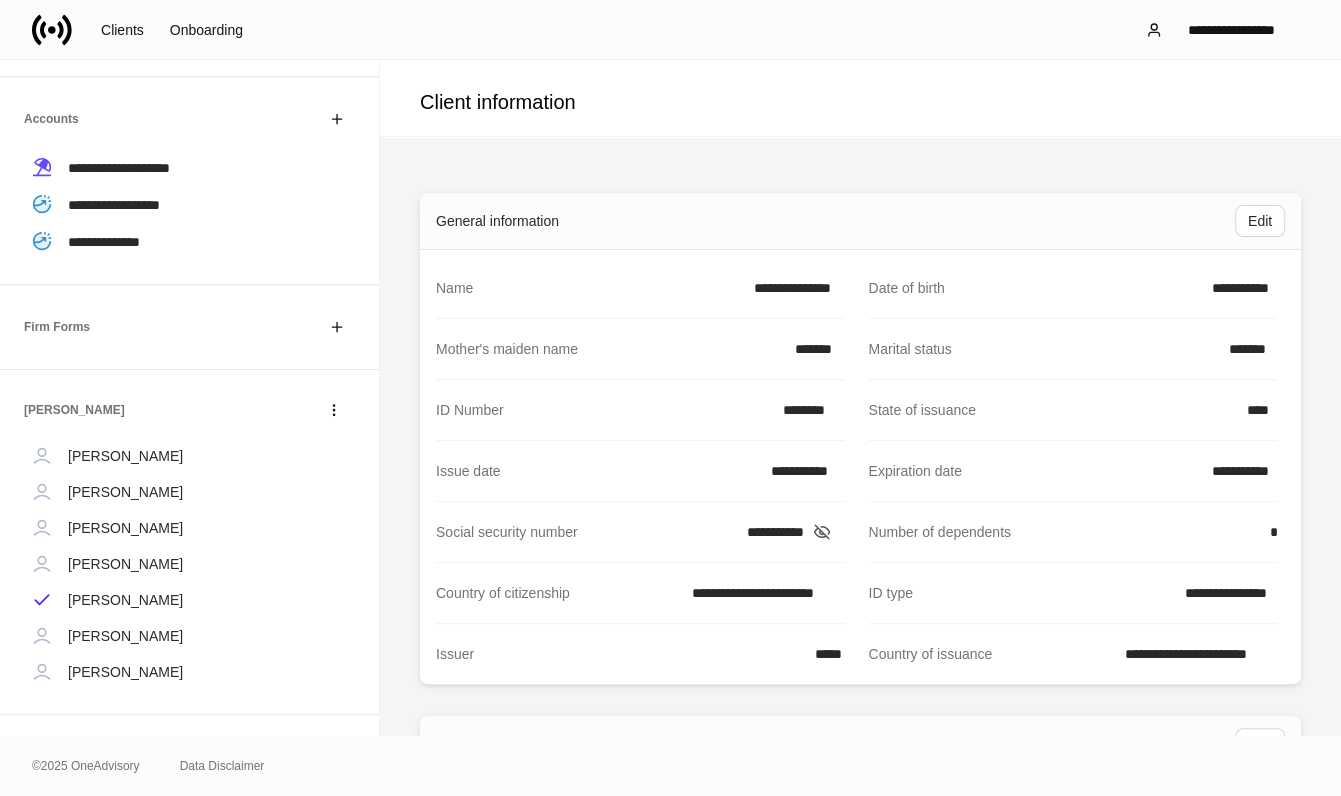 scroll, scrollTop: 411, scrollLeft: 0, axis: vertical 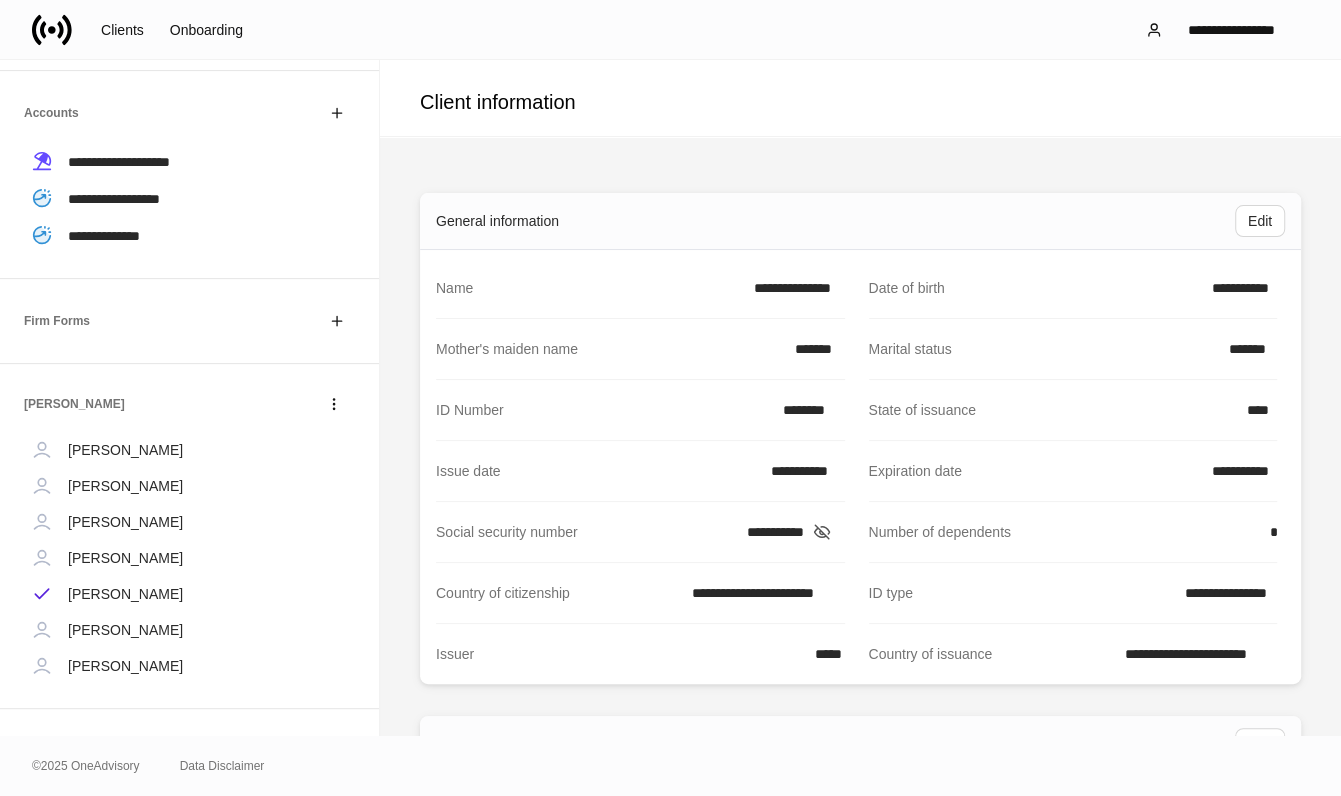 click on "Judith Kinzel" at bounding box center (125, 558) 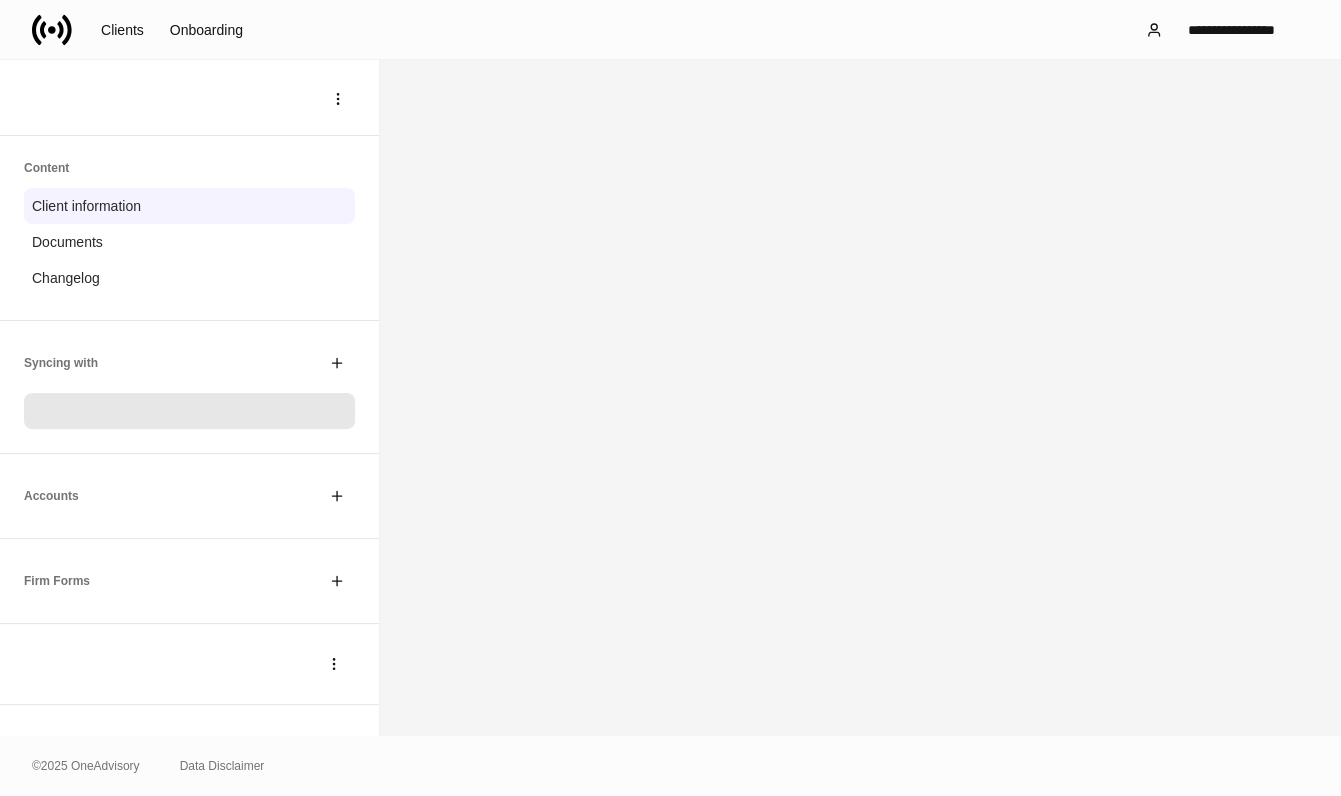scroll, scrollTop: 275, scrollLeft: 0, axis: vertical 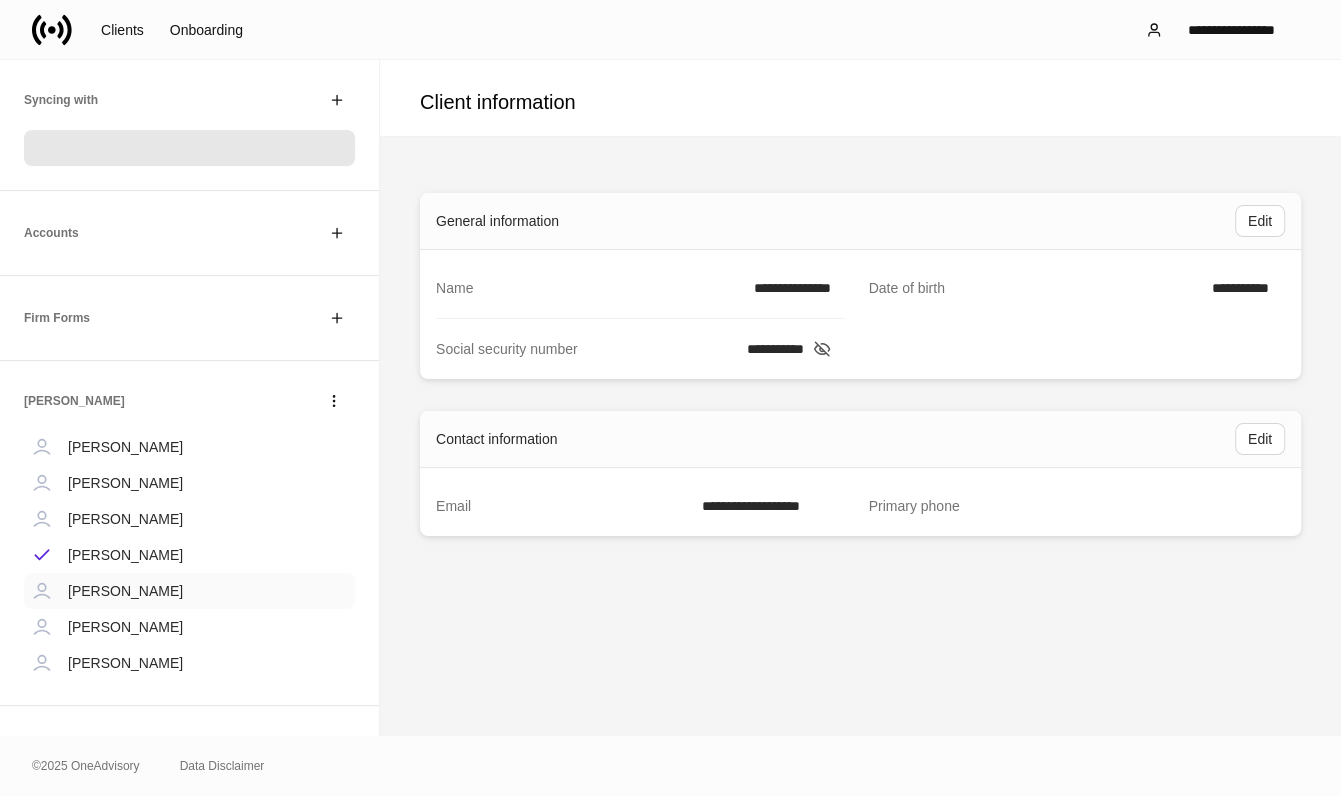 click on "Judith Kinzel" at bounding box center (125, 591) 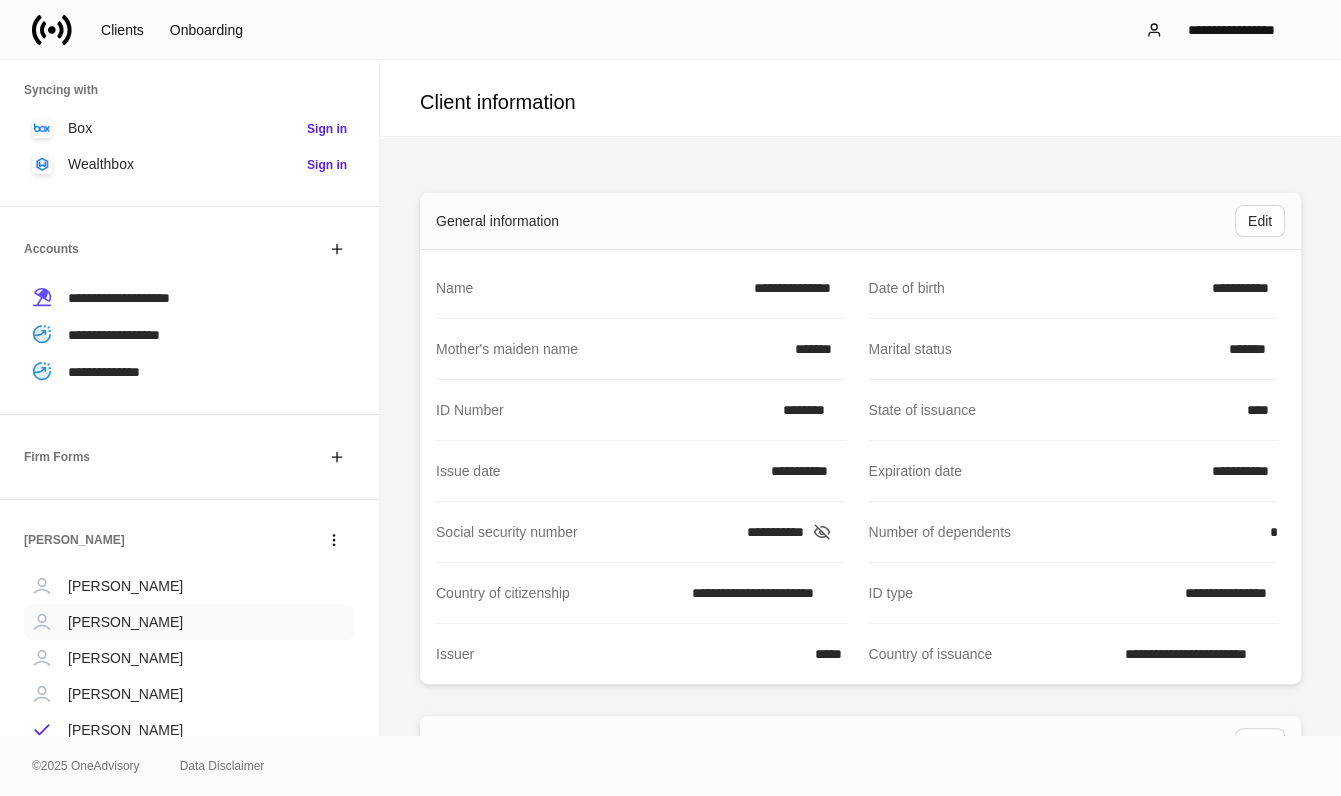 click on "Timothy Boals II" at bounding box center (125, 622) 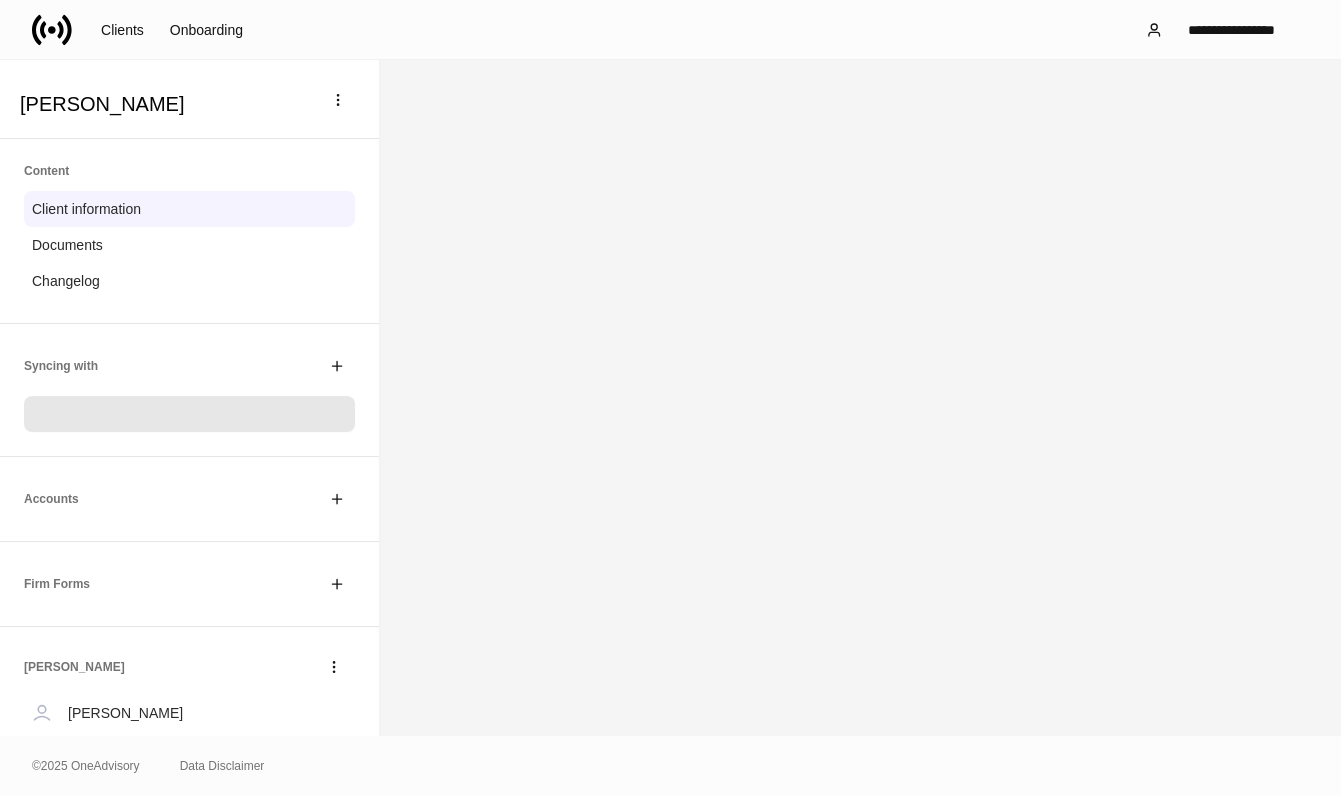scroll, scrollTop: 275, scrollLeft: 0, axis: vertical 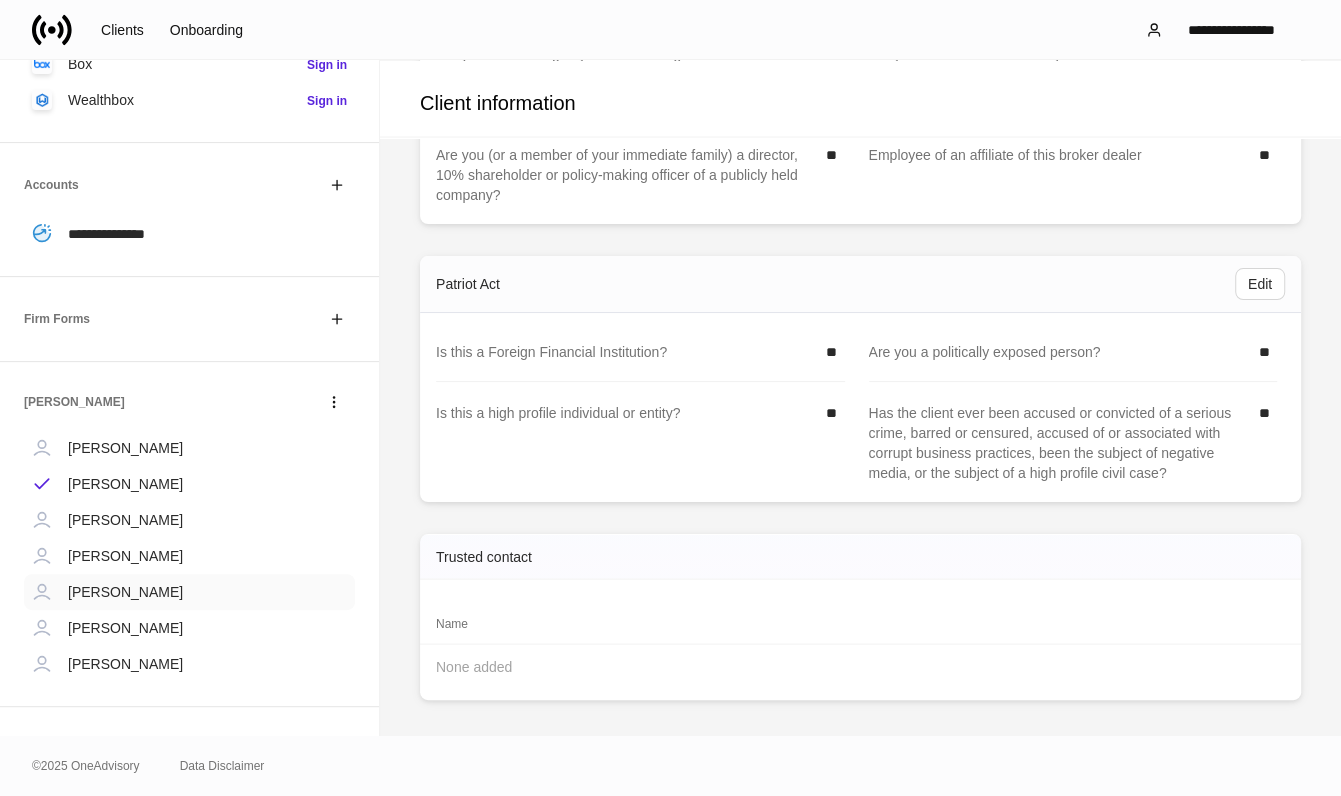 click on "Judith Kinzel" at bounding box center (125, 592) 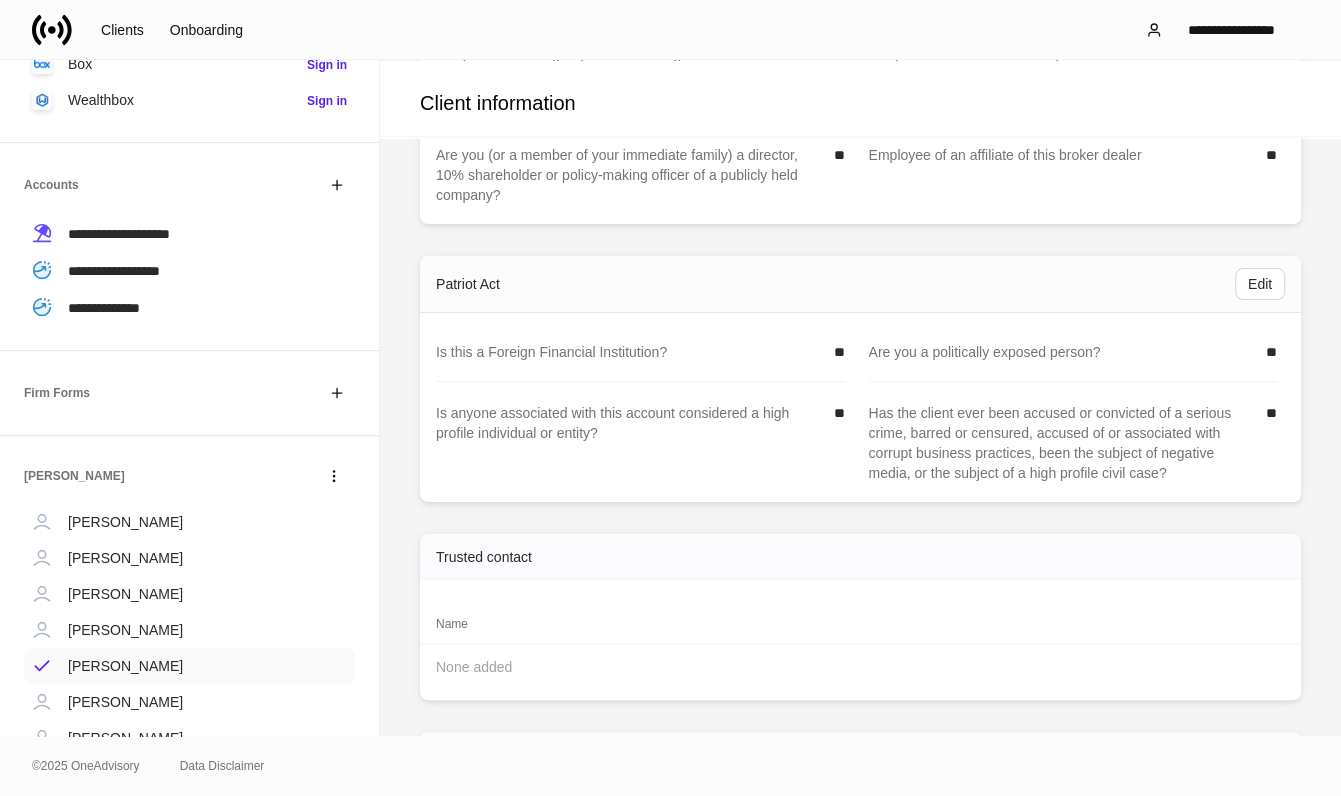 scroll, scrollTop: 0, scrollLeft: 0, axis: both 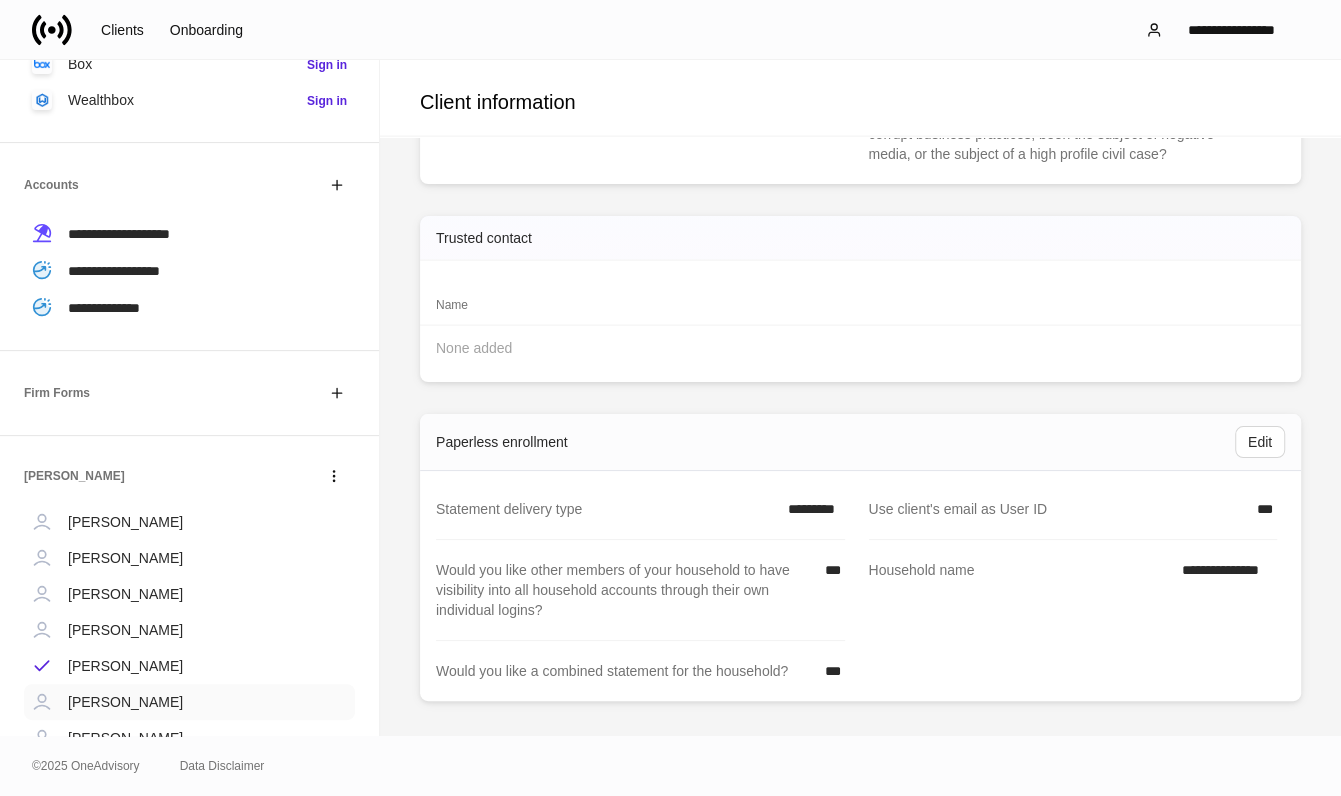 click on "Richard Kinzel" at bounding box center [125, 702] 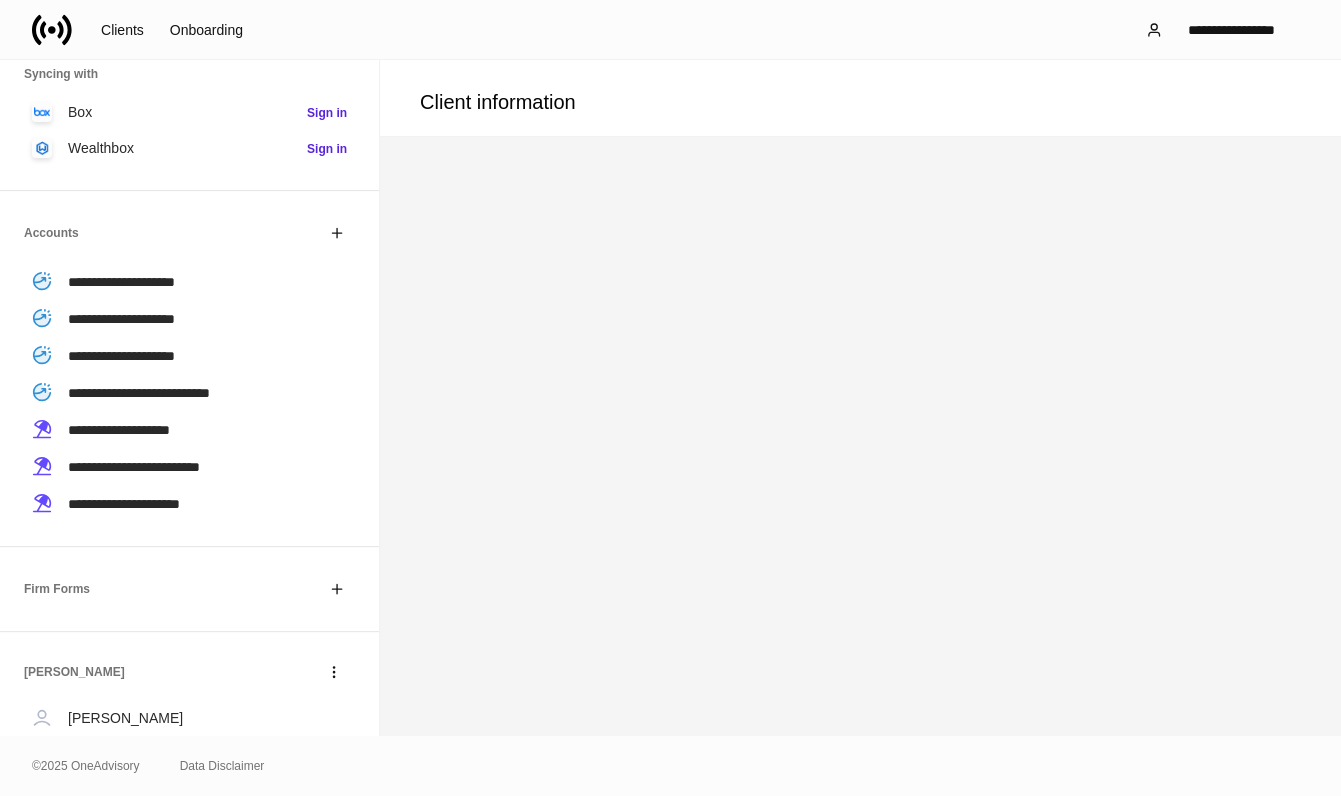 scroll, scrollTop: 339, scrollLeft: 0, axis: vertical 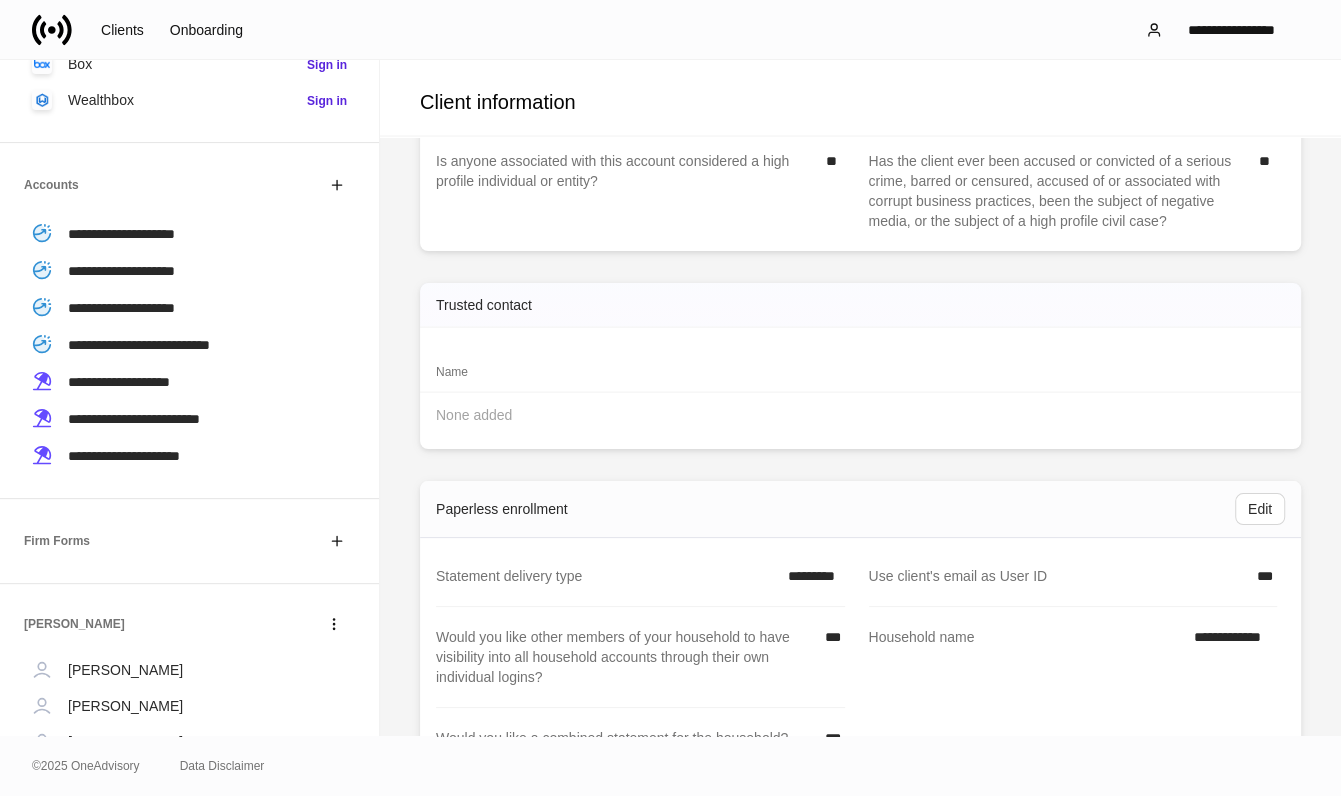 click on "©  2025   OneAdvisory Data Disclaimer" at bounding box center (670, 766) 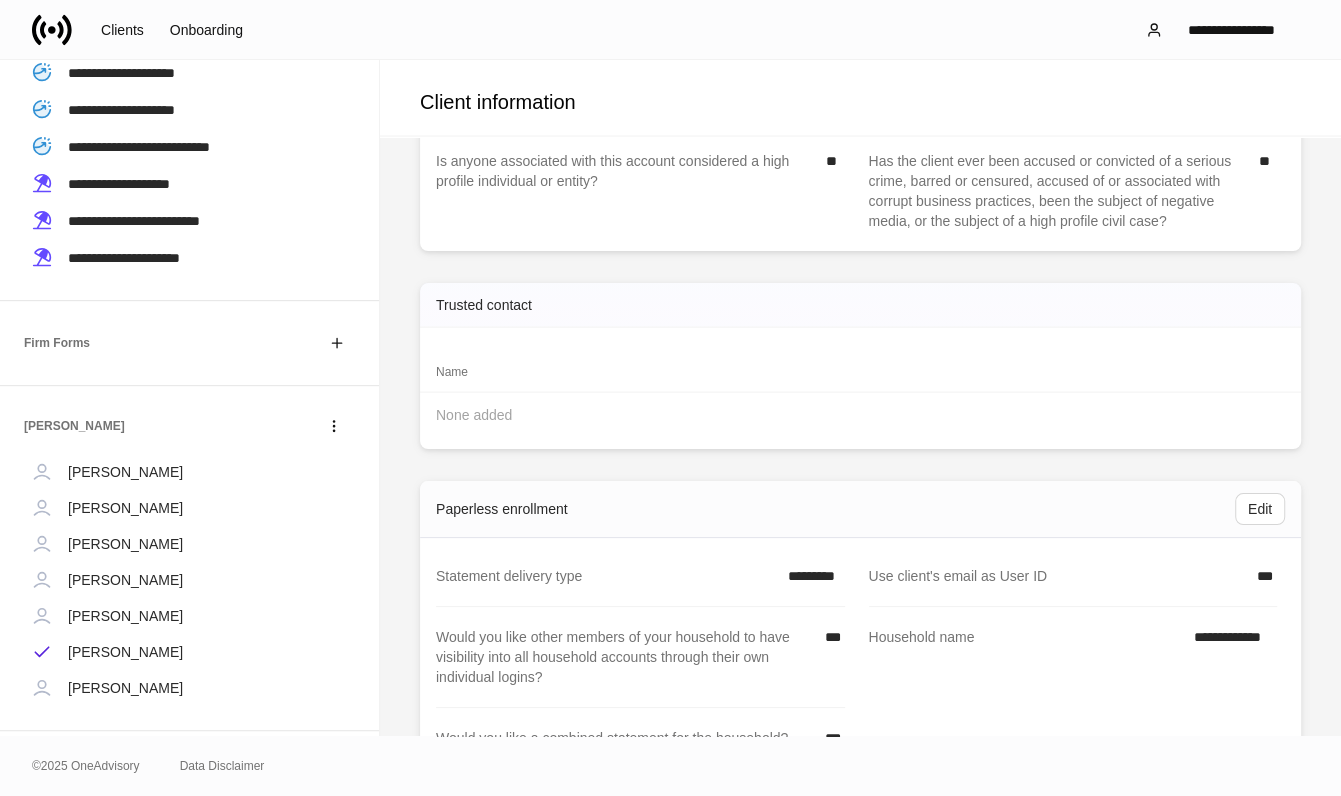scroll, scrollTop: 555, scrollLeft: 0, axis: vertical 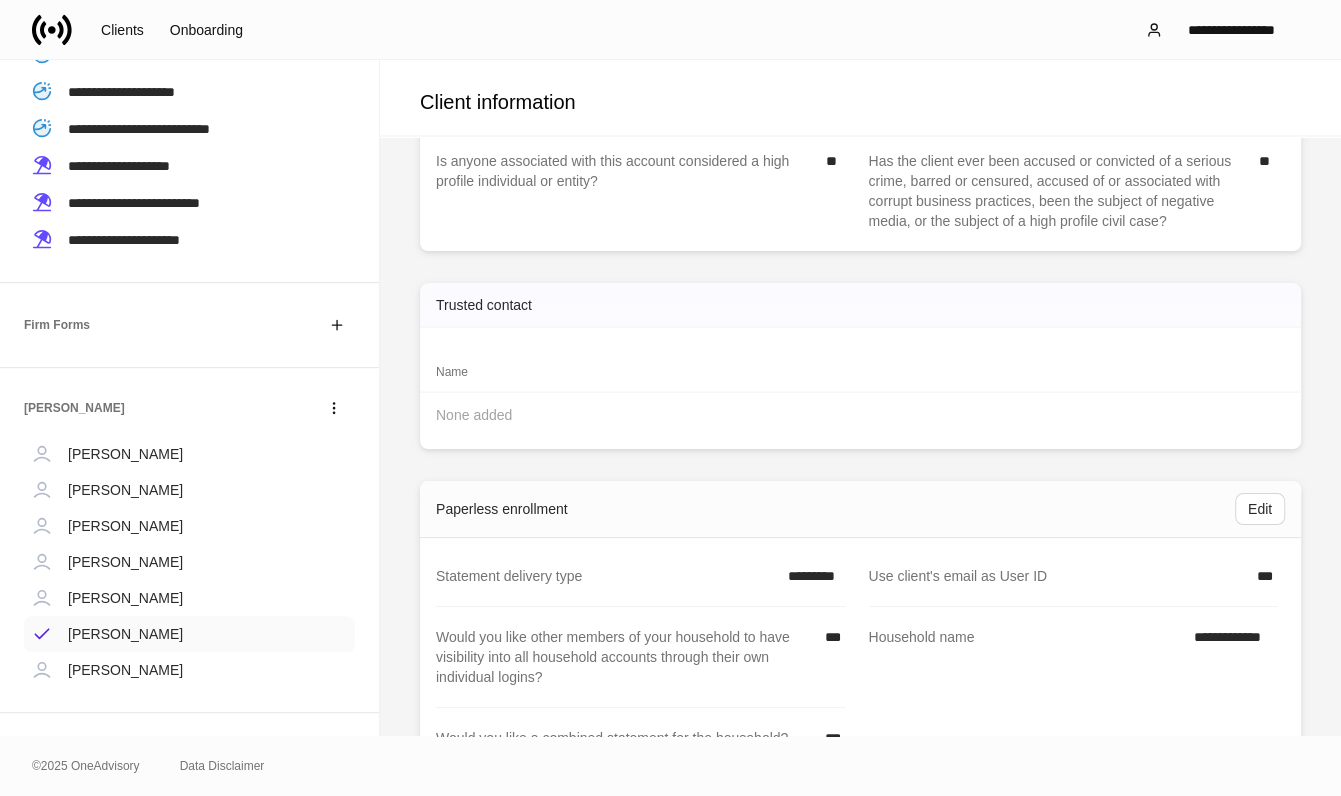 click on "Richard Kinzel" at bounding box center [125, 634] 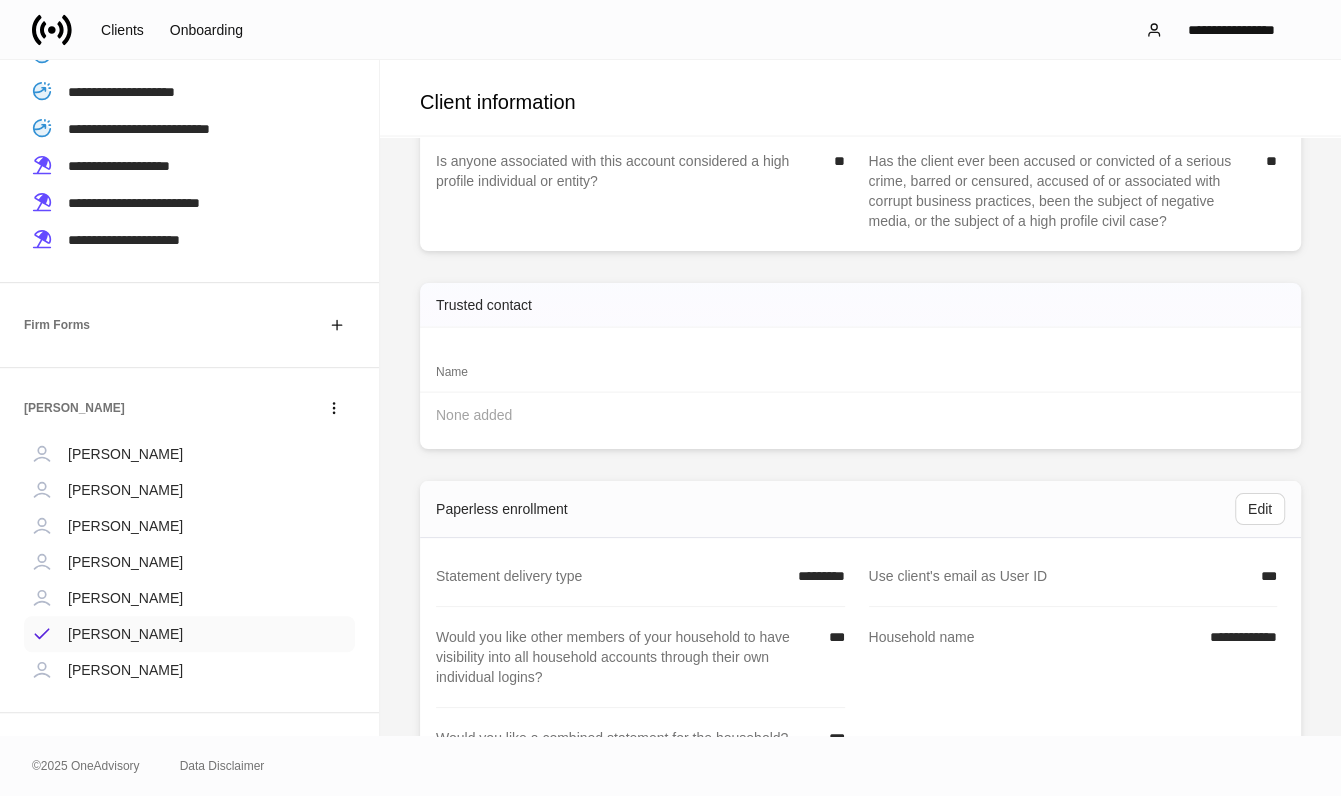 scroll, scrollTop: 0, scrollLeft: 0, axis: both 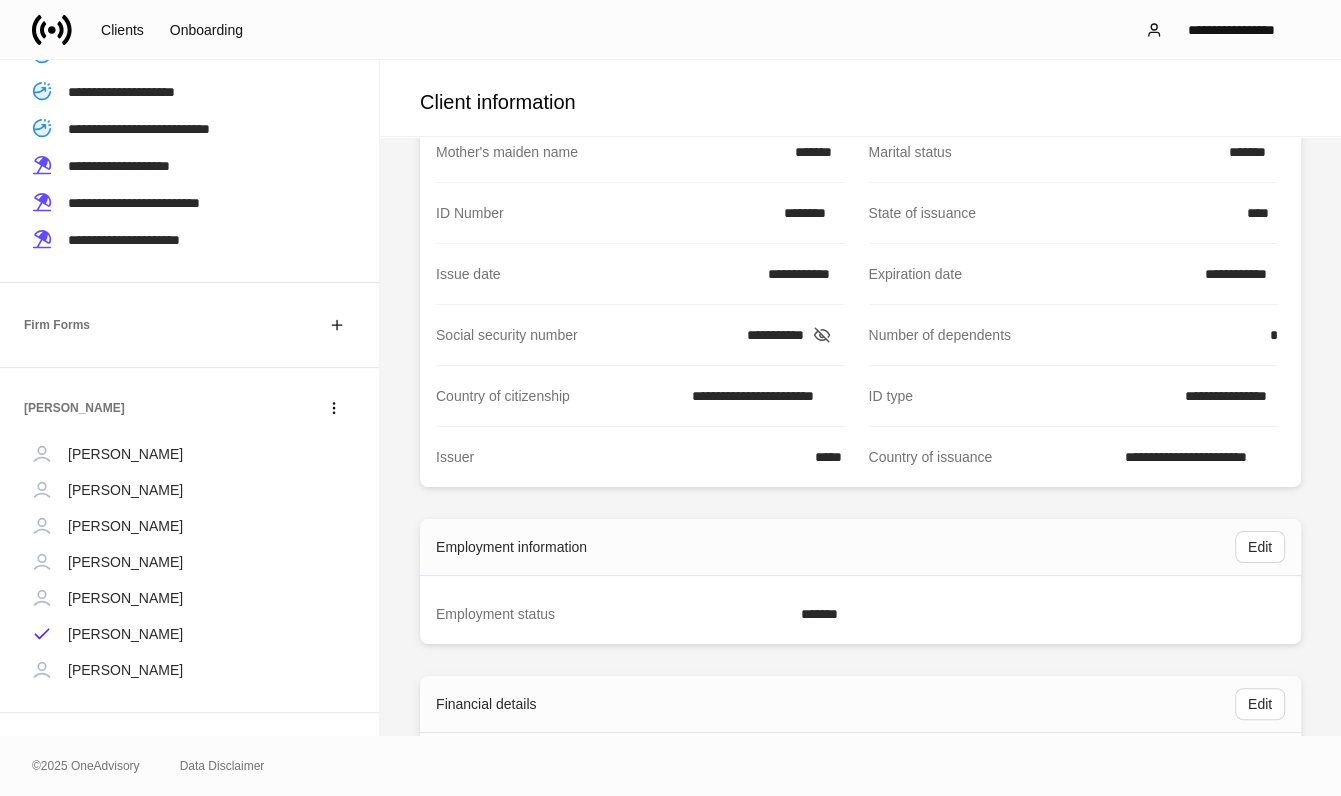 click on "Judith Kinzel" at bounding box center (125, 562) 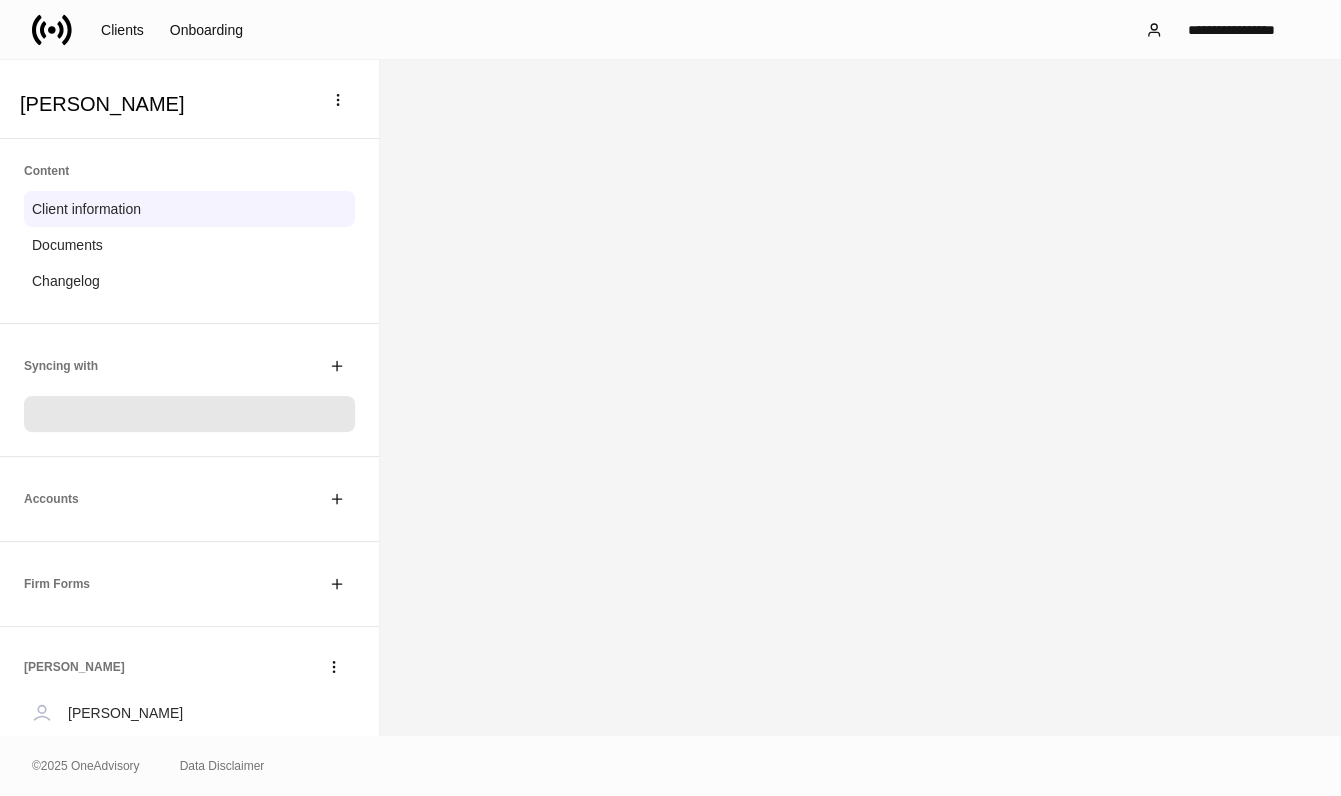scroll, scrollTop: 275, scrollLeft: 0, axis: vertical 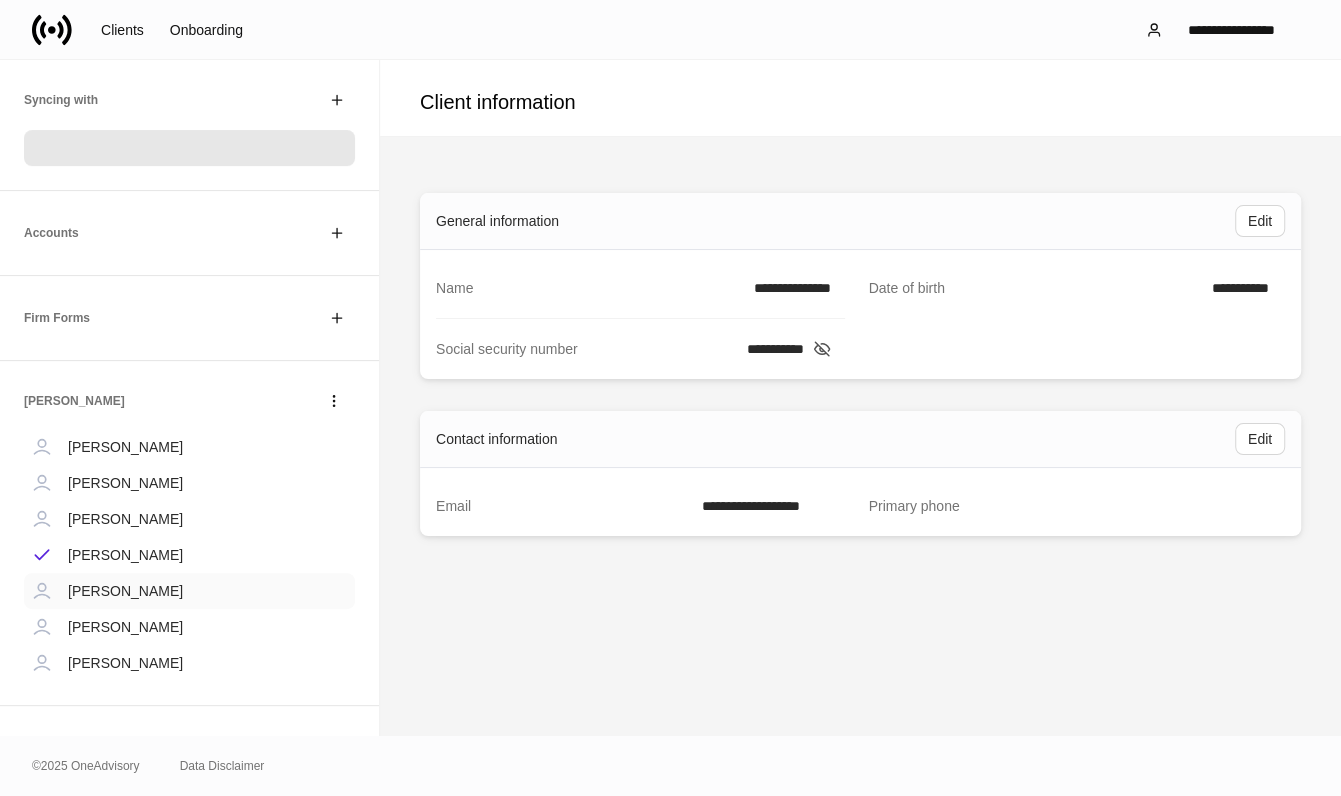 click on "Judith Kinzel" at bounding box center [125, 591] 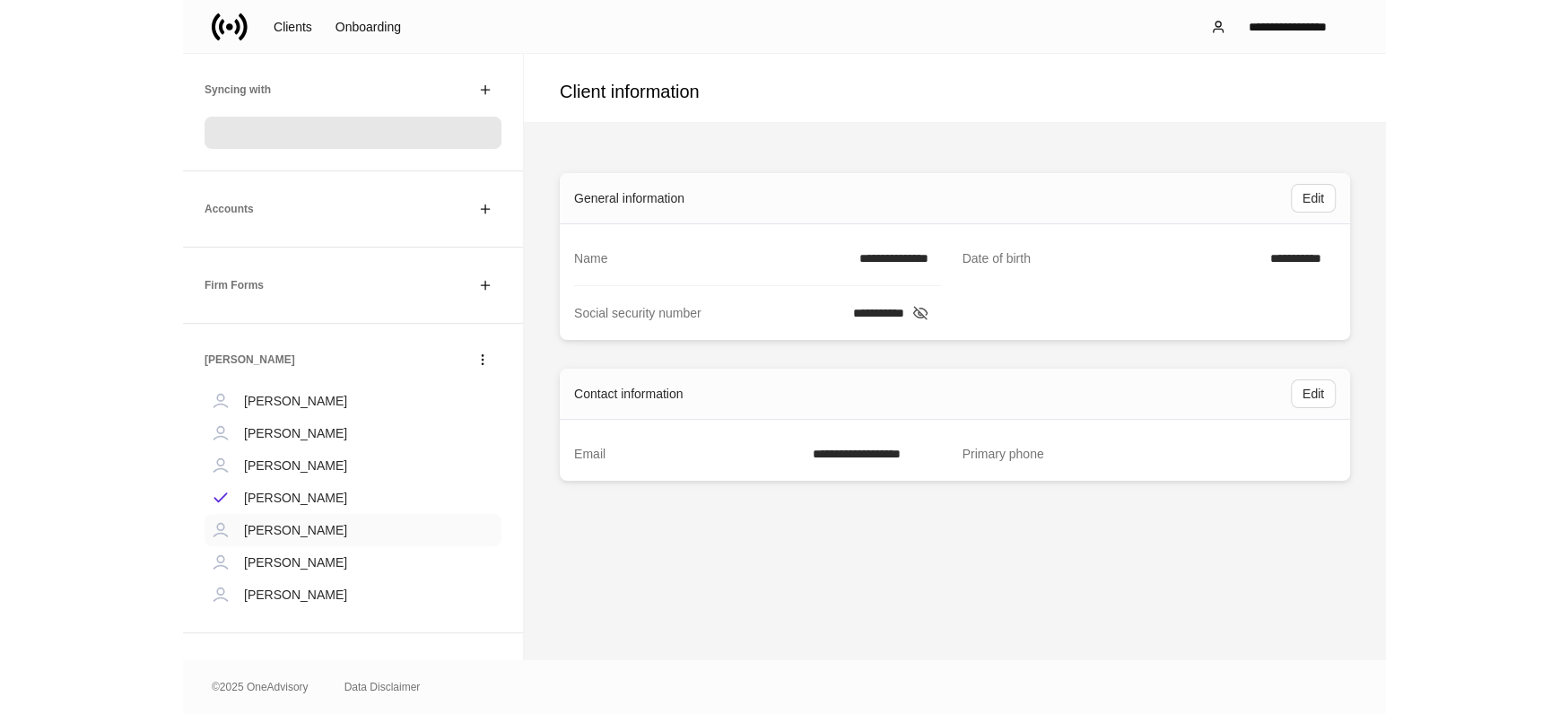 scroll, scrollTop: 247, scrollLeft: 0, axis: vertical 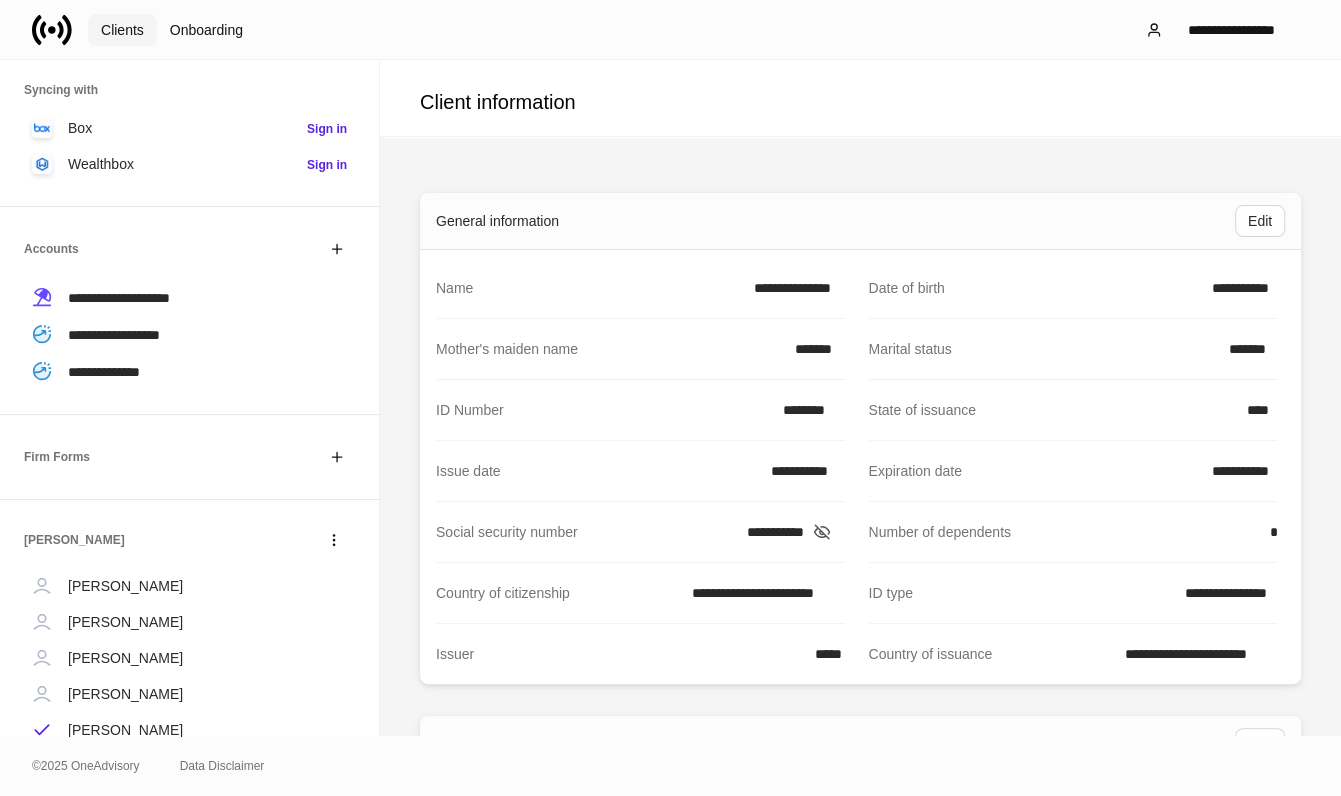 drag, startPoint x: 125, startPoint y: 28, endPoint x: 157, endPoint y: 52, distance: 40 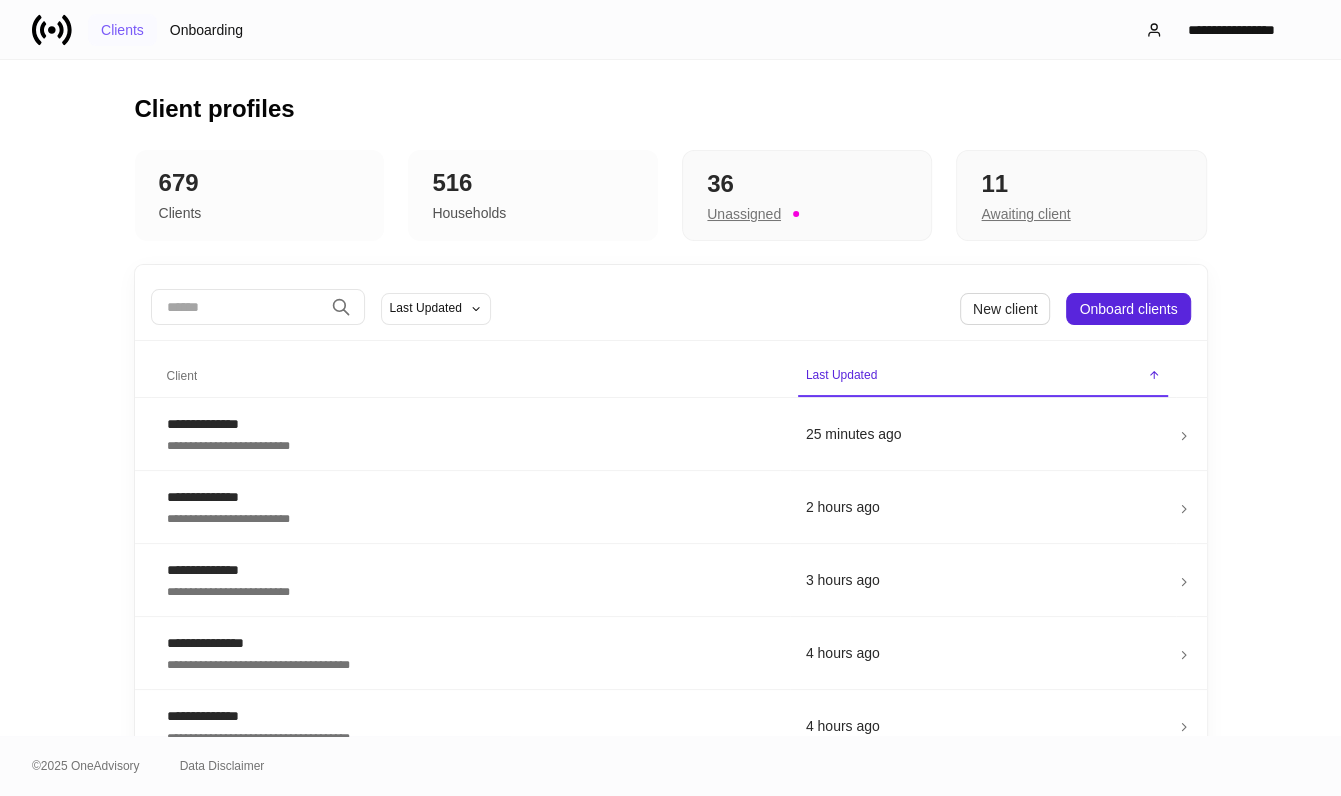 drag, startPoint x: 118, startPoint y: 33, endPoint x: 1187, endPoint y: 286, distance: 1098.5309 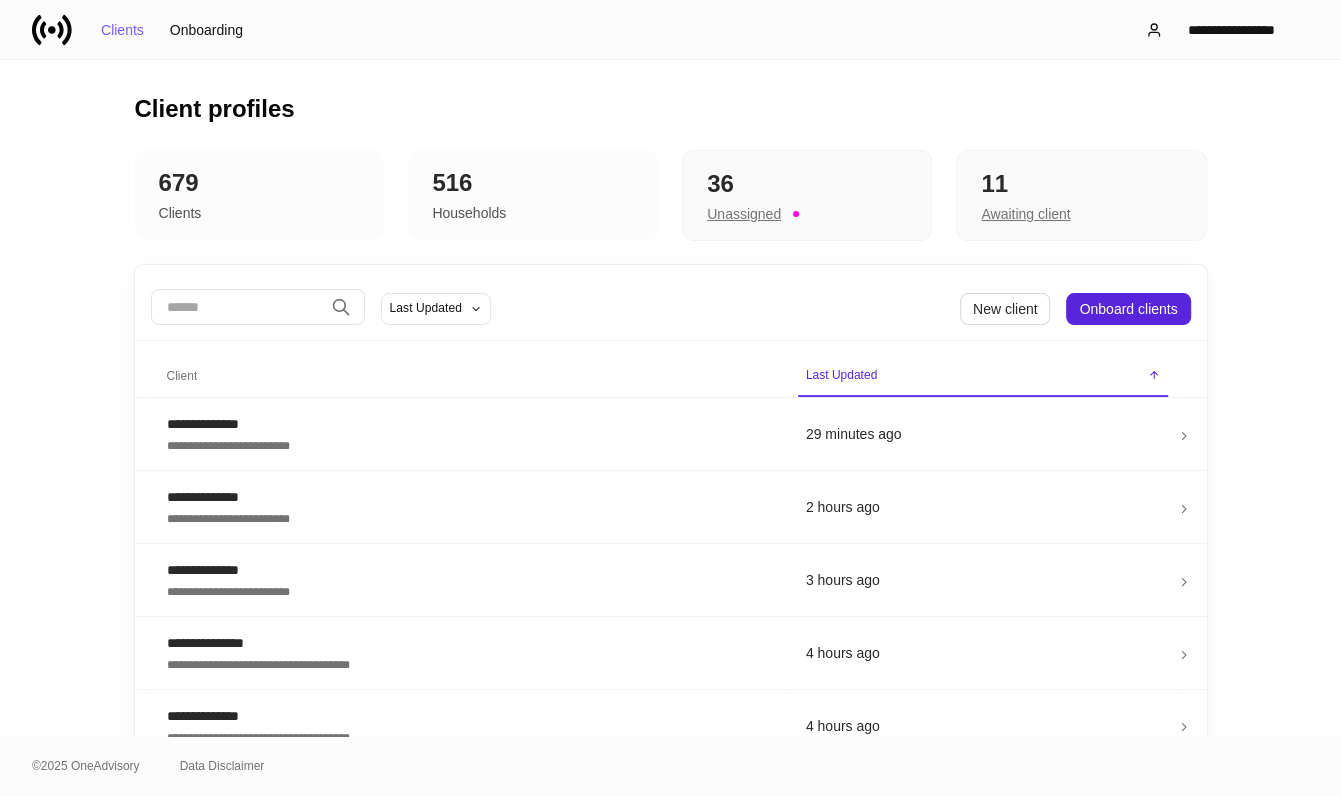 drag, startPoint x: 1339, startPoint y: 783, endPoint x: 1387, endPoint y: 809, distance: 54.589375 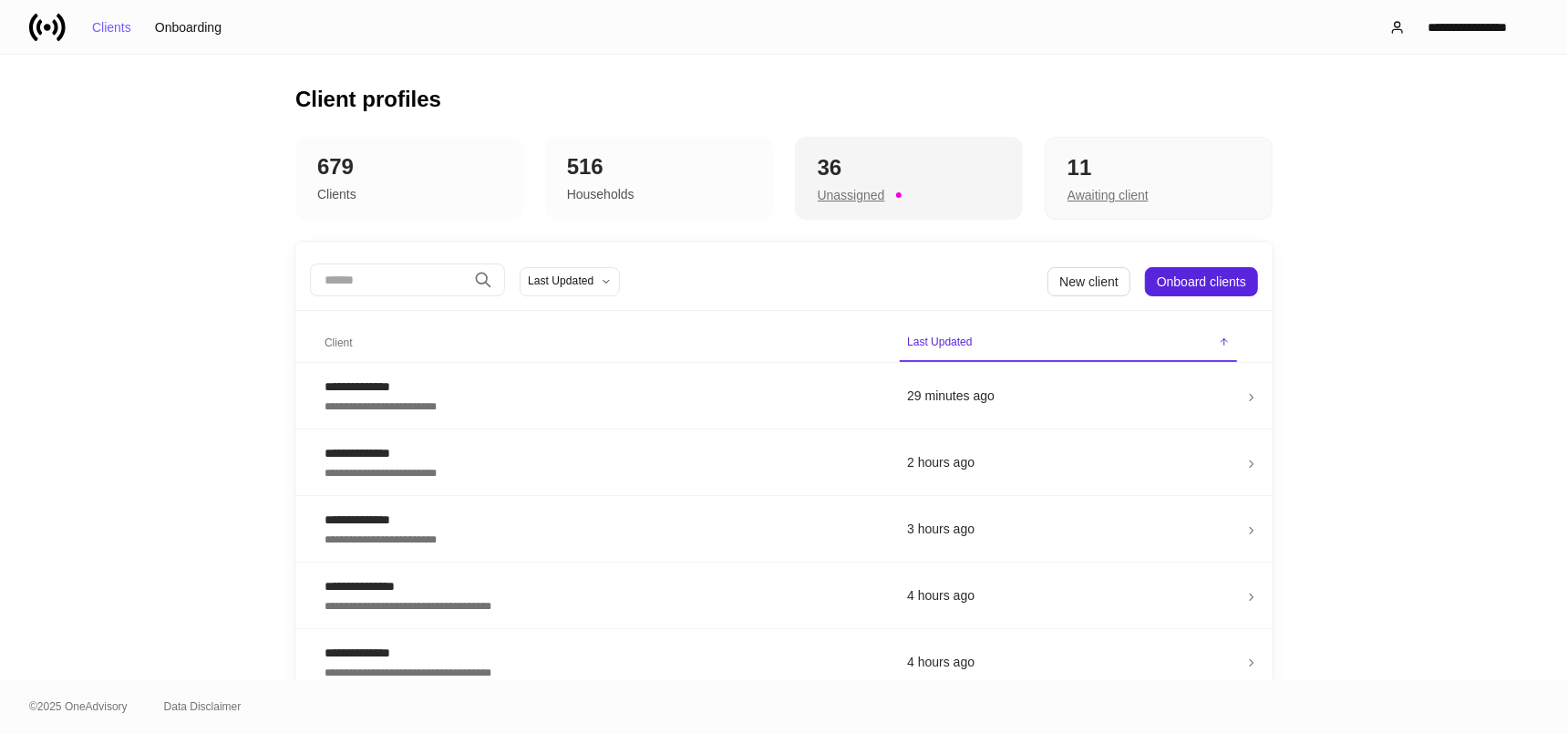 click on "Unassigned" at bounding box center [851, 195] 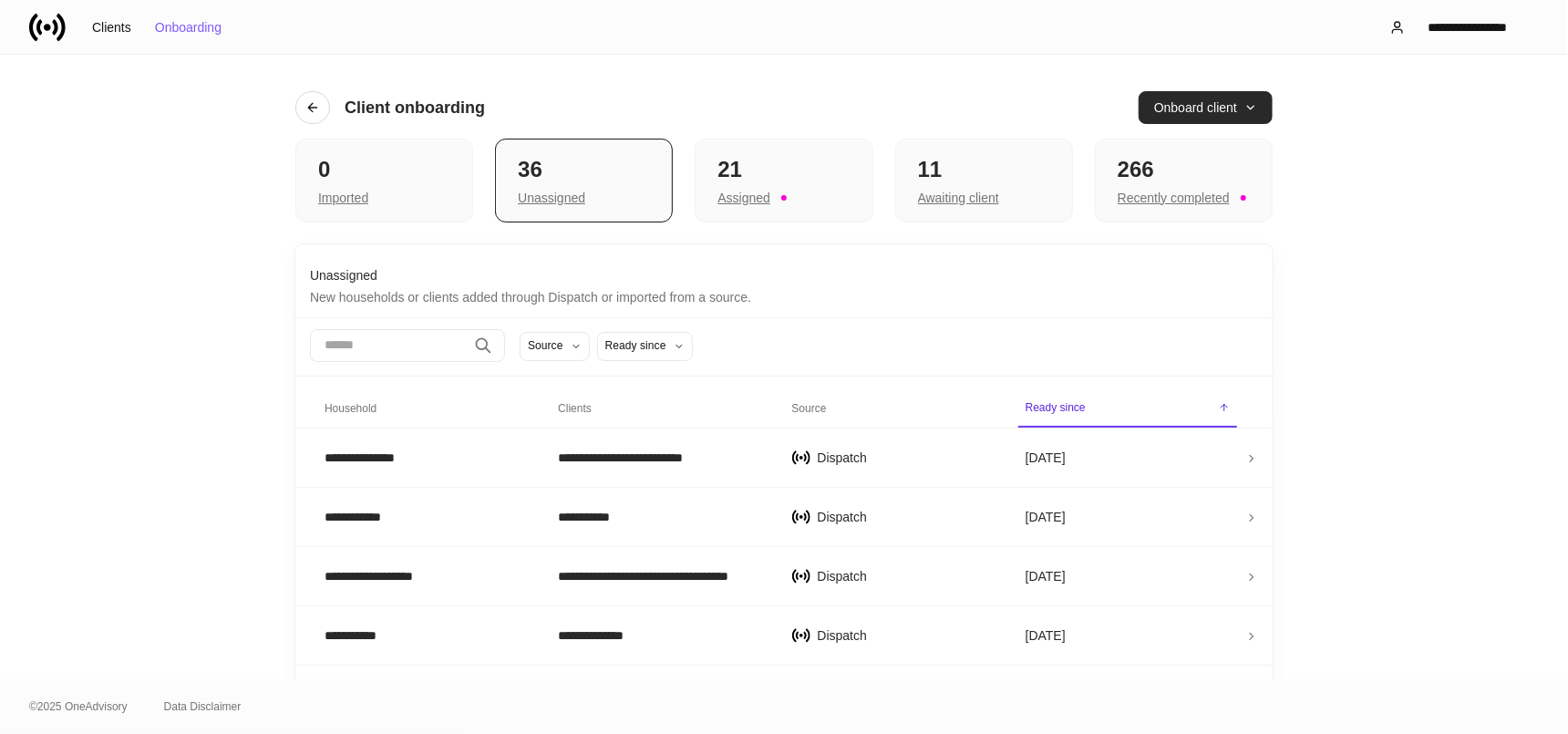 click on "Onboard client" at bounding box center (1205, 108) 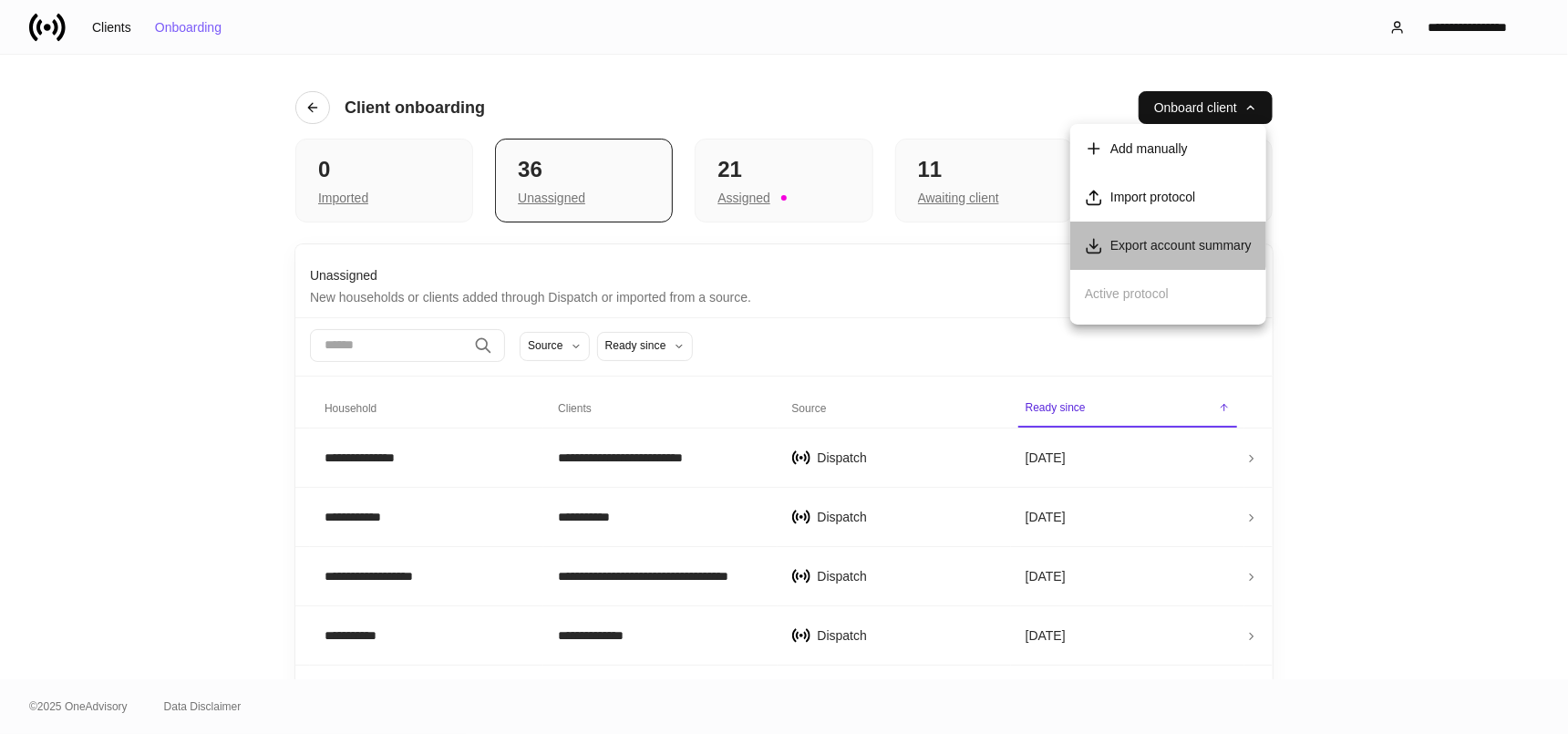 click on "Export account summary" at bounding box center (1181, 245) 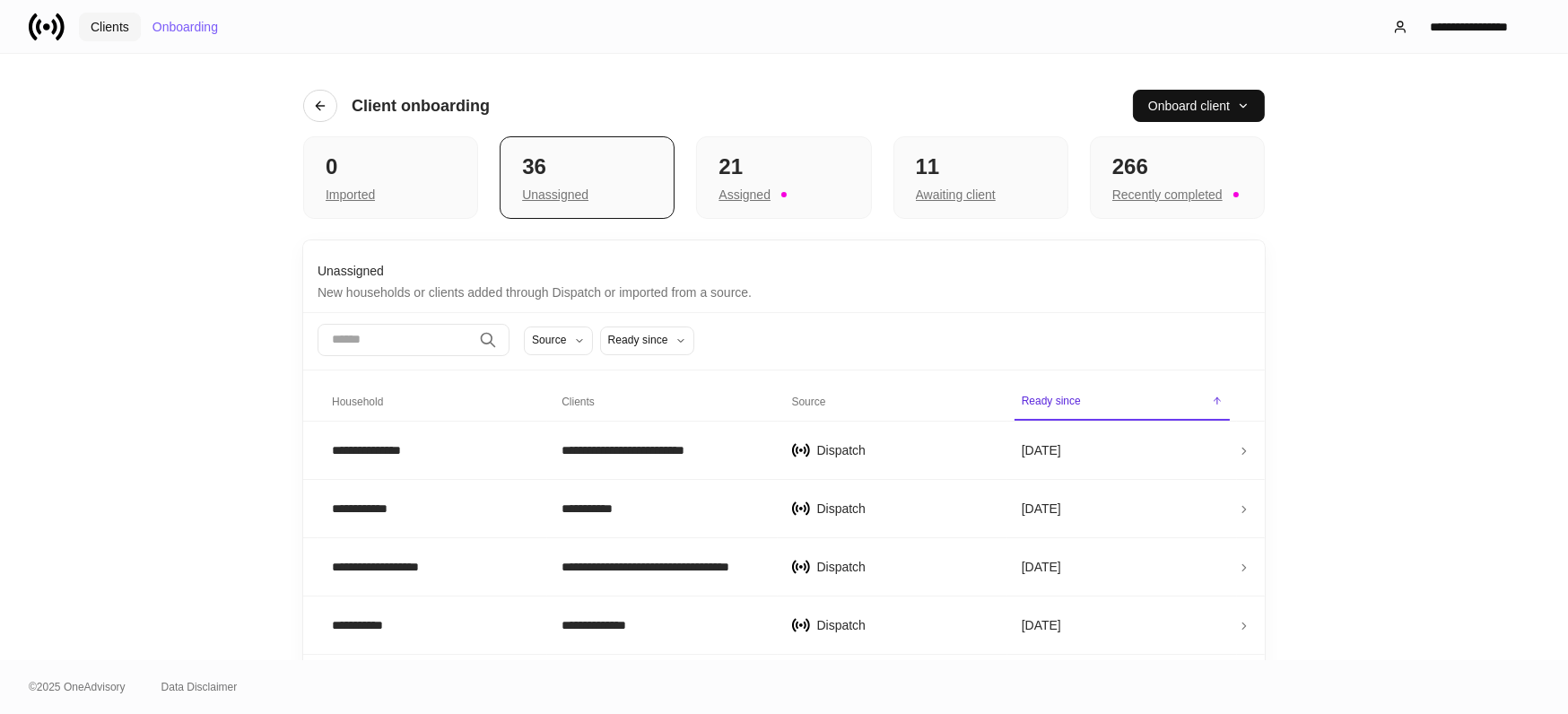 click on "Clients" at bounding box center (109, 27) 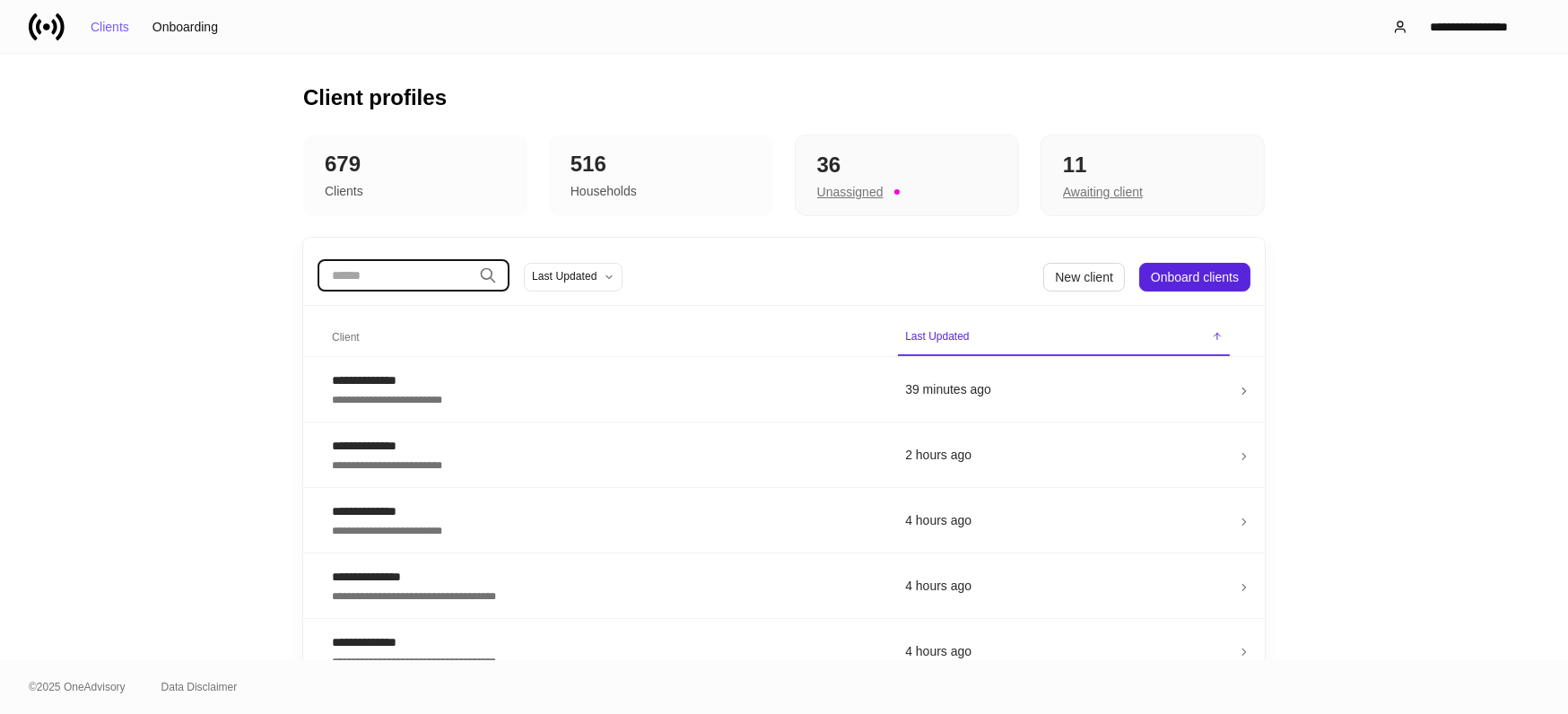 click at bounding box center (395, 275) 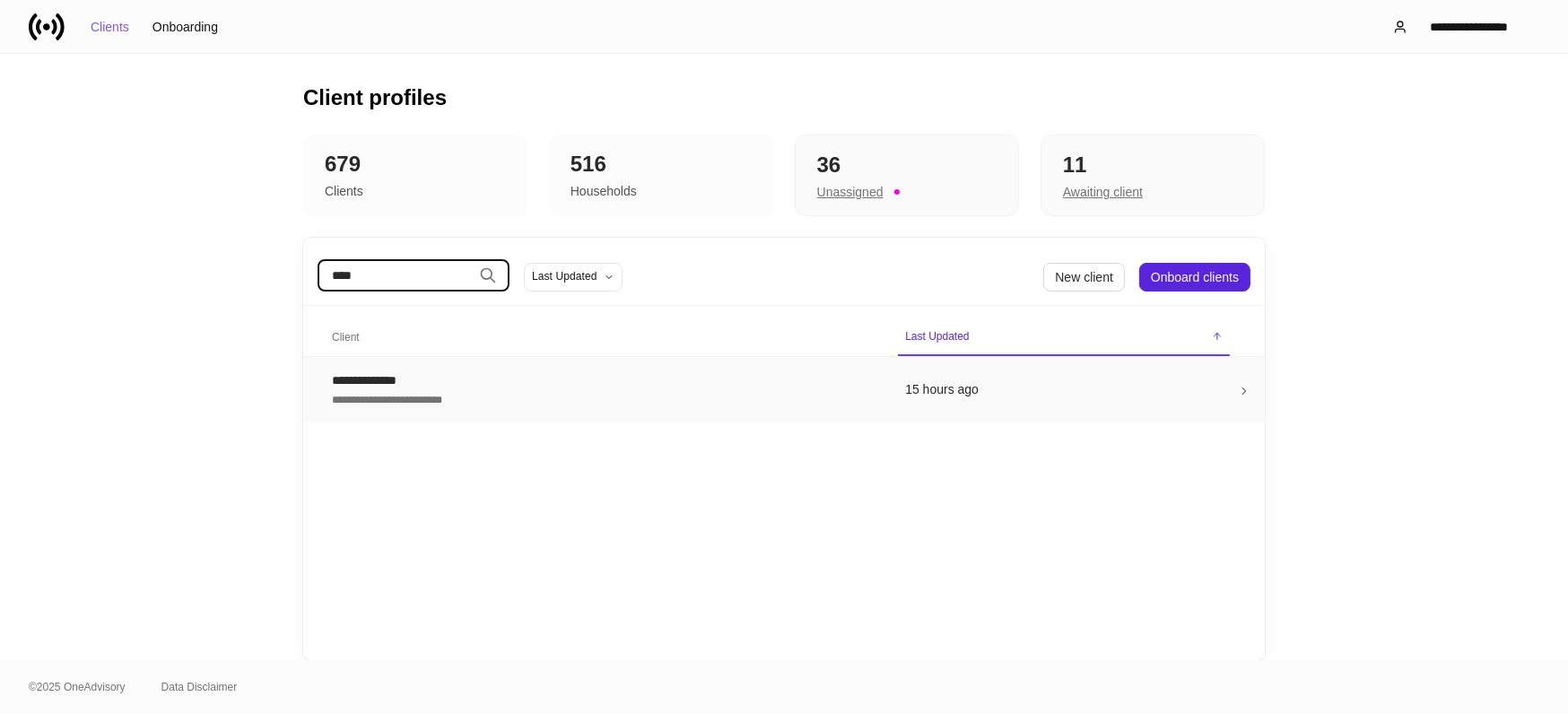 type on "****" 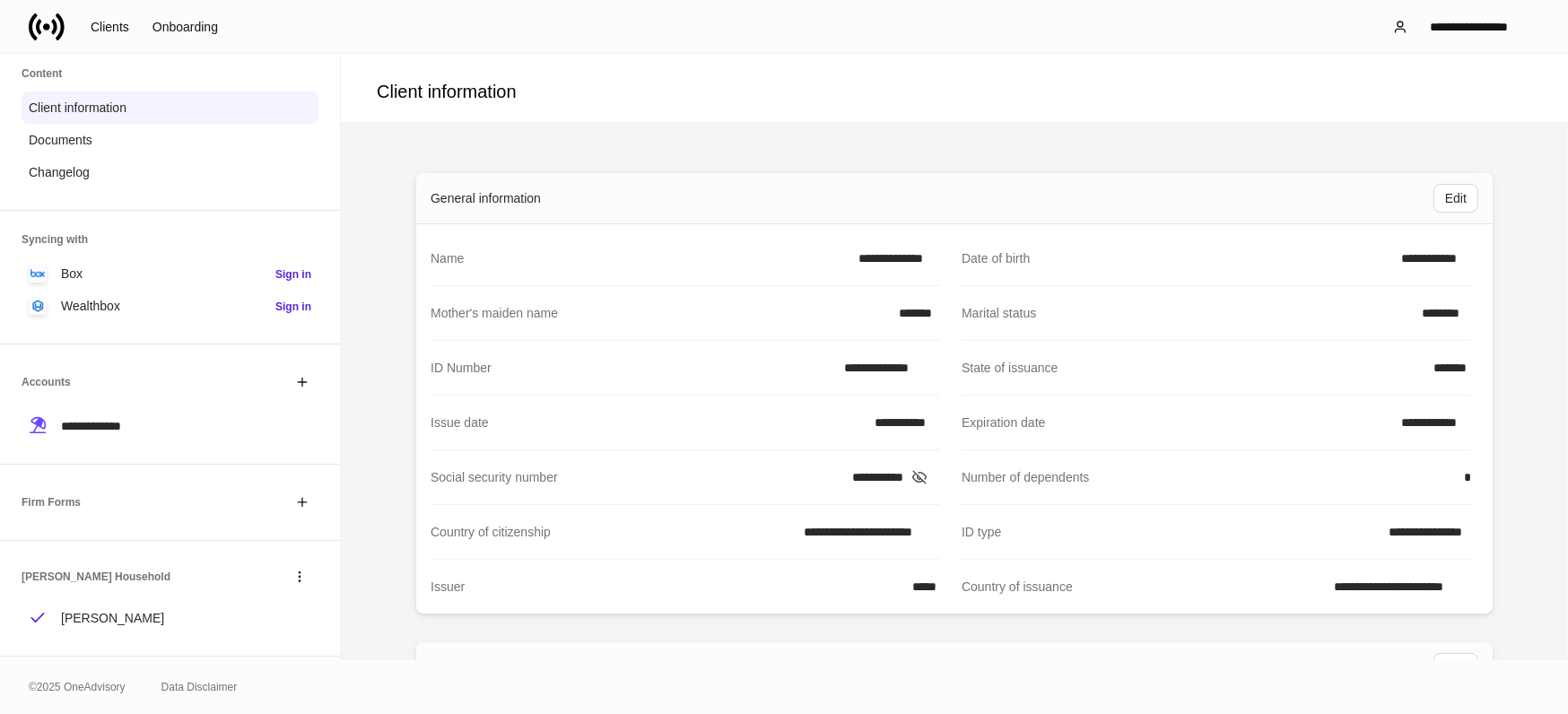 scroll, scrollTop: 110, scrollLeft: 0, axis: vertical 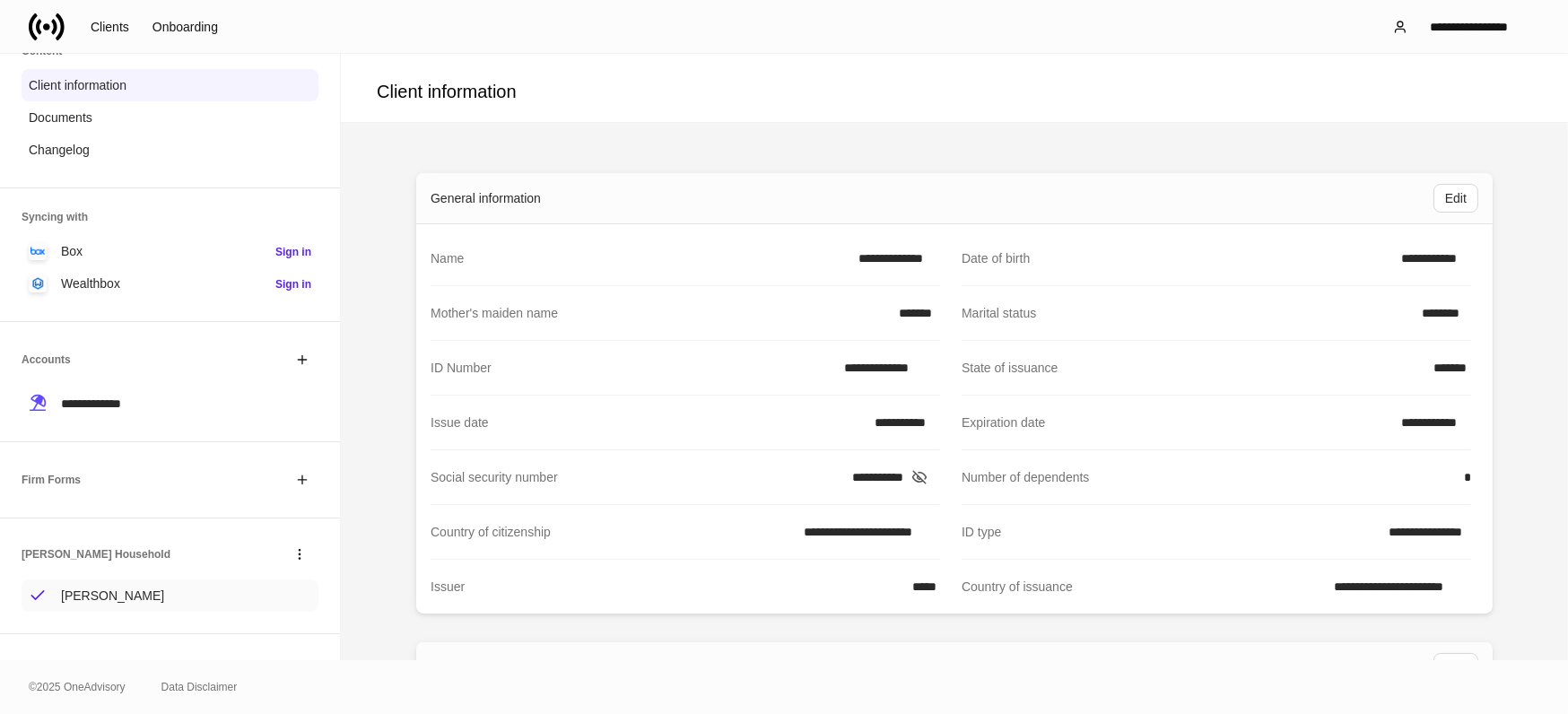 click on "Alexandra Vest" at bounding box center (112, 596) 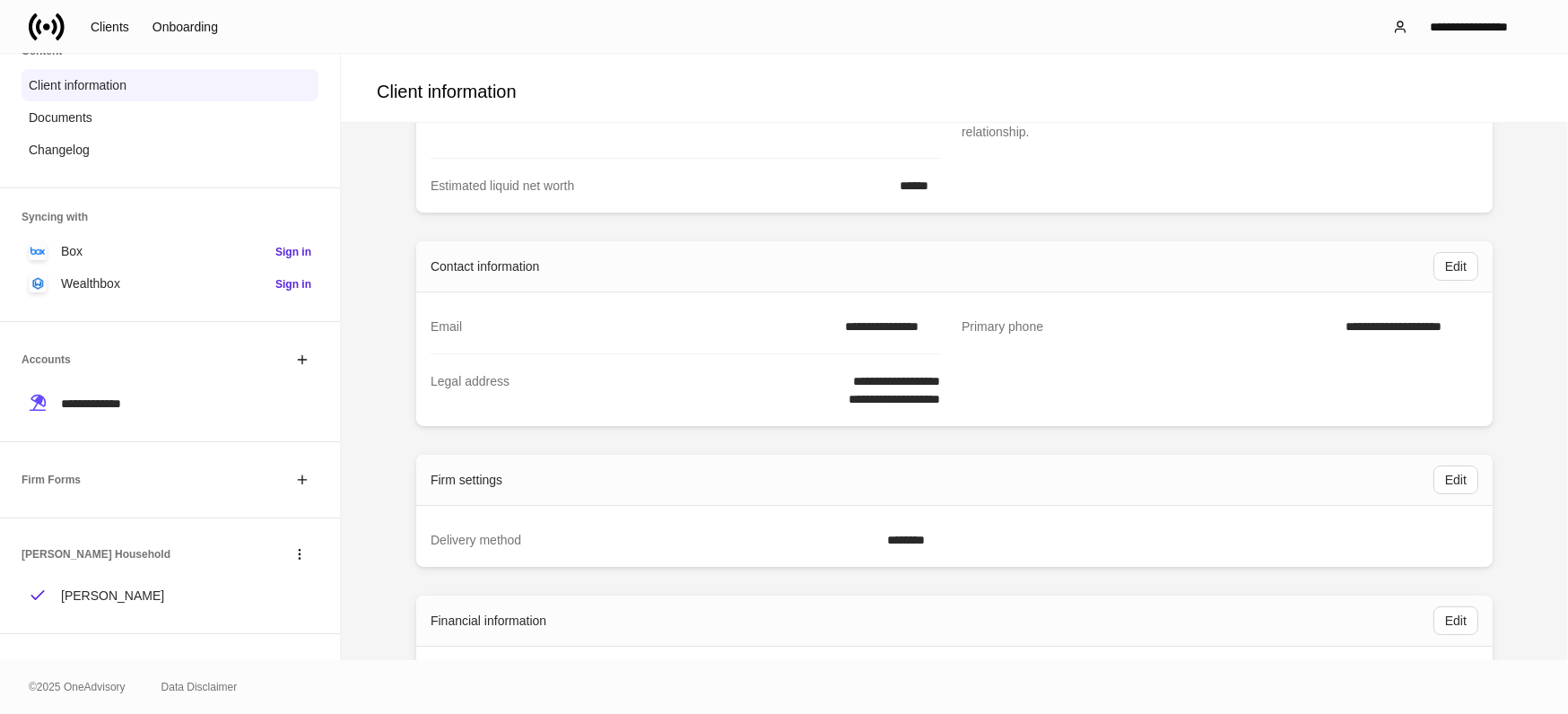 scroll, scrollTop: 1591, scrollLeft: 0, axis: vertical 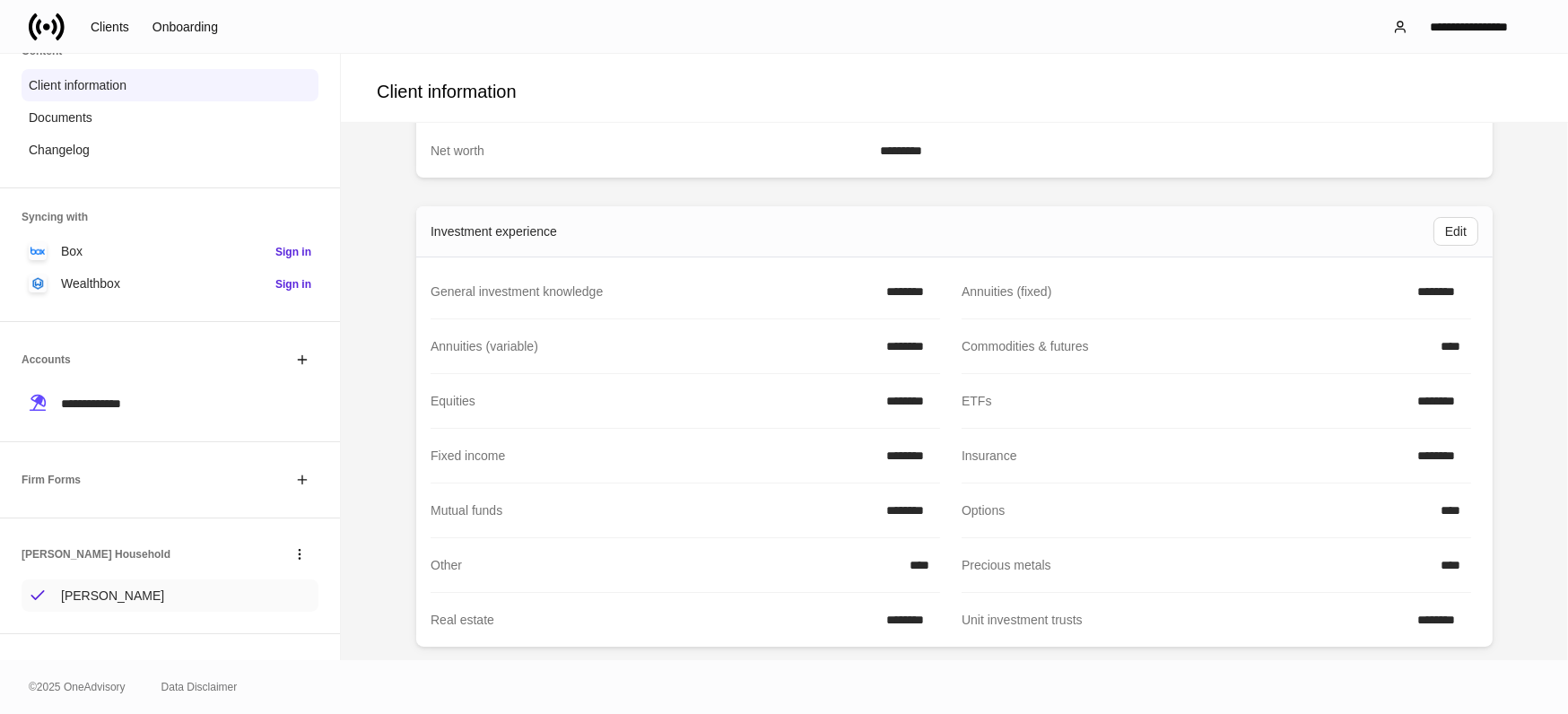 click on "Alexandra Vest" at bounding box center (112, 596) 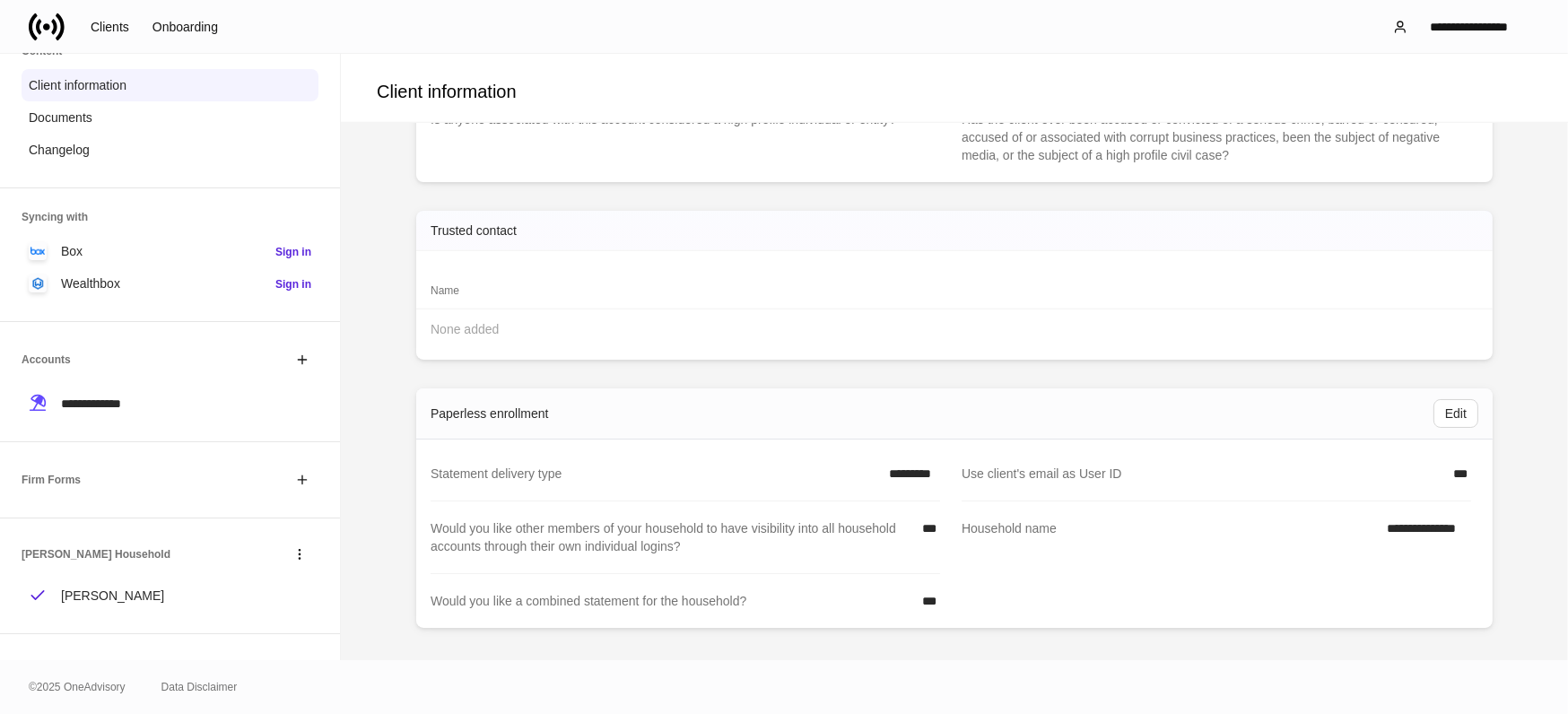 scroll, scrollTop: 2115, scrollLeft: 0, axis: vertical 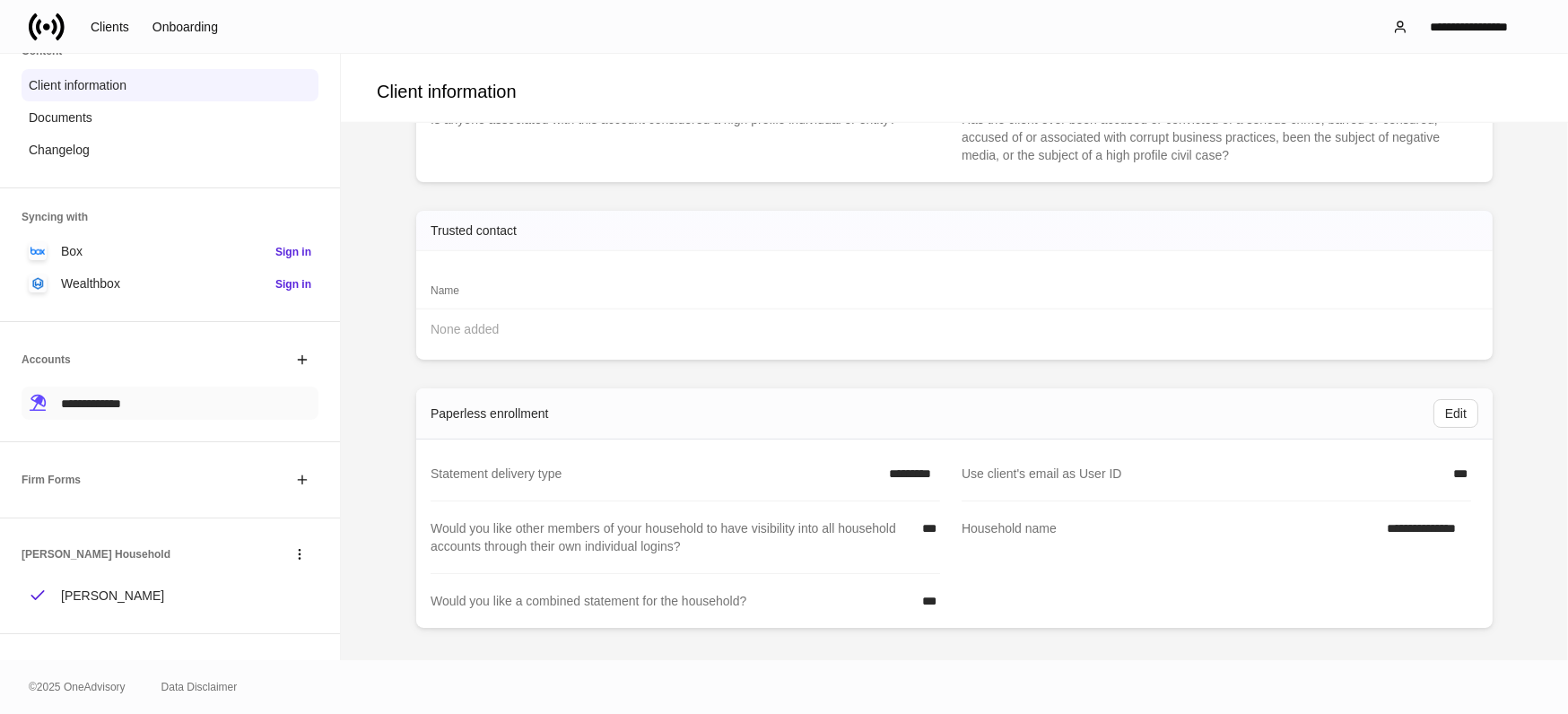 click on "**********" at bounding box center (91, 404) 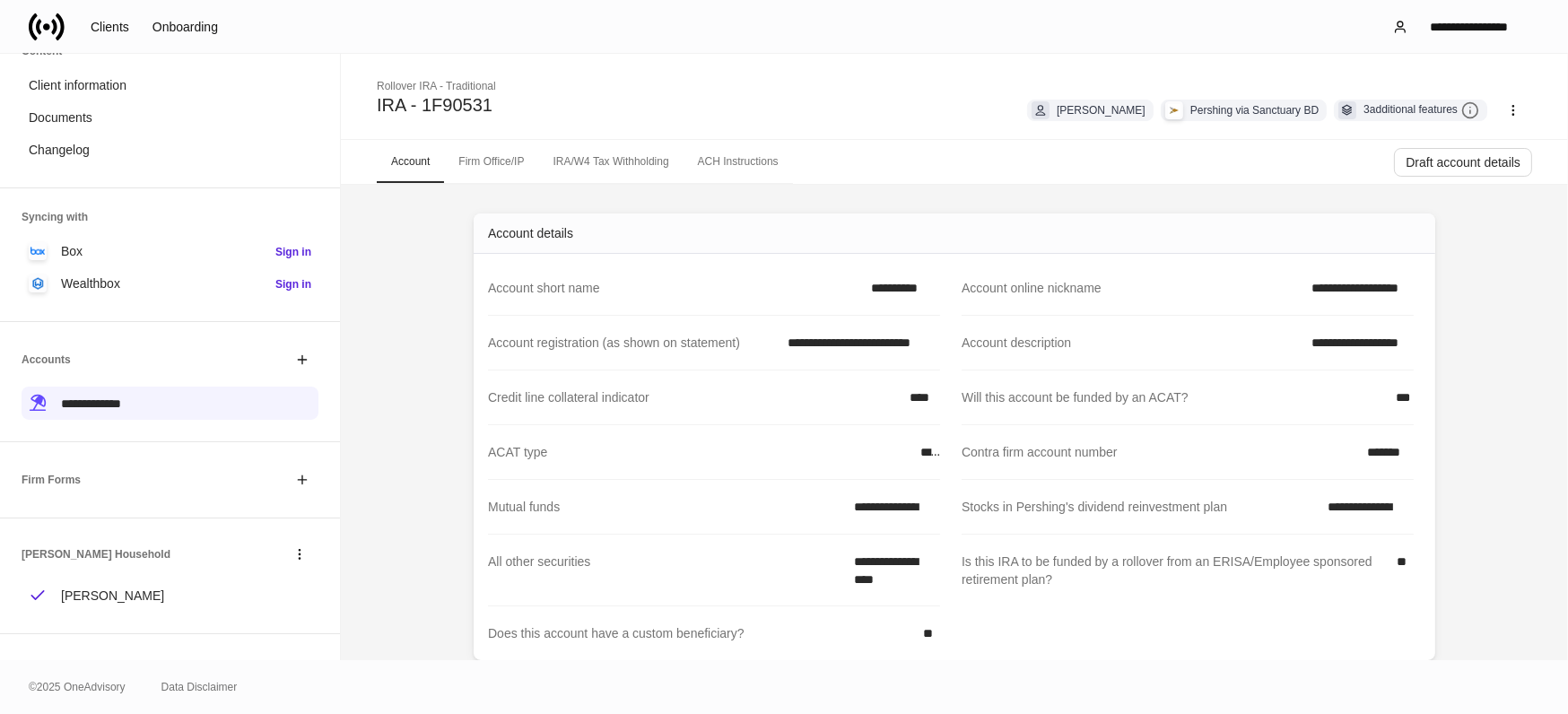 scroll, scrollTop: 415, scrollLeft: 0, axis: vertical 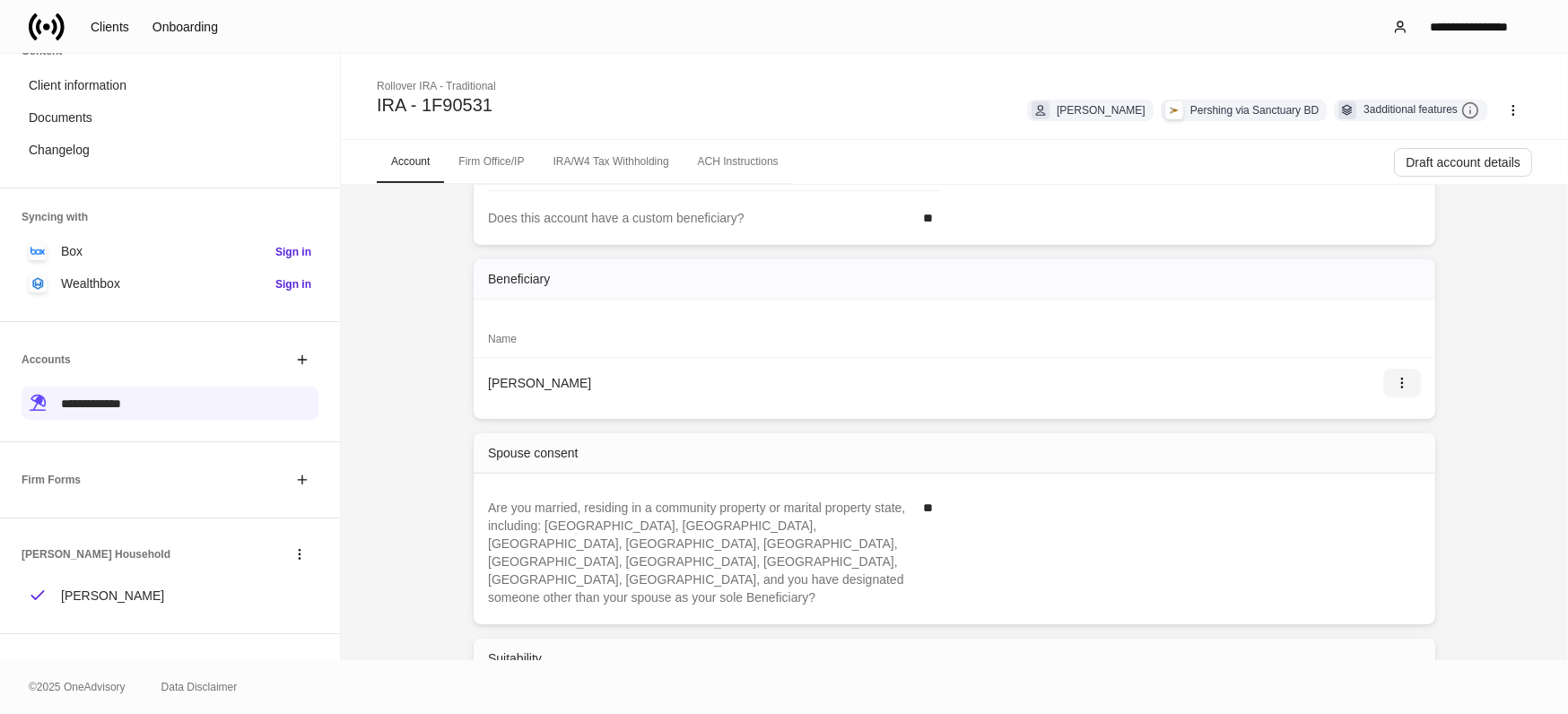 click 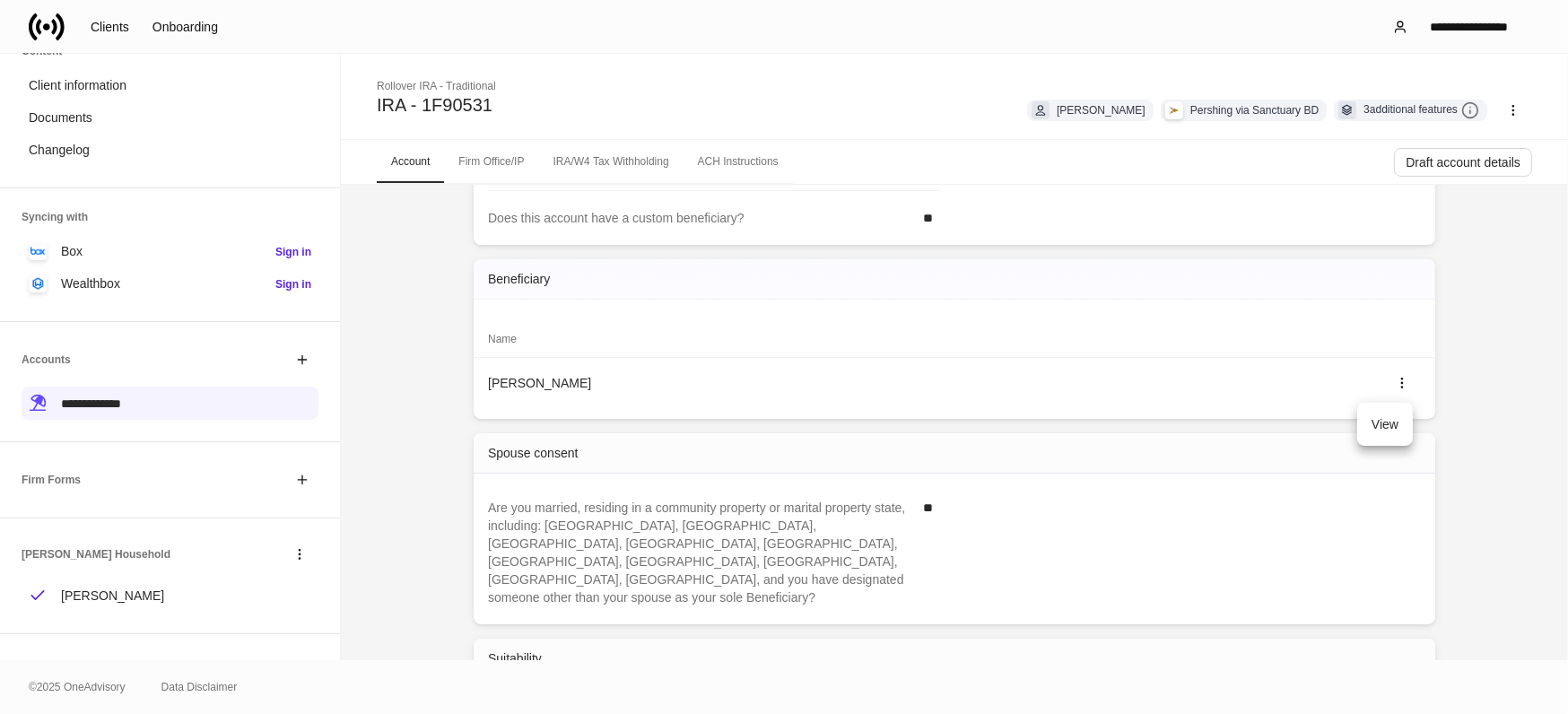 click on "View" at bounding box center [1385, 424] 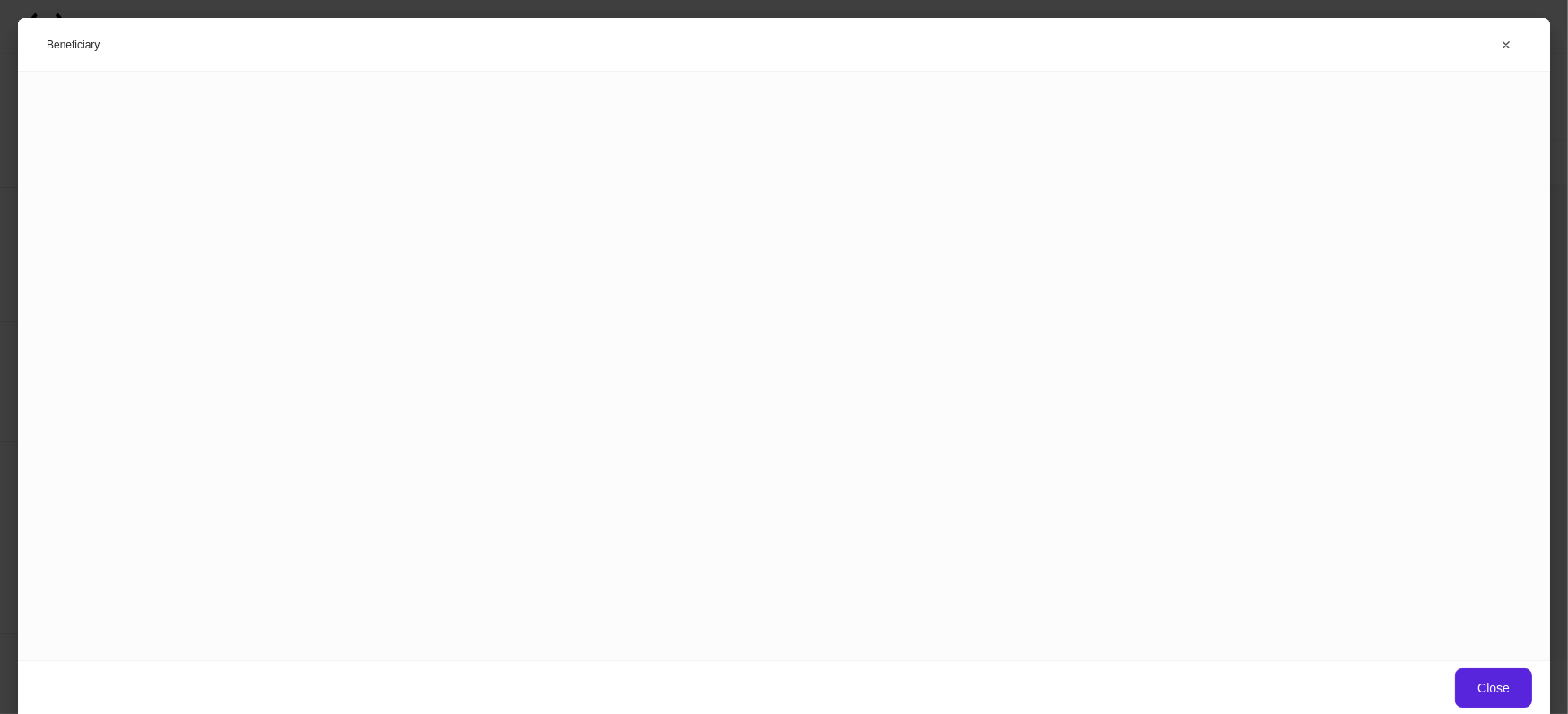 scroll, scrollTop: 0, scrollLeft: 0, axis: both 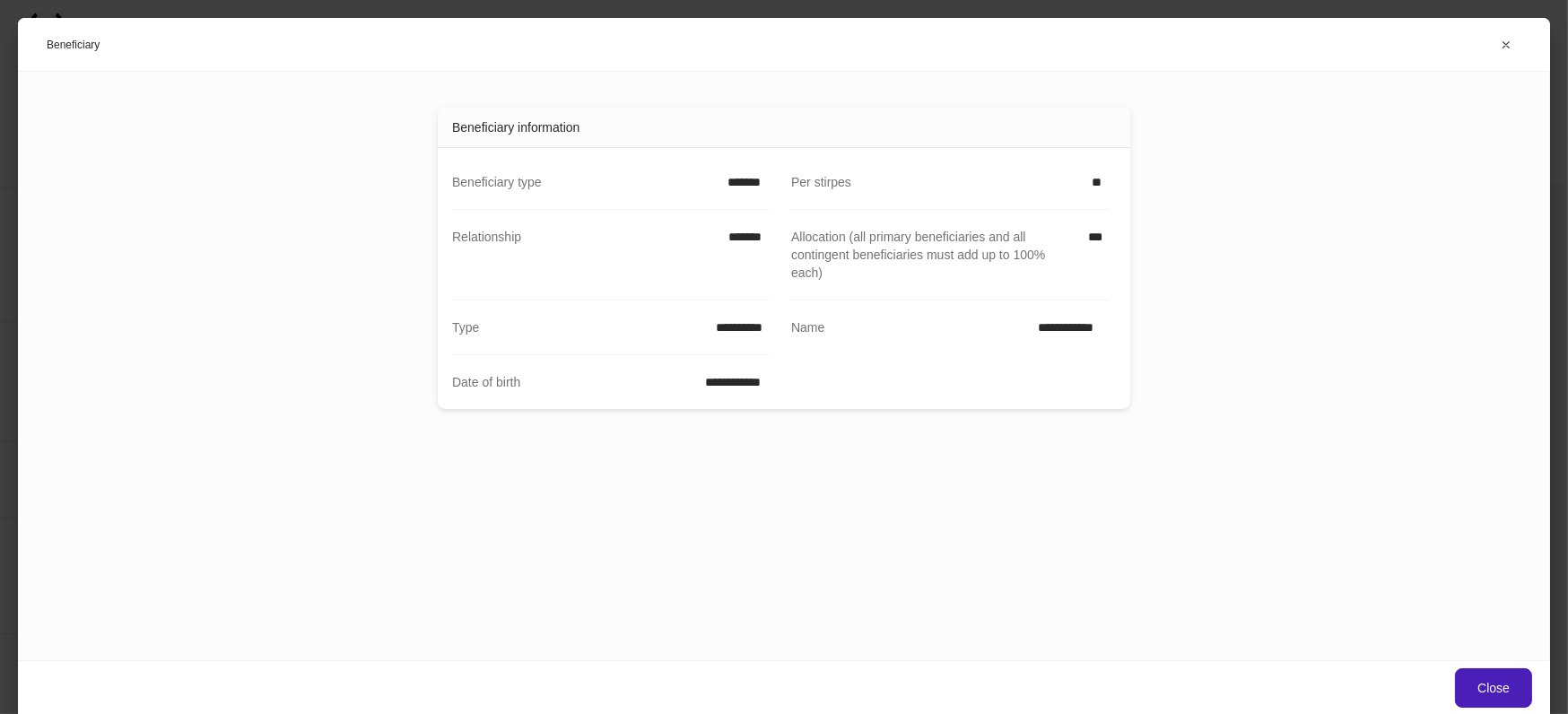 click on "Close" at bounding box center [1494, 688] 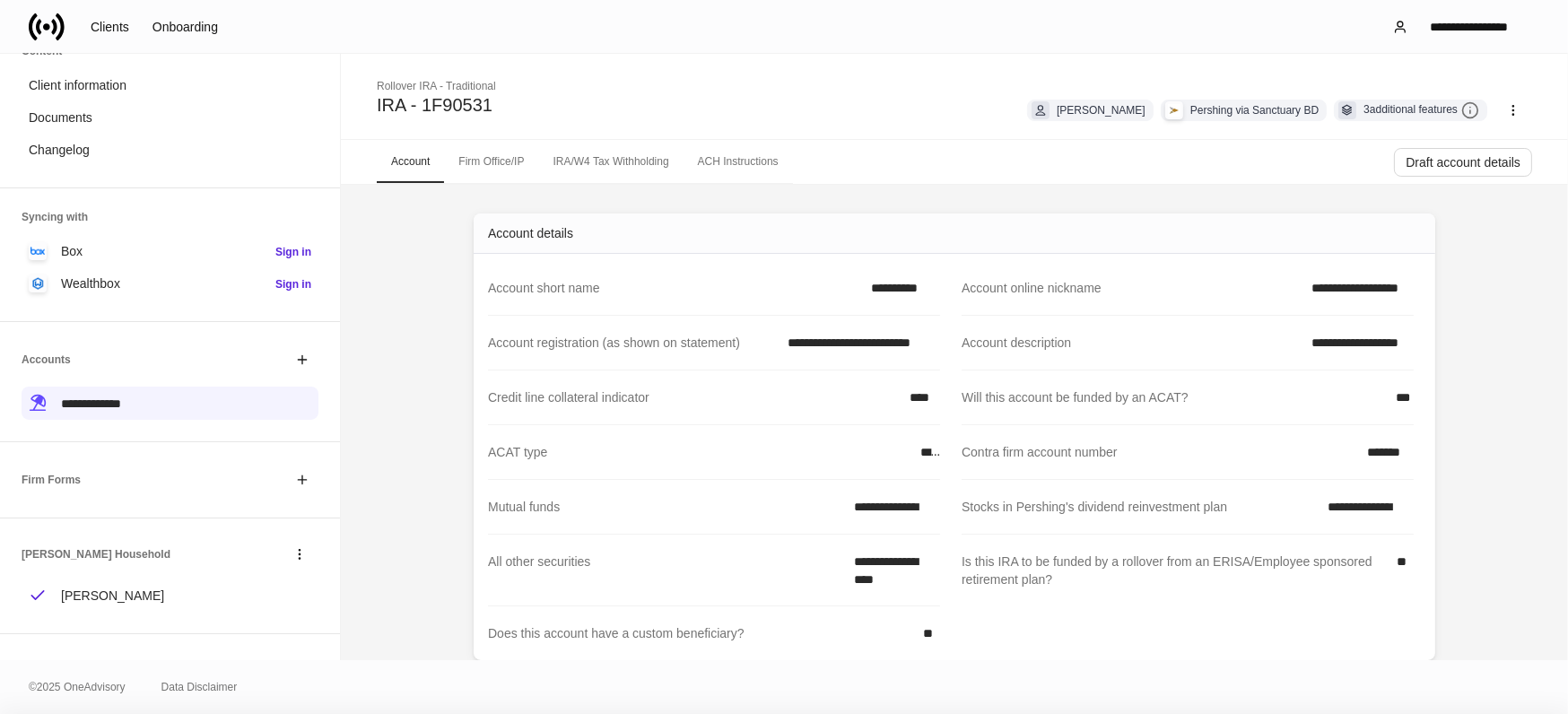 scroll, scrollTop: 374, scrollLeft: 0, axis: vertical 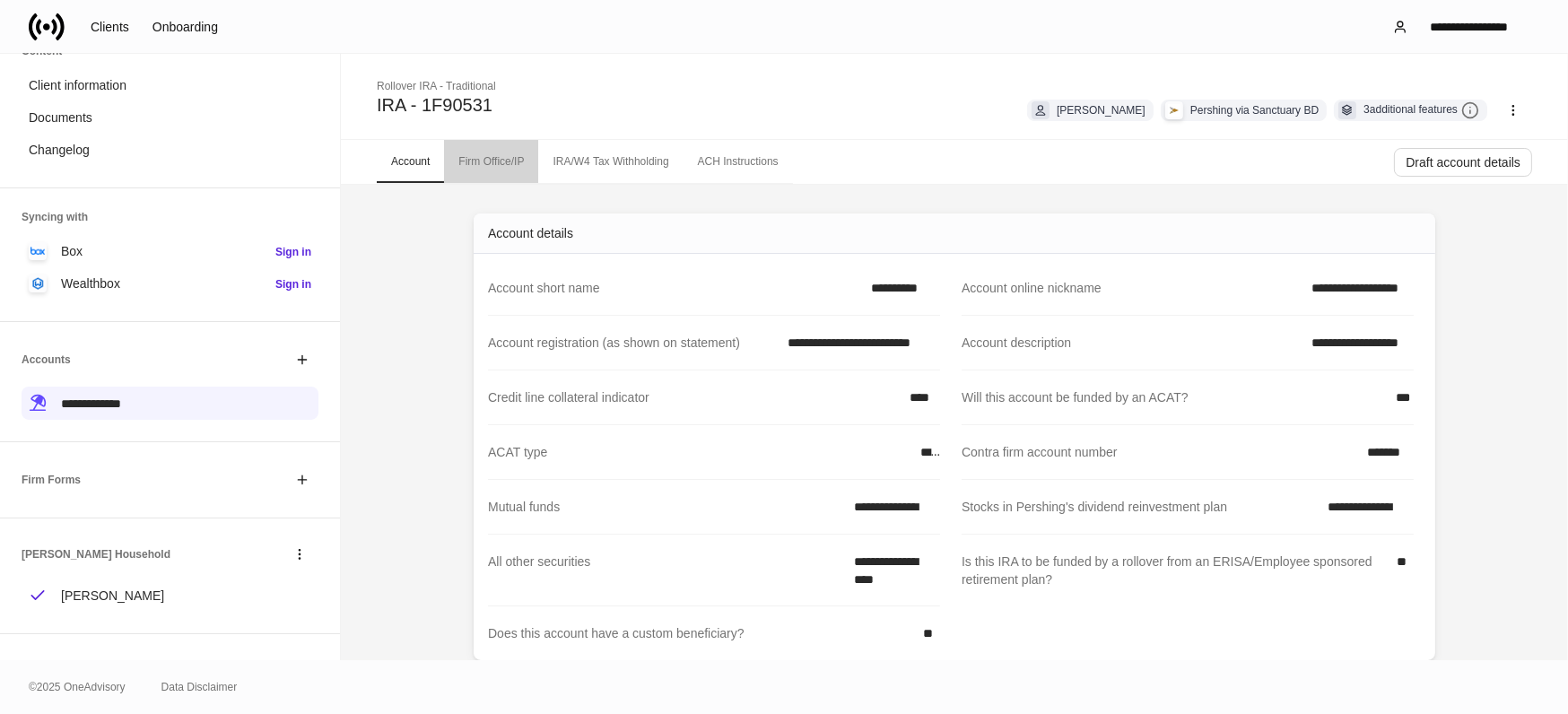 click on "Firm Office/IP" at bounding box center (491, 161) 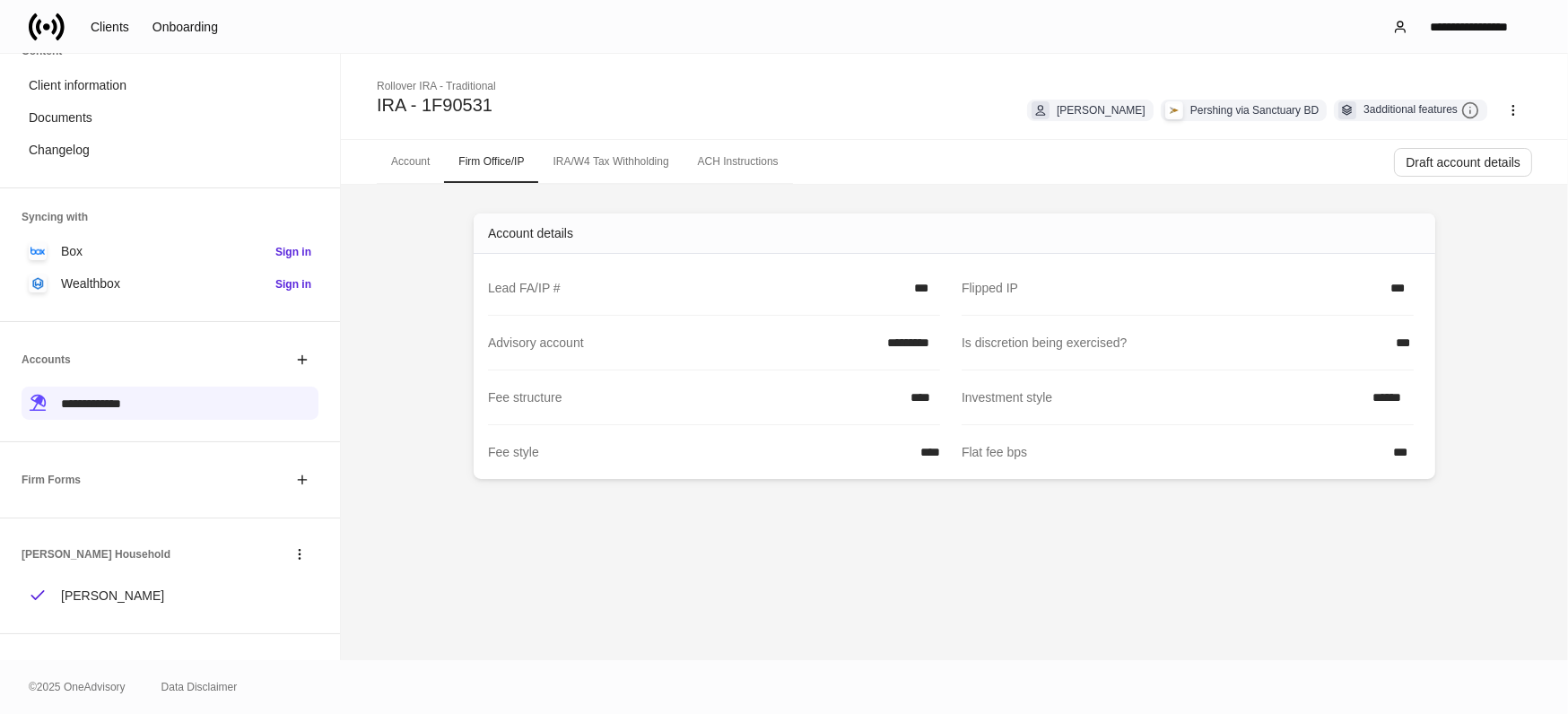 click on "IRA/W4 Tax Withholding" at bounding box center (610, 161) 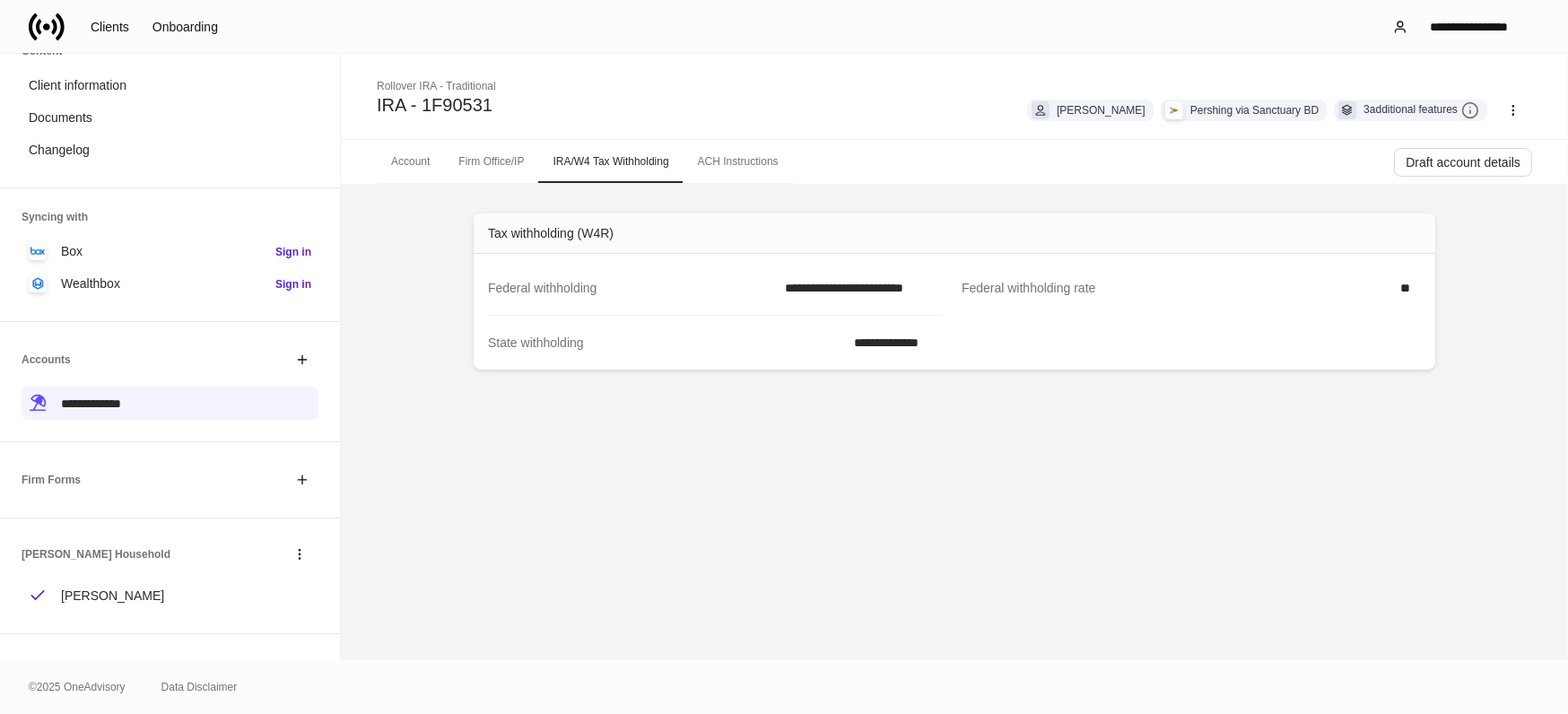 click on "ACH Instructions" at bounding box center (738, 161) 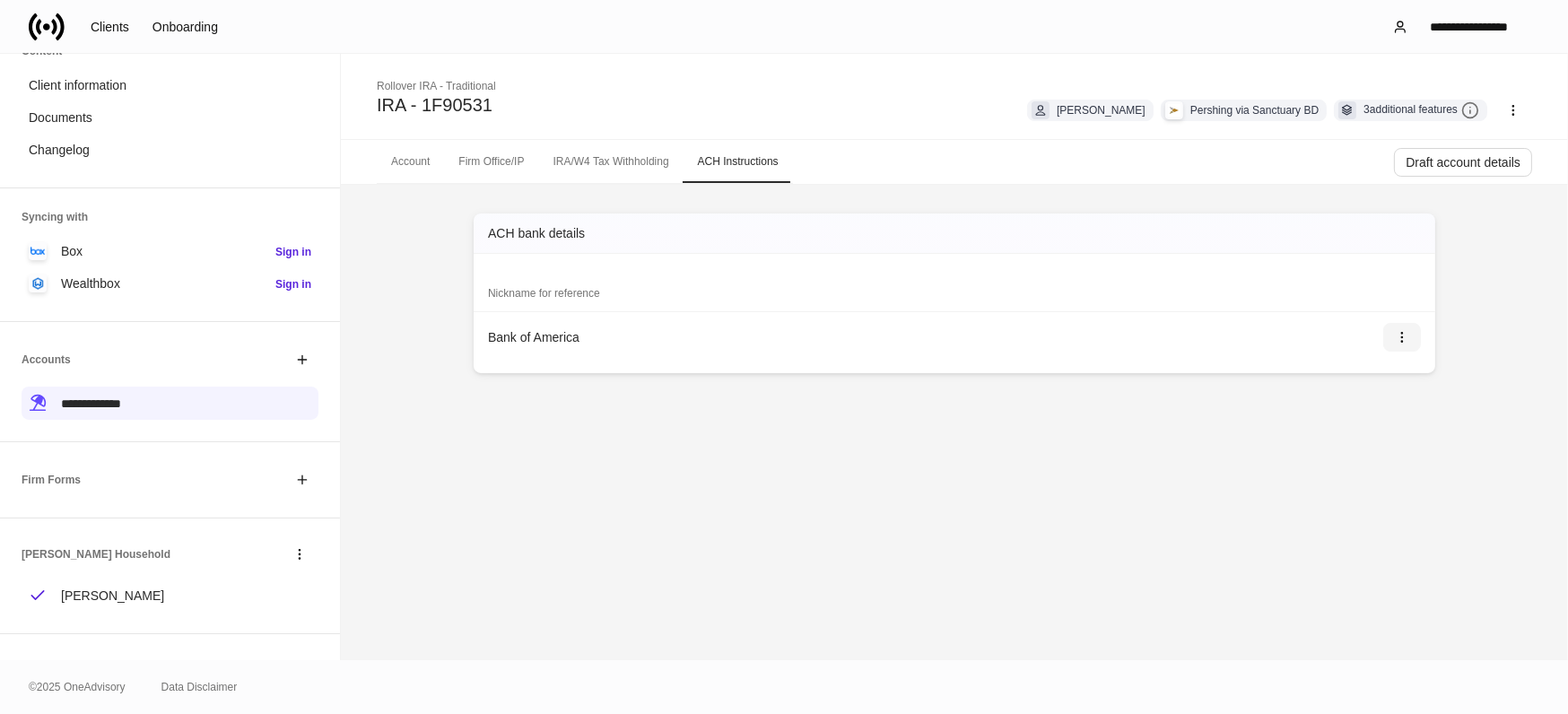 click 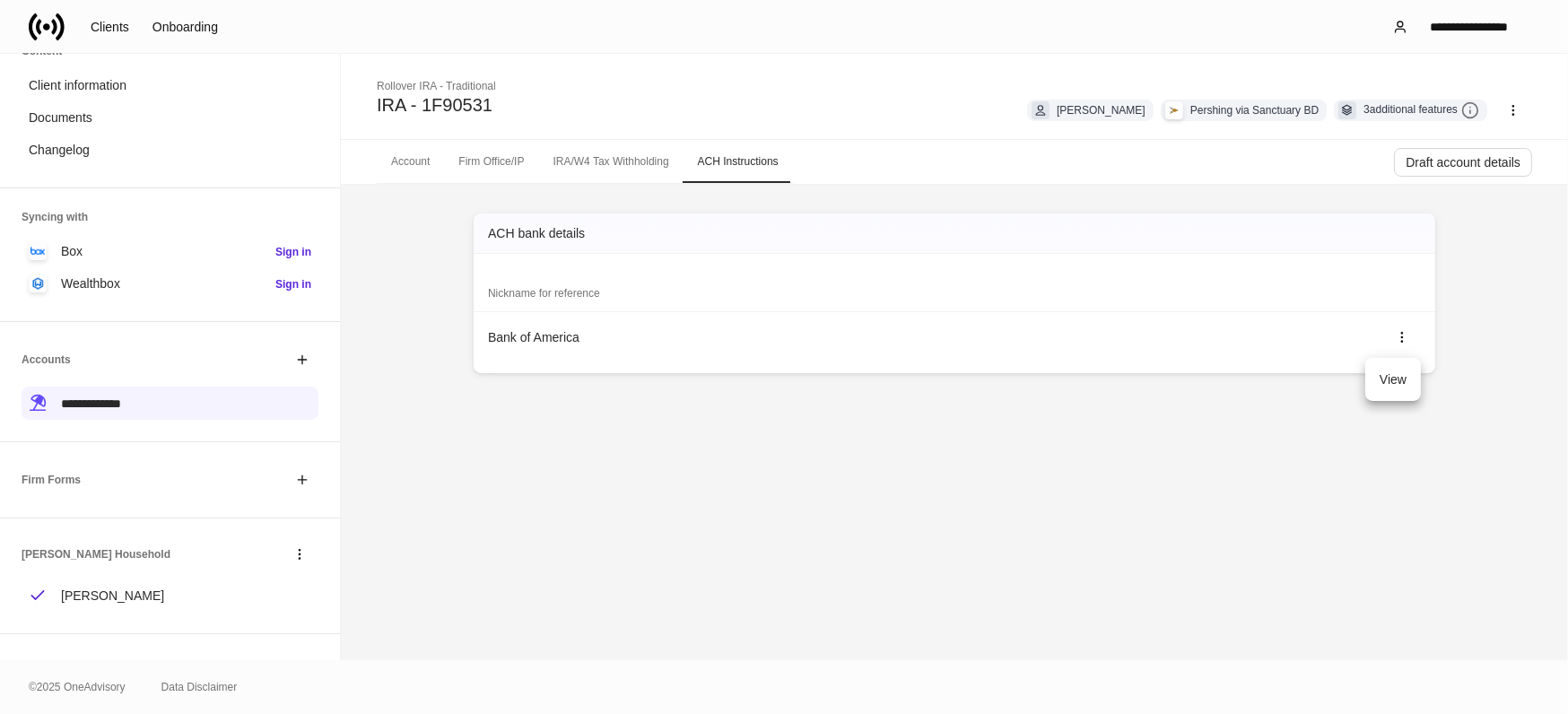 drag, startPoint x: 1393, startPoint y: 384, endPoint x: 1380, endPoint y: 398, distance: 19.104973 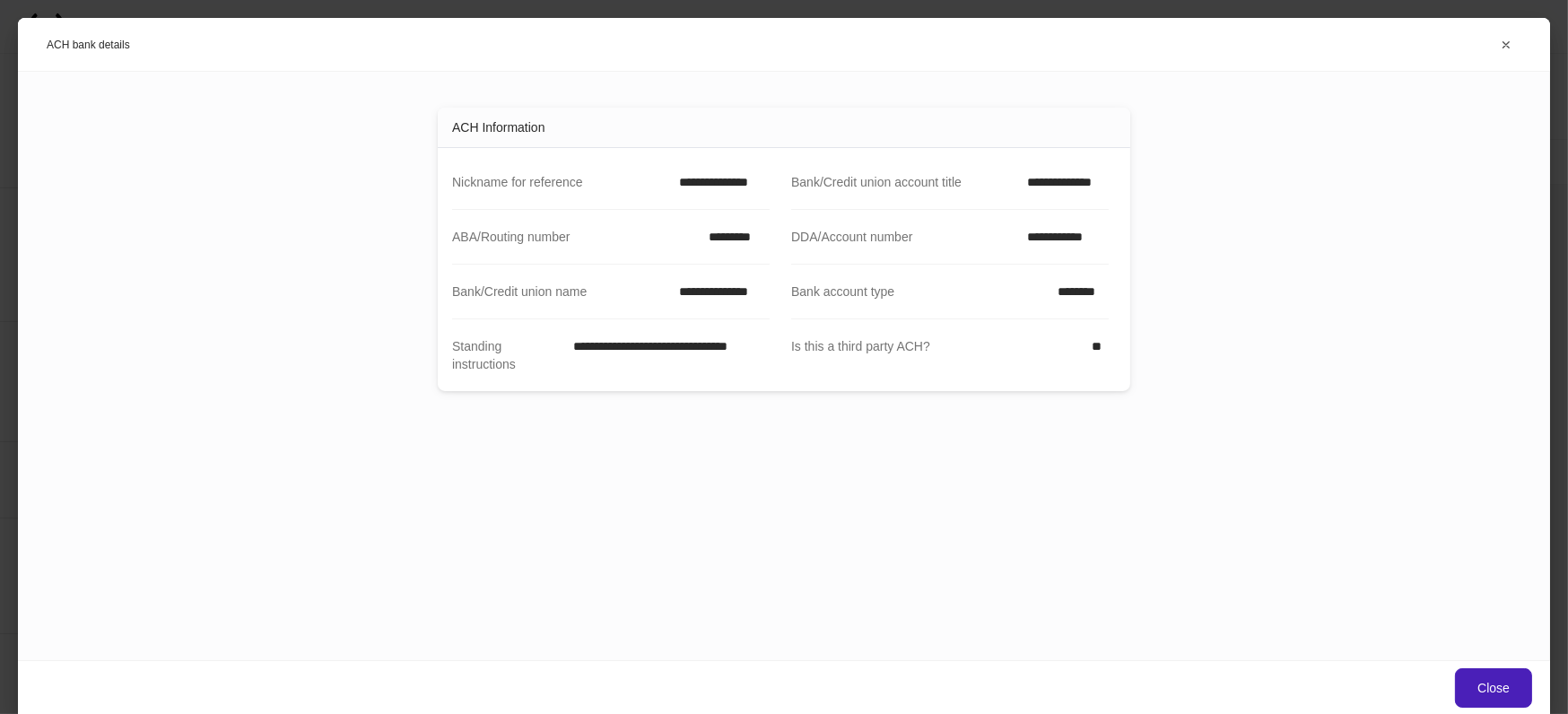 click on "Close" at bounding box center (1494, 688) 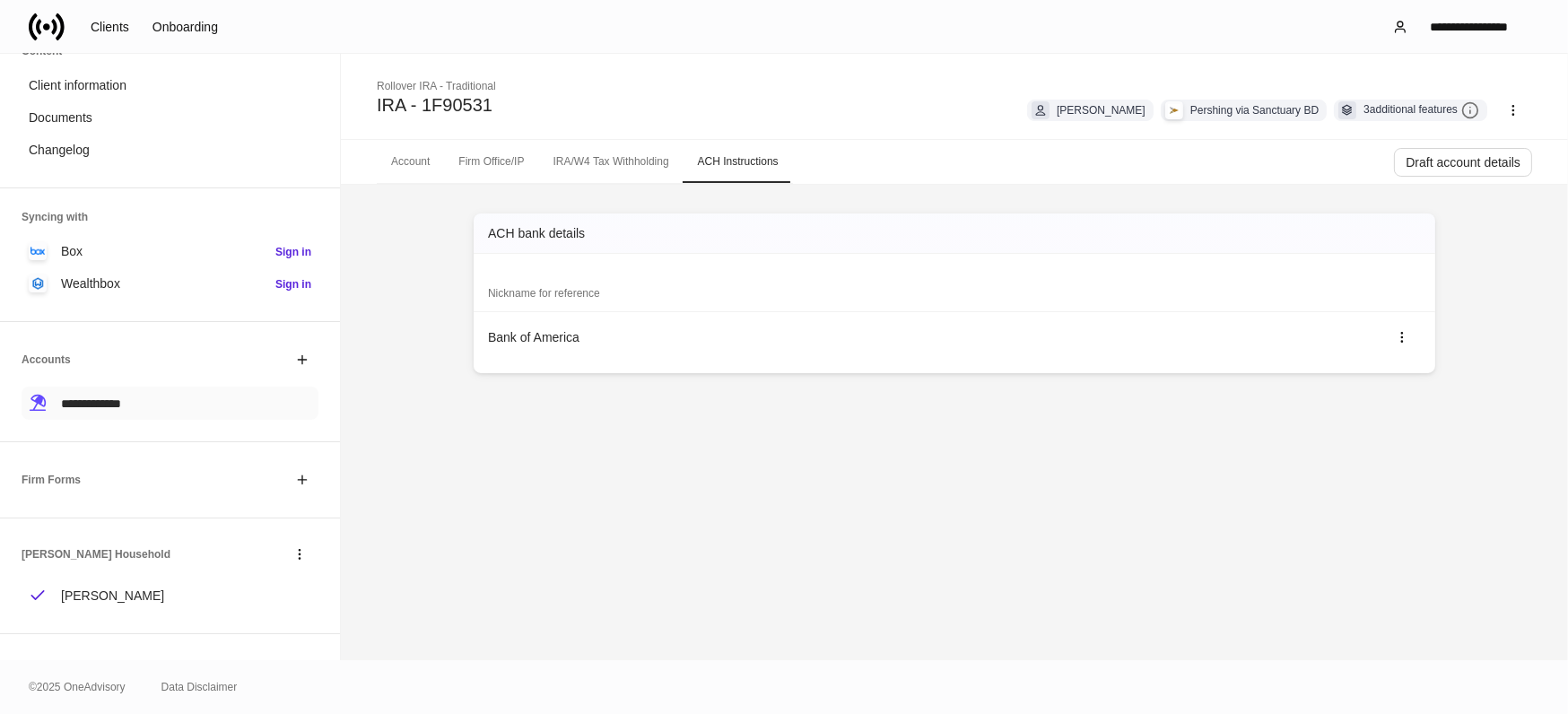 click on "**********" at bounding box center (91, 404) 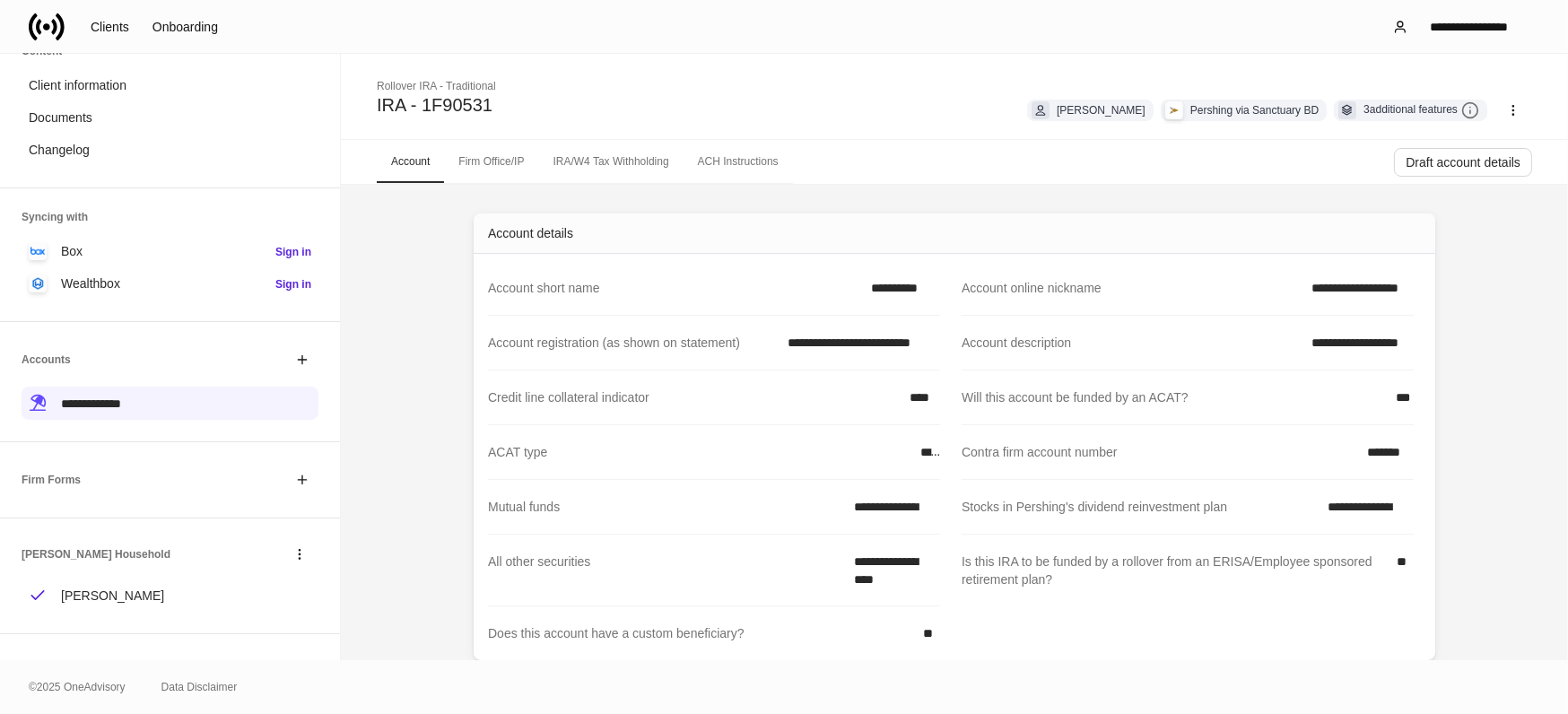 scroll, scrollTop: 415, scrollLeft: 0, axis: vertical 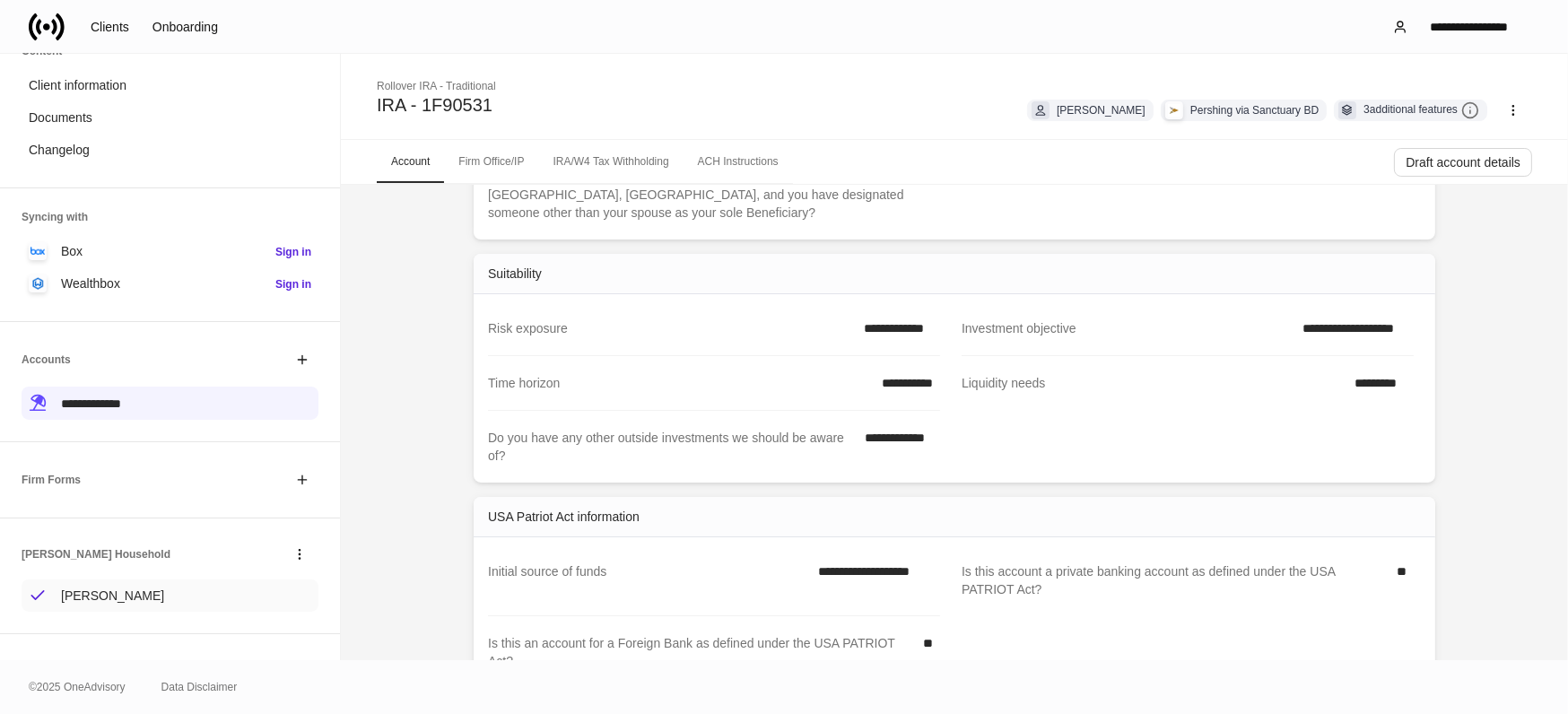 click on "Alexandra Vest" at bounding box center [112, 596] 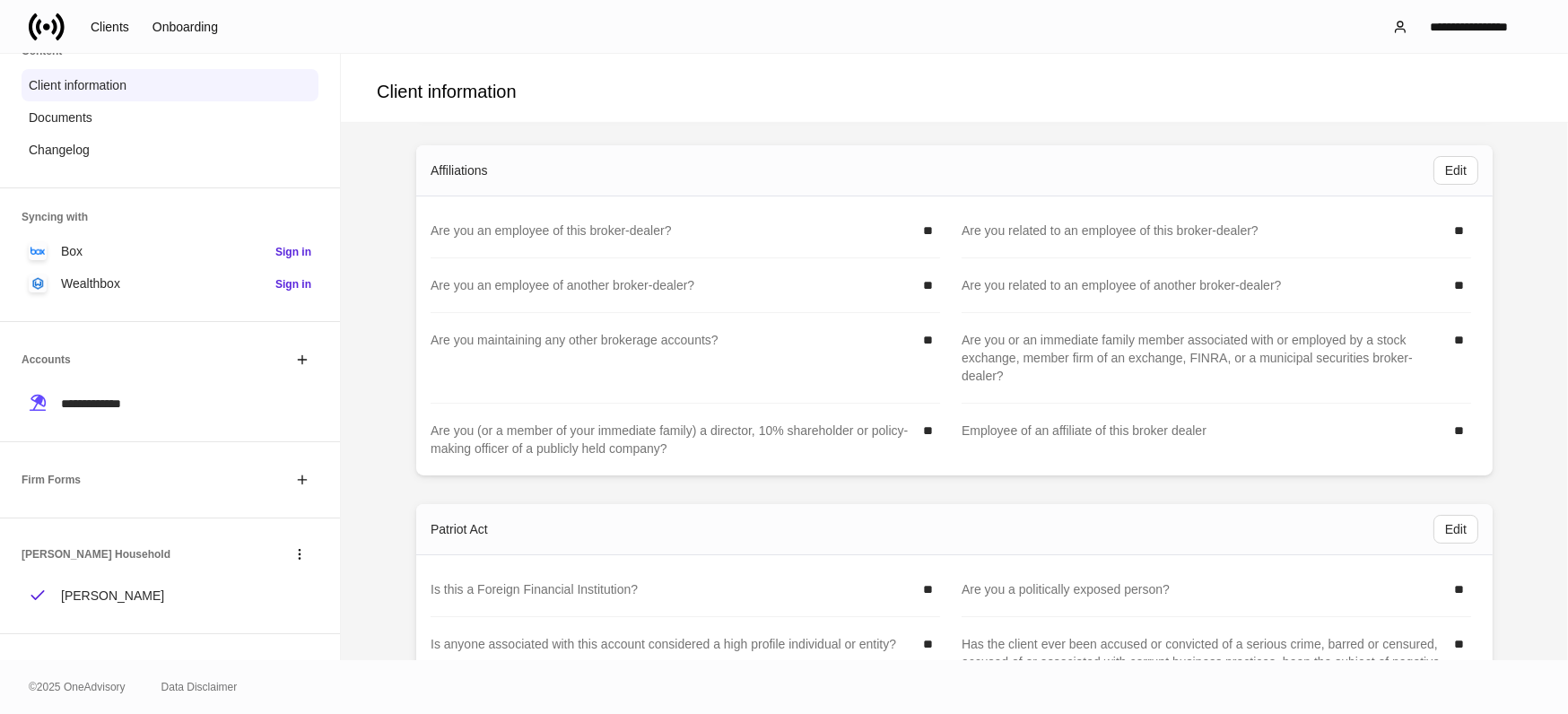 scroll, scrollTop: 2646, scrollLeft: 0, axis: vertical 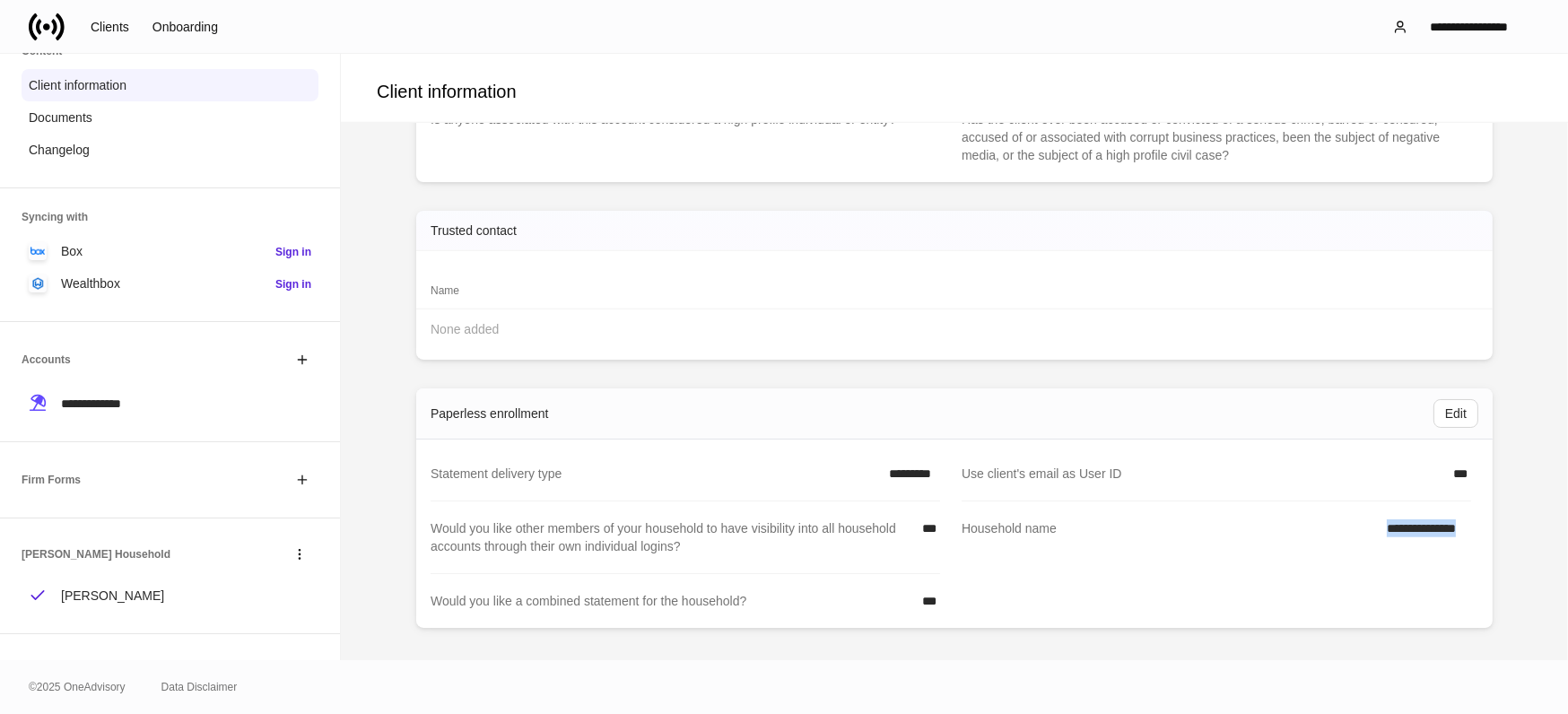 drag, startPoint x: 1377, startPoint y: 522, endPoint x: 1469, endPoint y: 518, distance: 92.086915 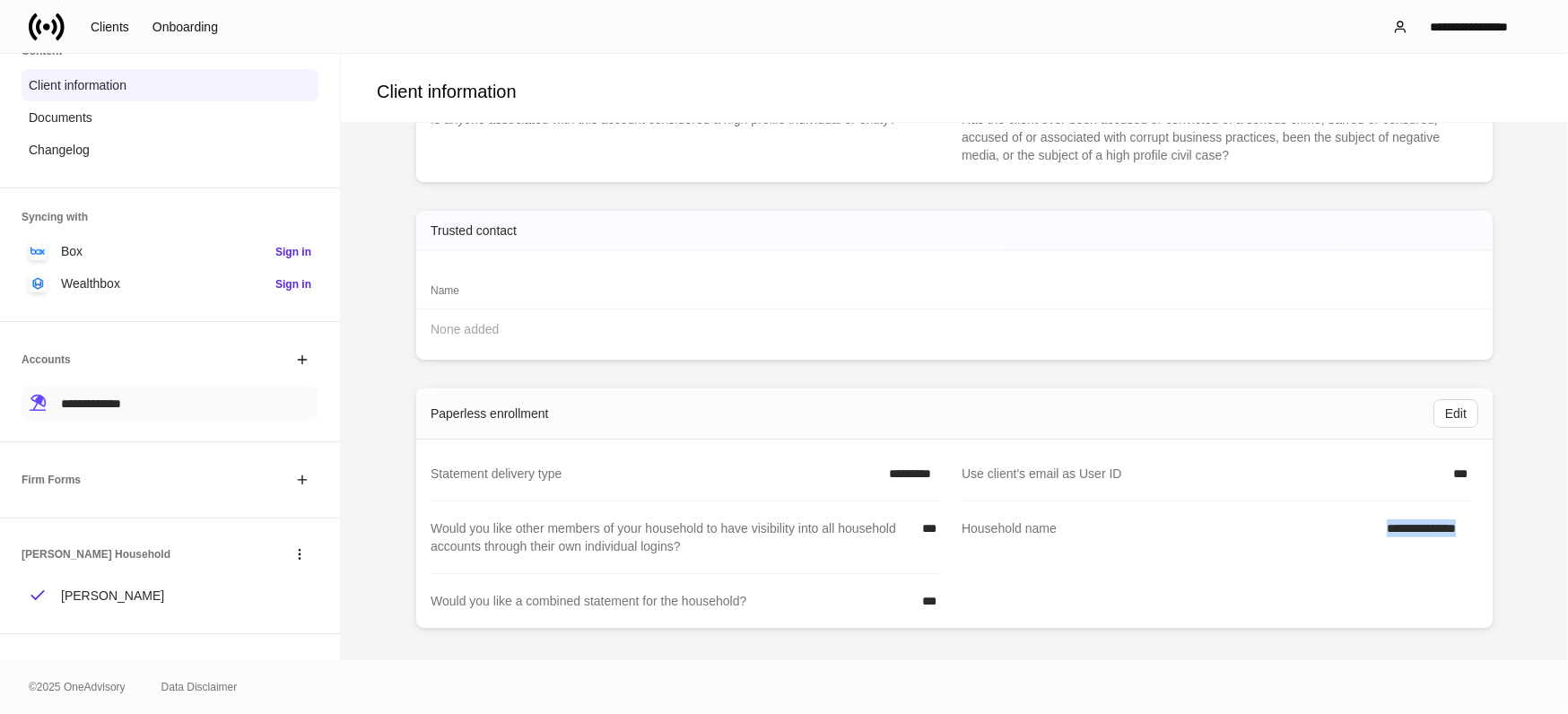 drag, startPoint x: 100, startPoint y: 405, endPoint x: 123, endPoint y: 407, distance: 23.086793 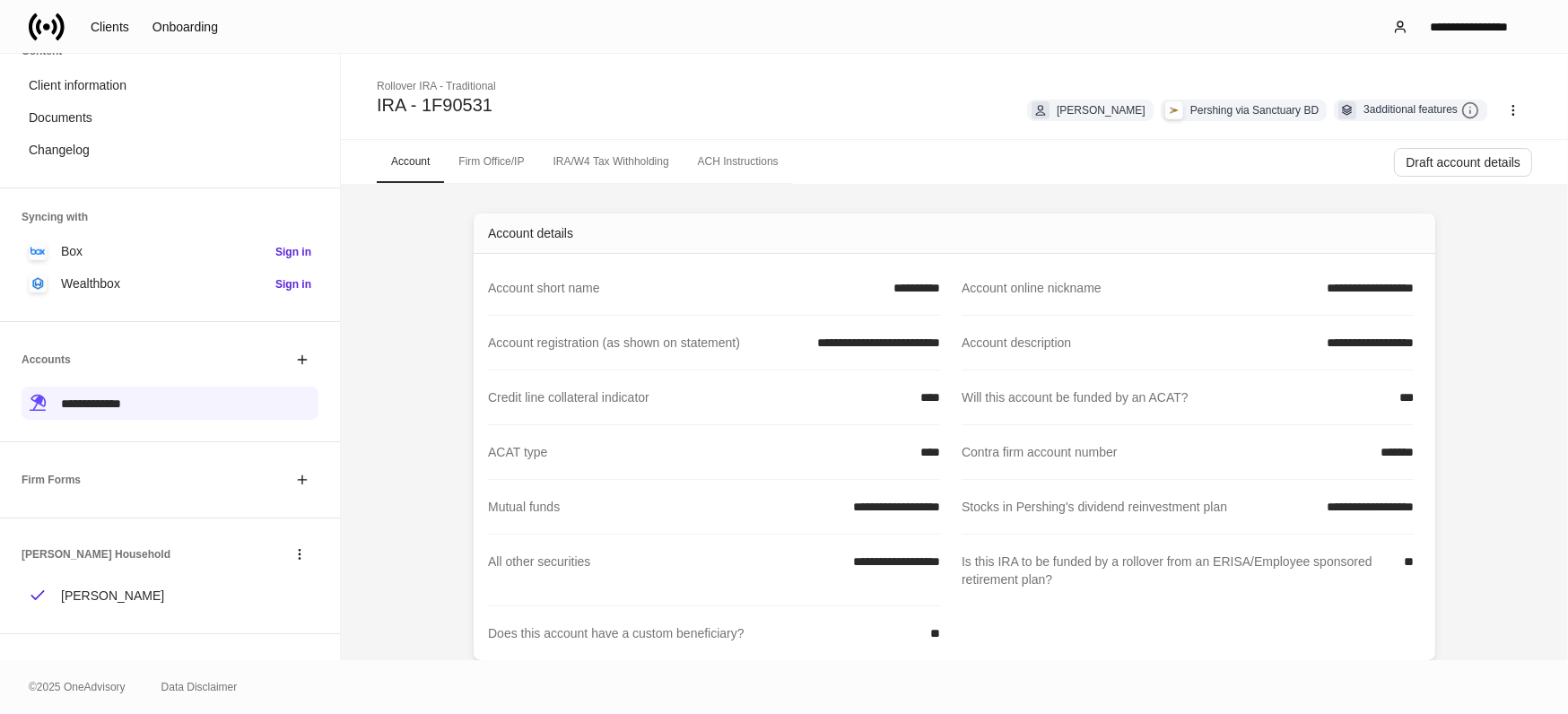 scroll, scrollTop: 0, scrollLeft: 0, axis: both 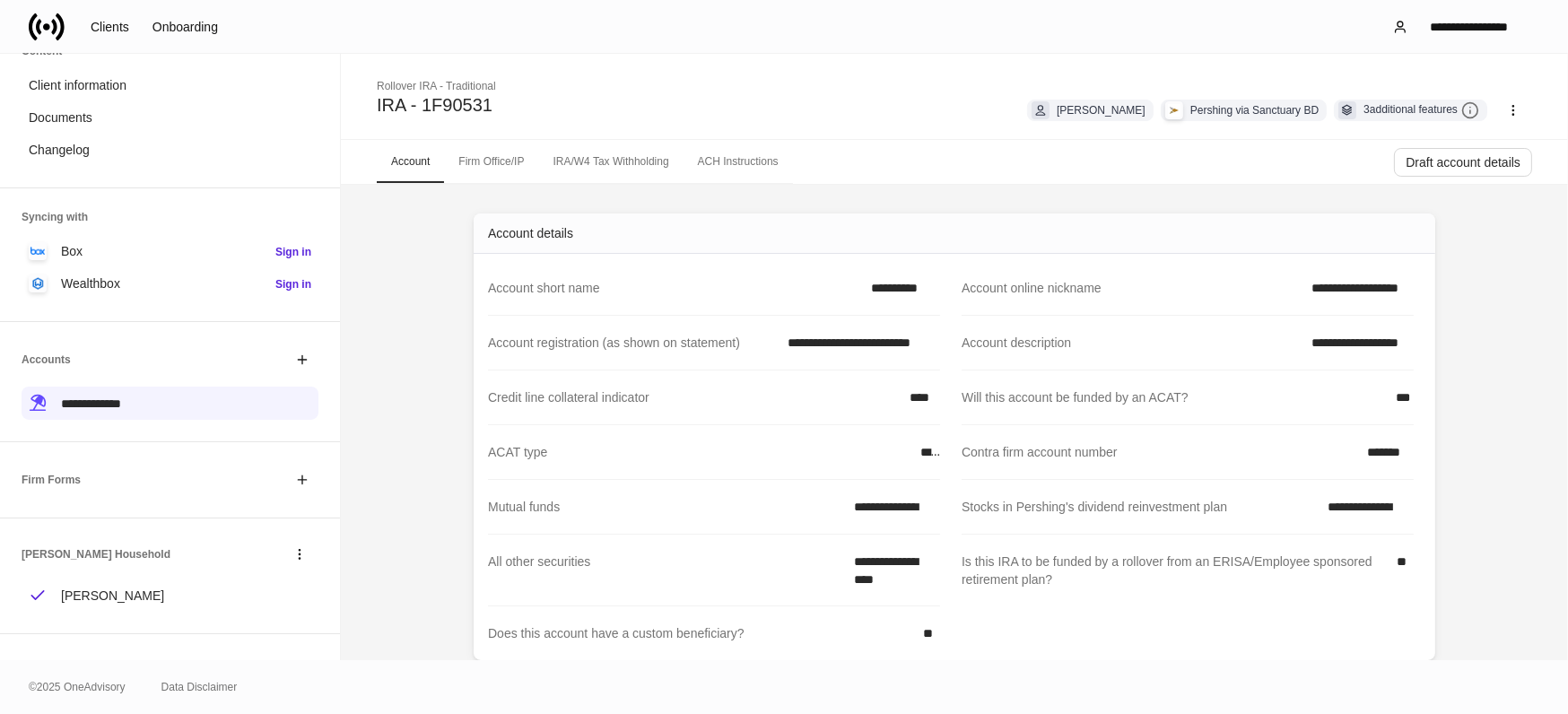 click on "Firm Office/IP" at bounding box center (491, 161) 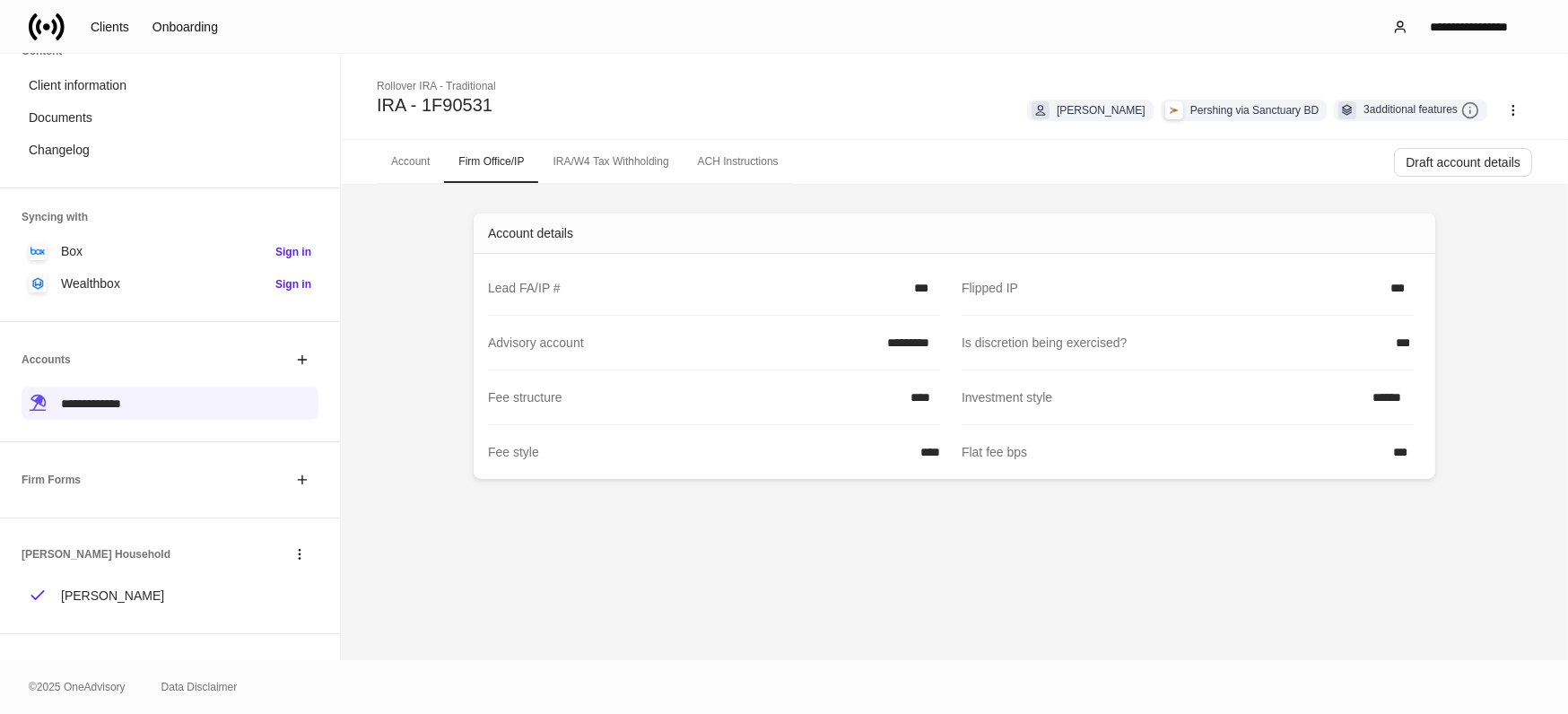 click on "Account" at bounding box center (410, 161) 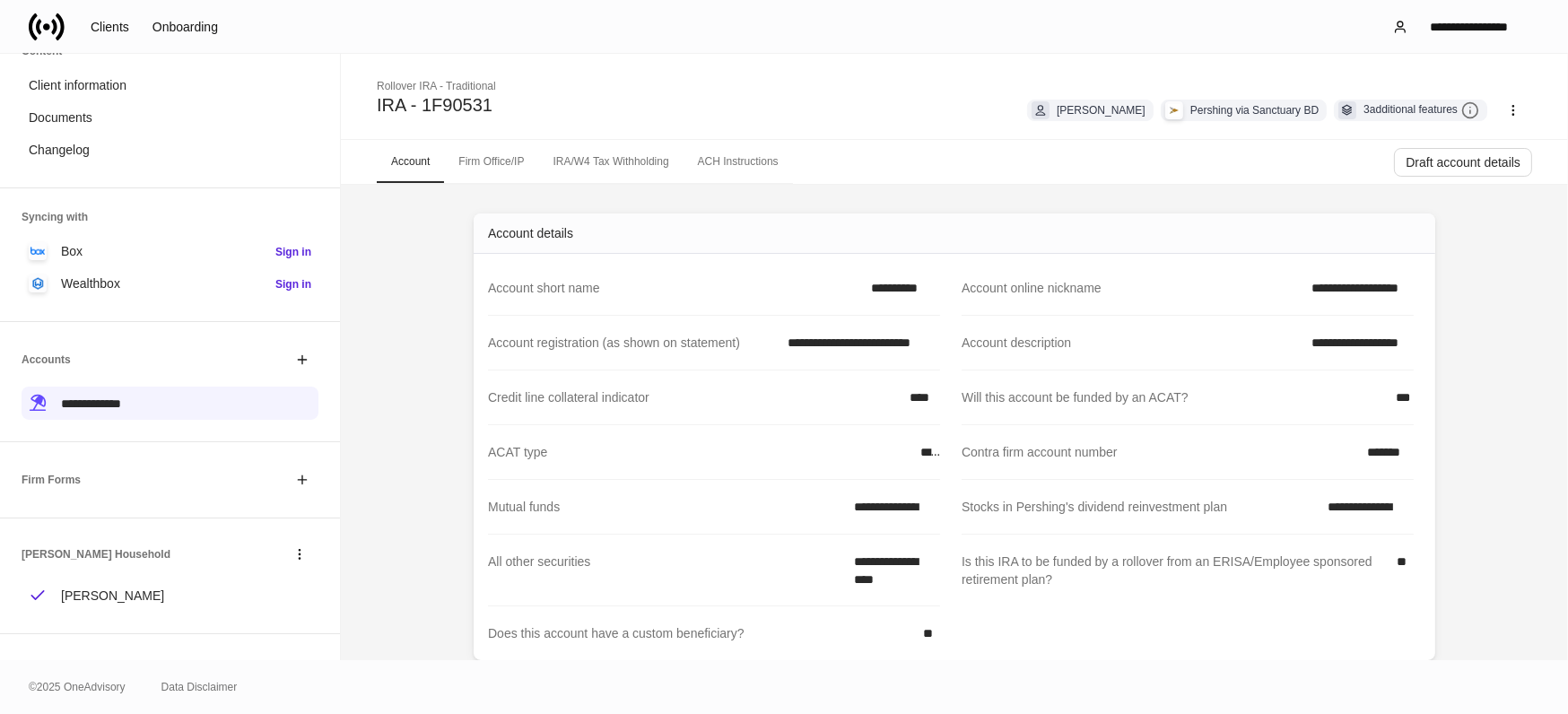 click on "*******" at bounding box center (1385, 452) 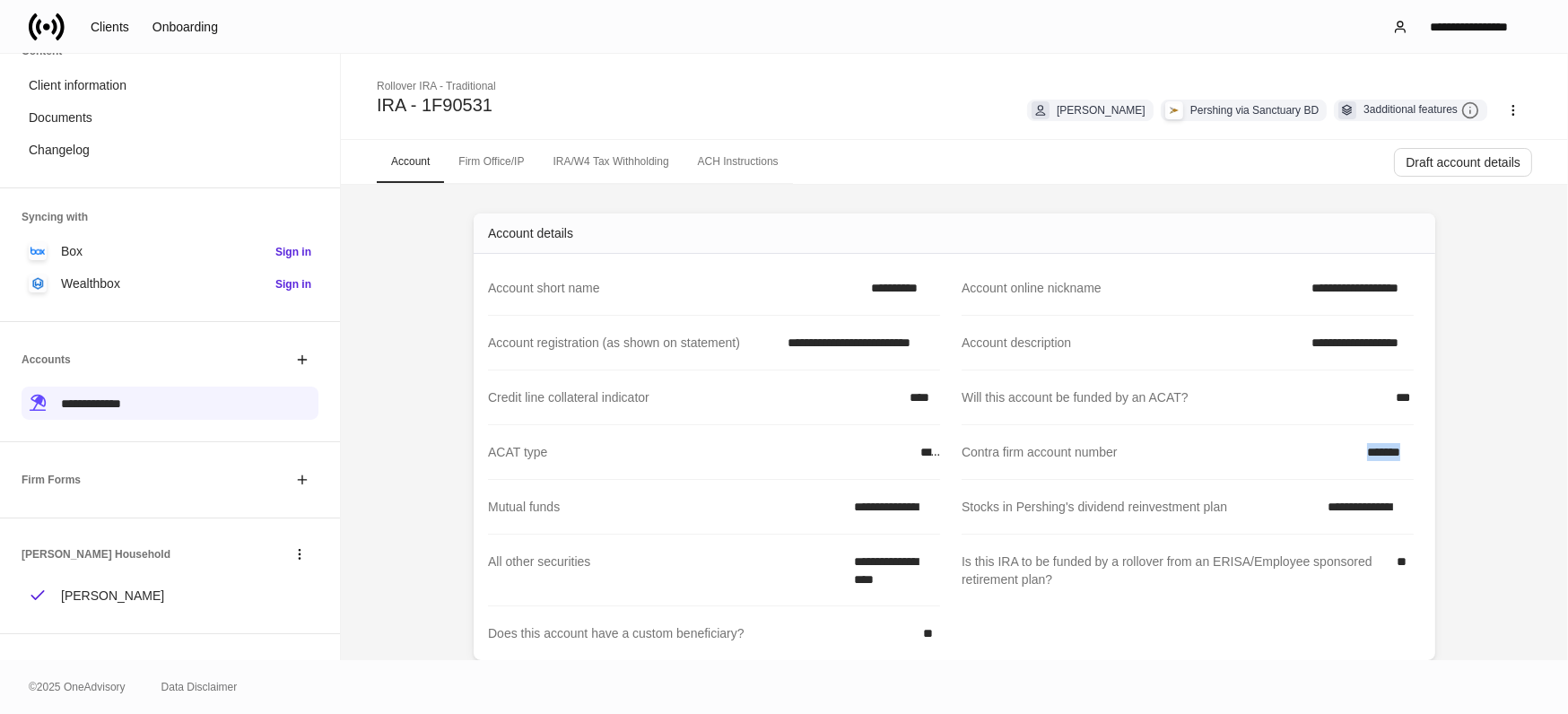 click on "*******" at bounding box center [1385, 452] 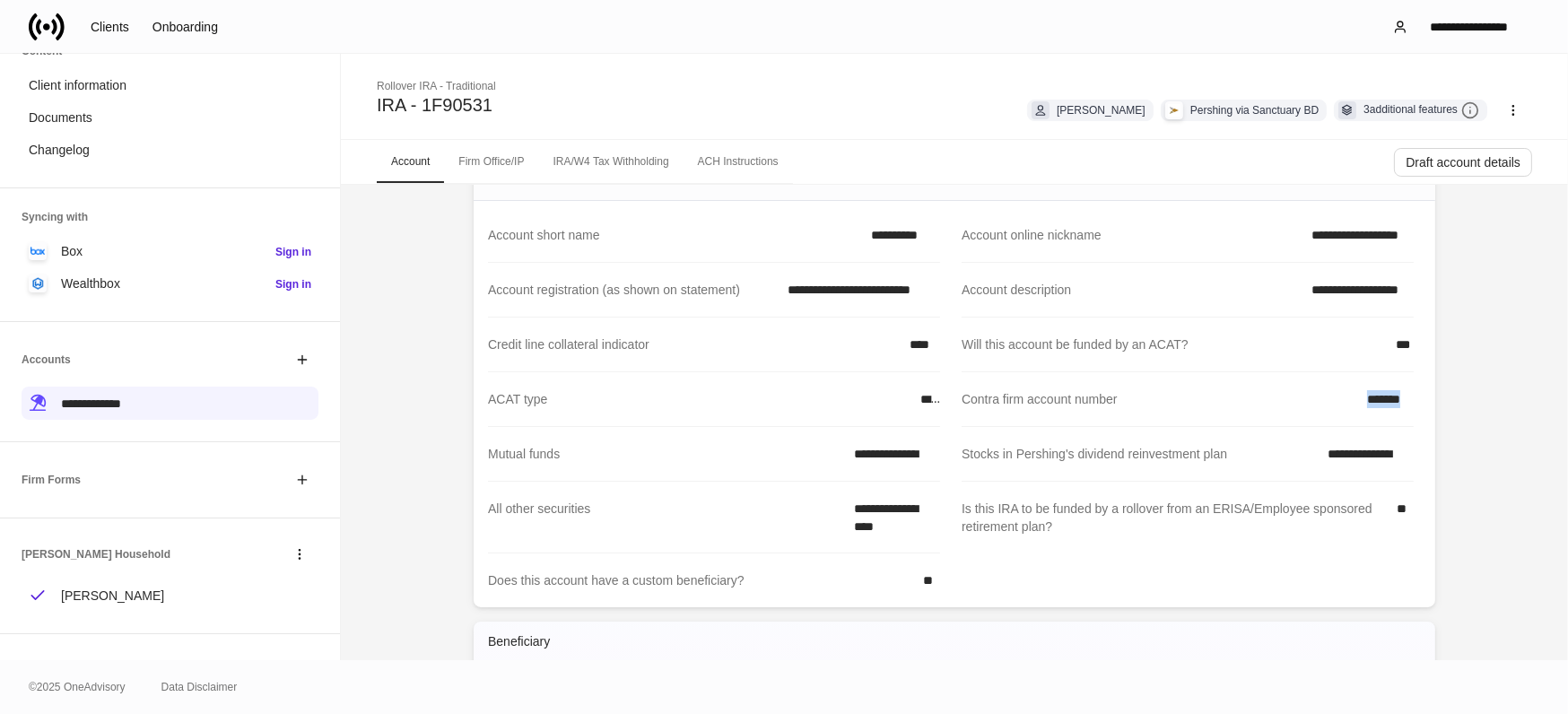 scroll, scrollTop: 67, scrollLeft: 0, axis: vertical 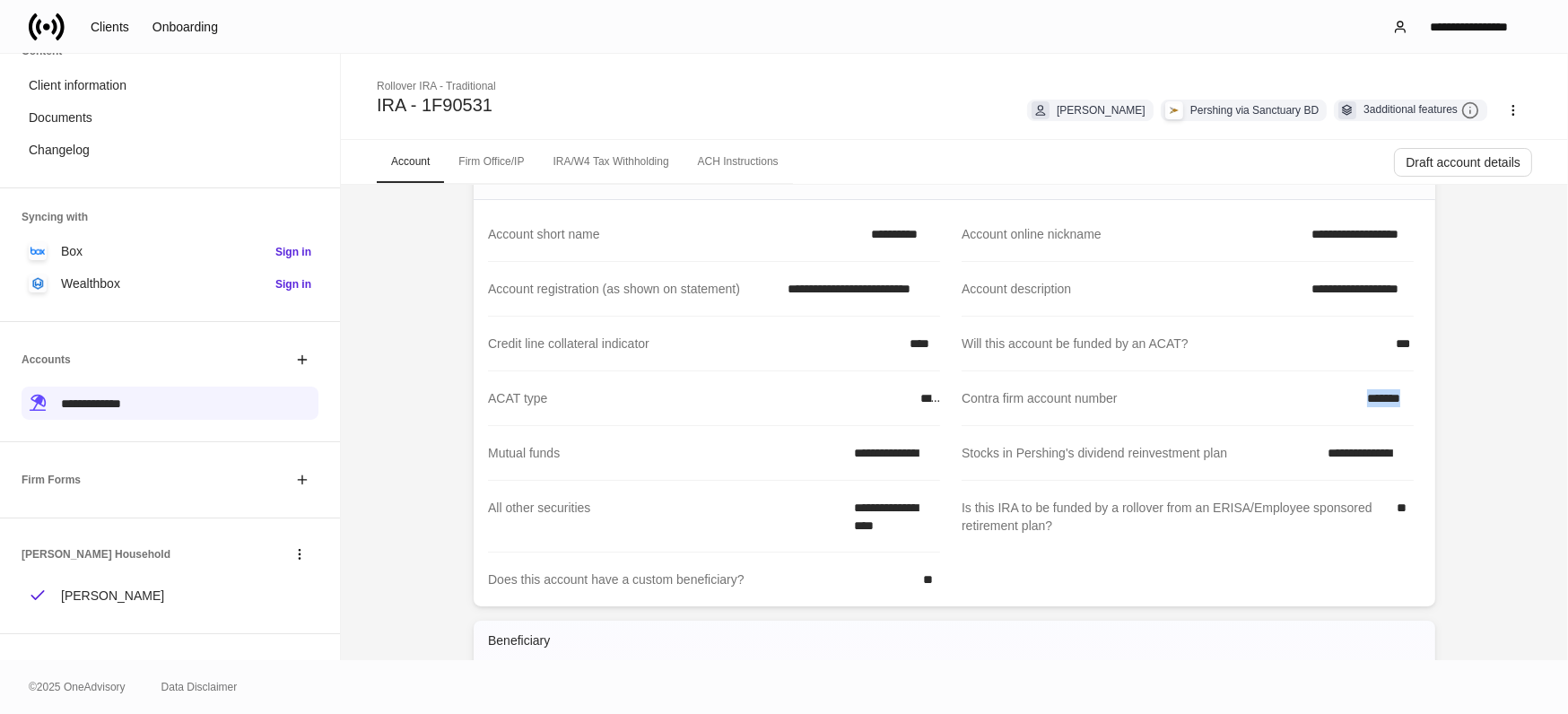 drag, startPoint x: 632, startPoint y: 162, endPoint x: 797, endPoint y: 152, distance: 165.3028 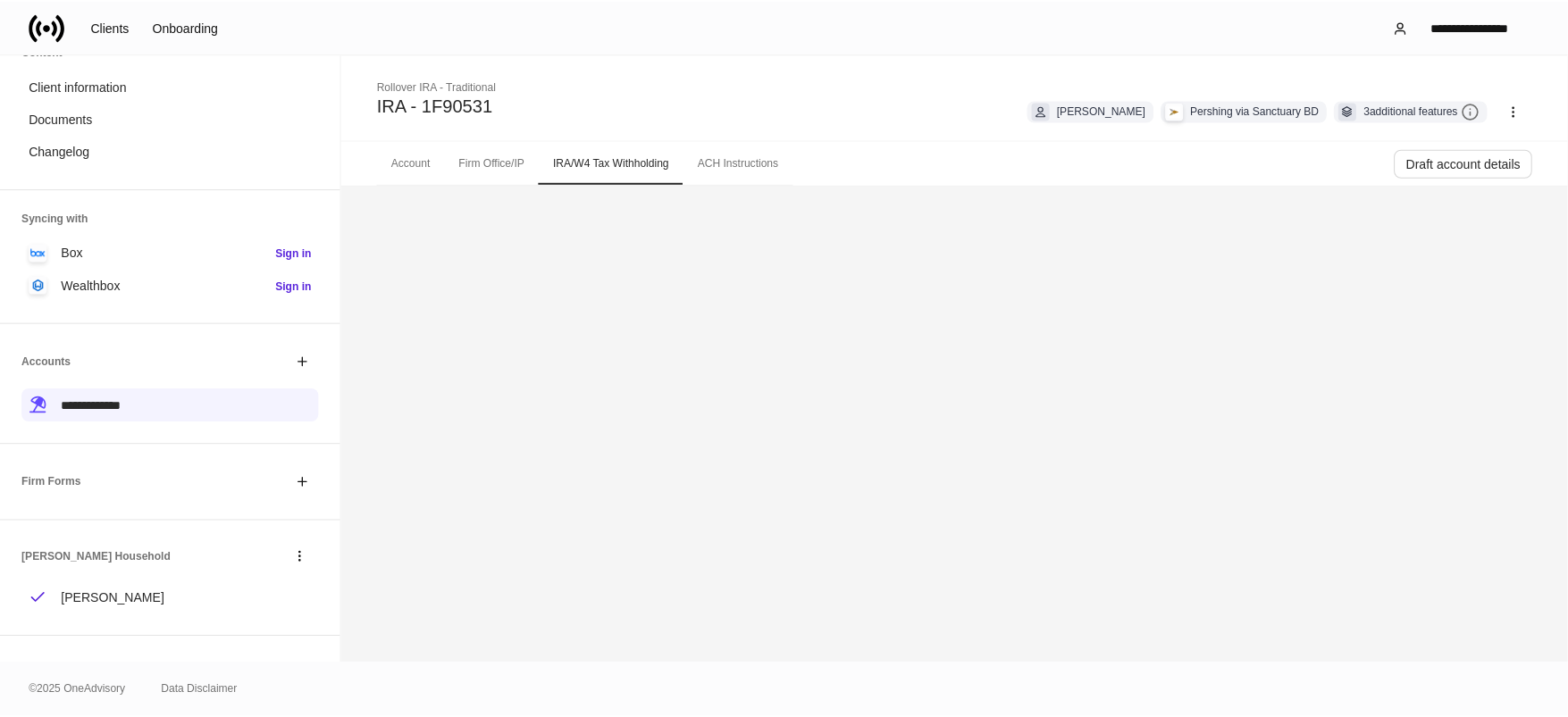 scroll, scrollTop: 0, scrollLeft: 0, axis: both 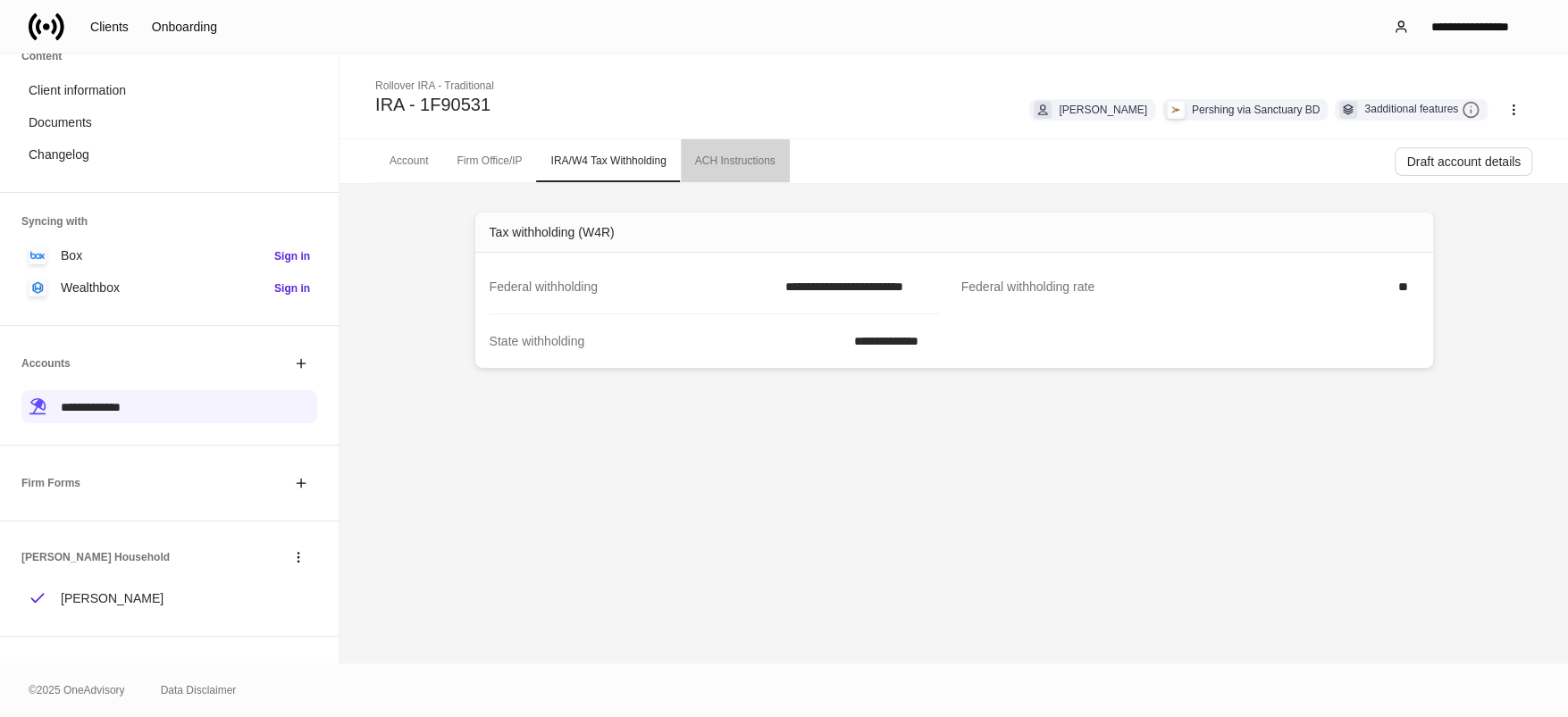 click on "ACH Instructions" at bounding box center (735, 161) 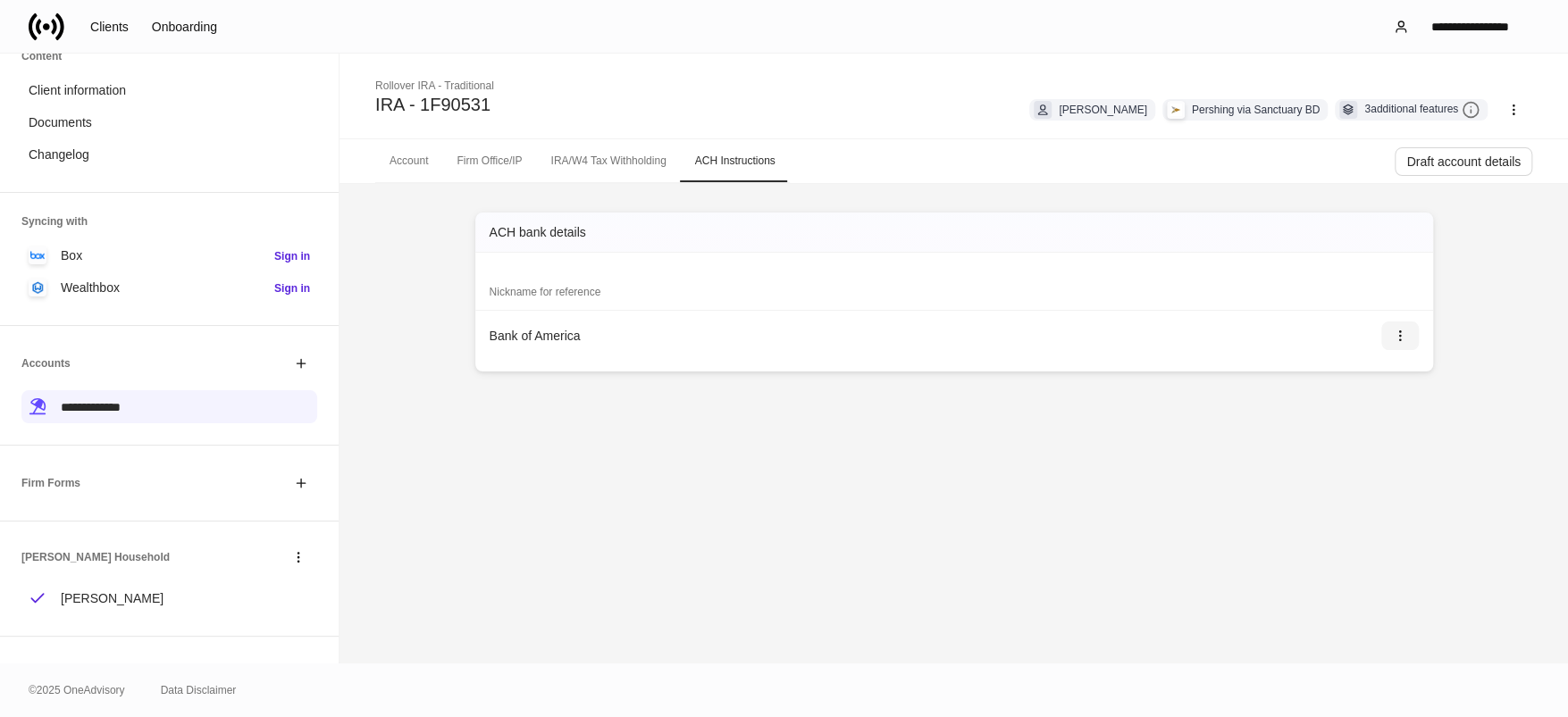 click 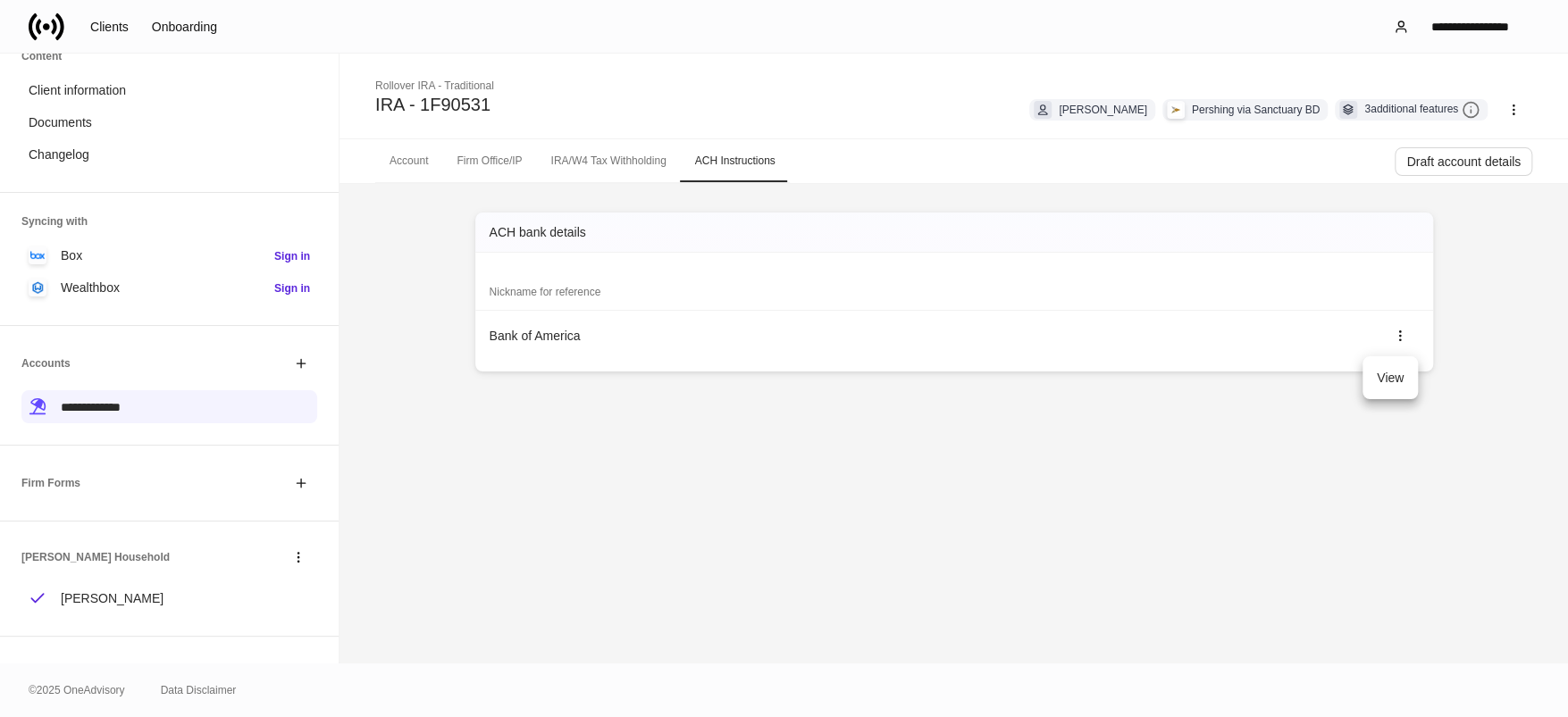 click on "View" at bounding box center [1390, 378] 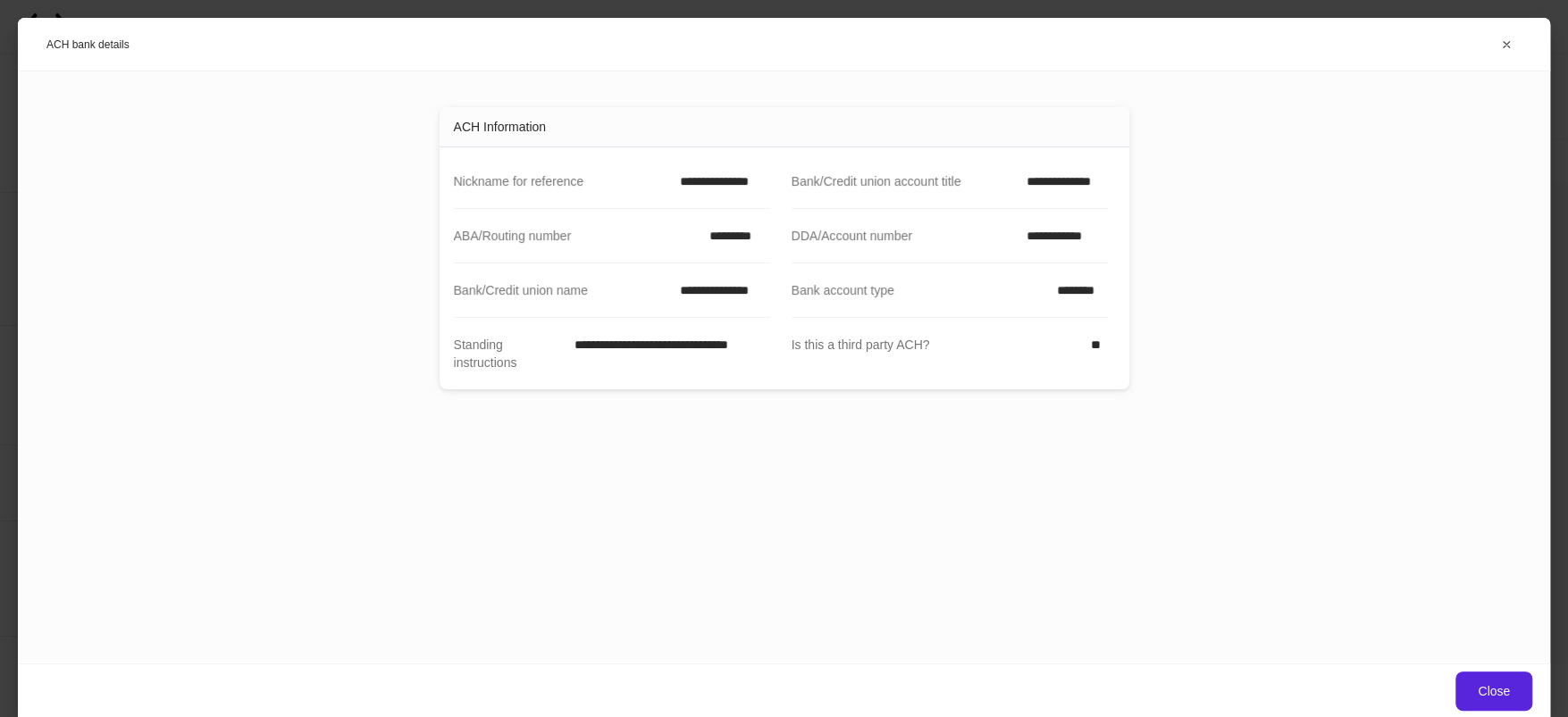 click on "**********" at bounding box center [719, 181] 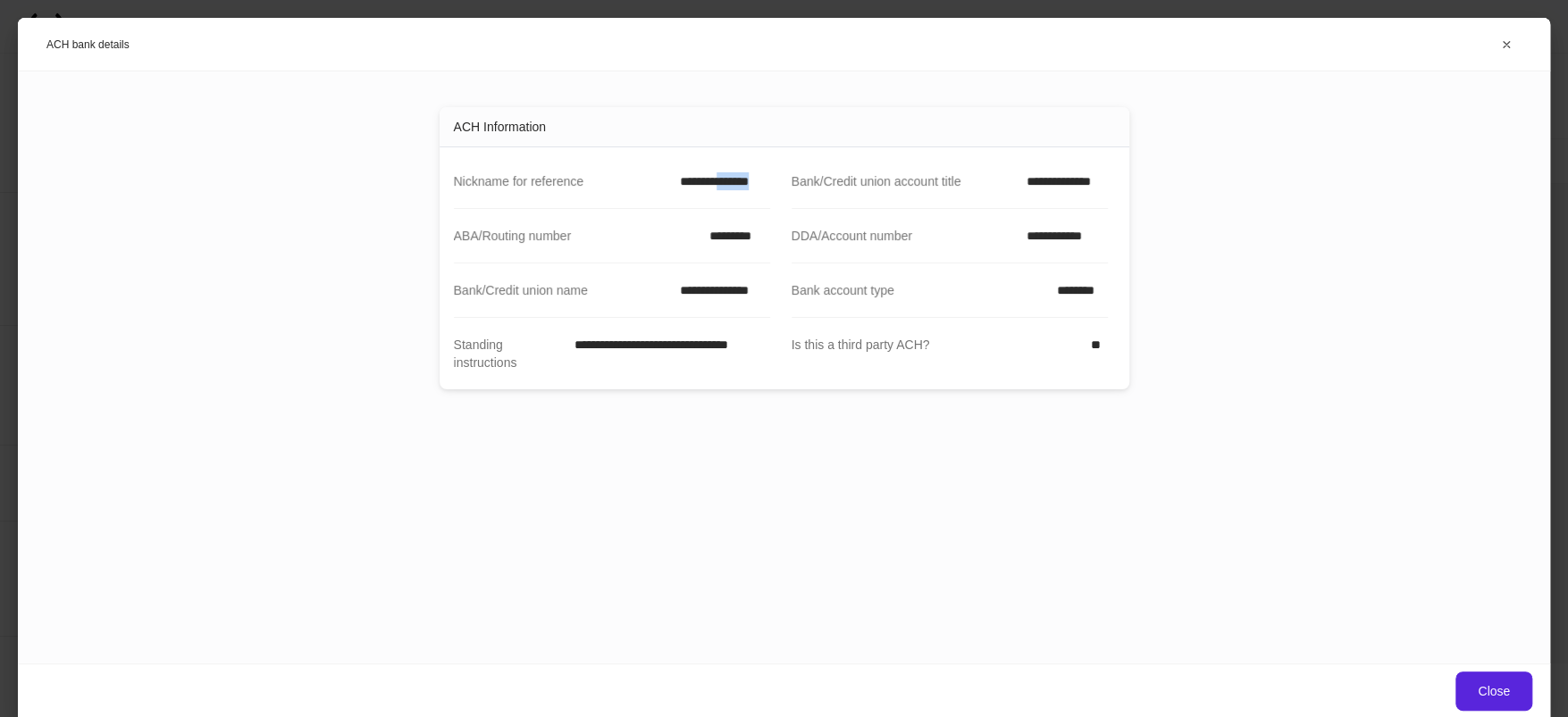 click on "**********" at bounding box center (719, 181) 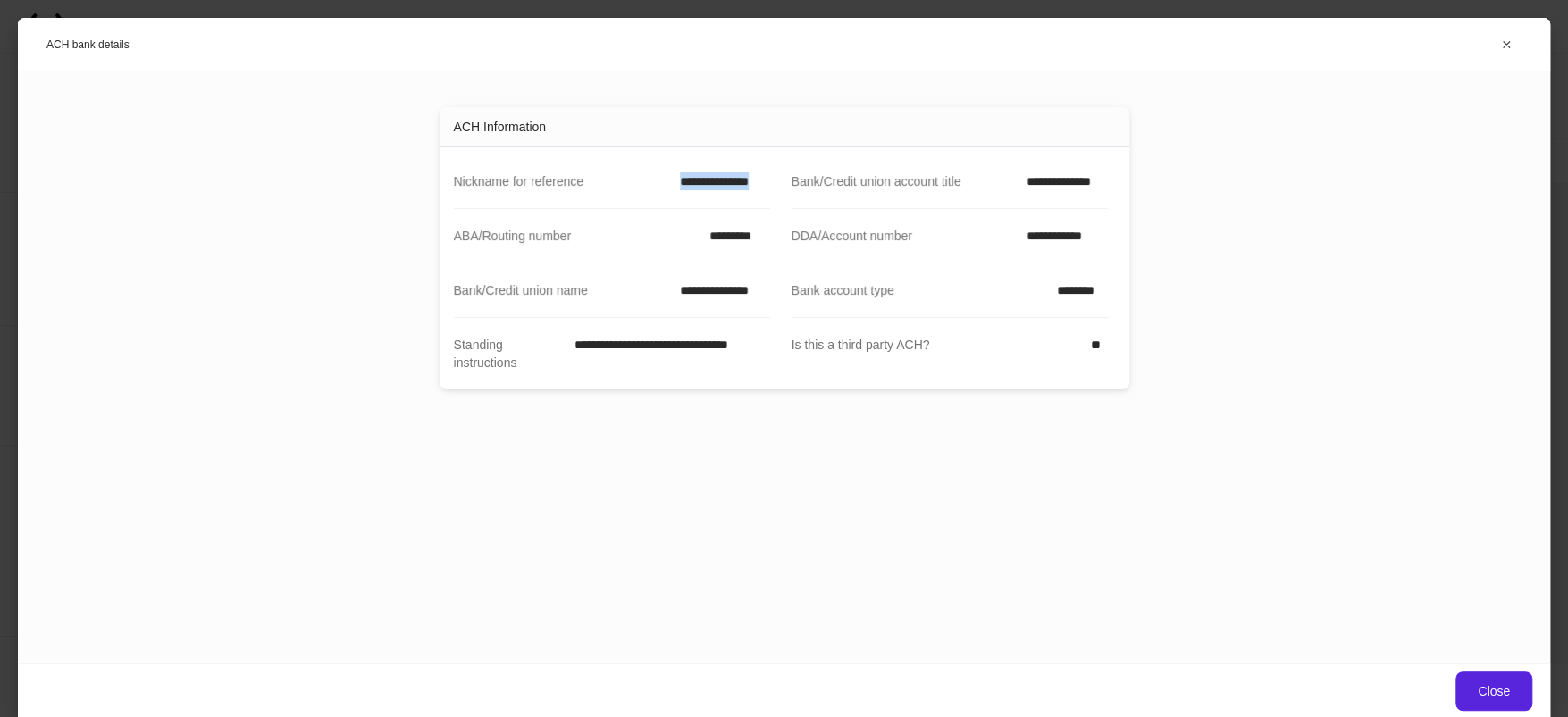 click on "**********" at bounding box center (719, 181) 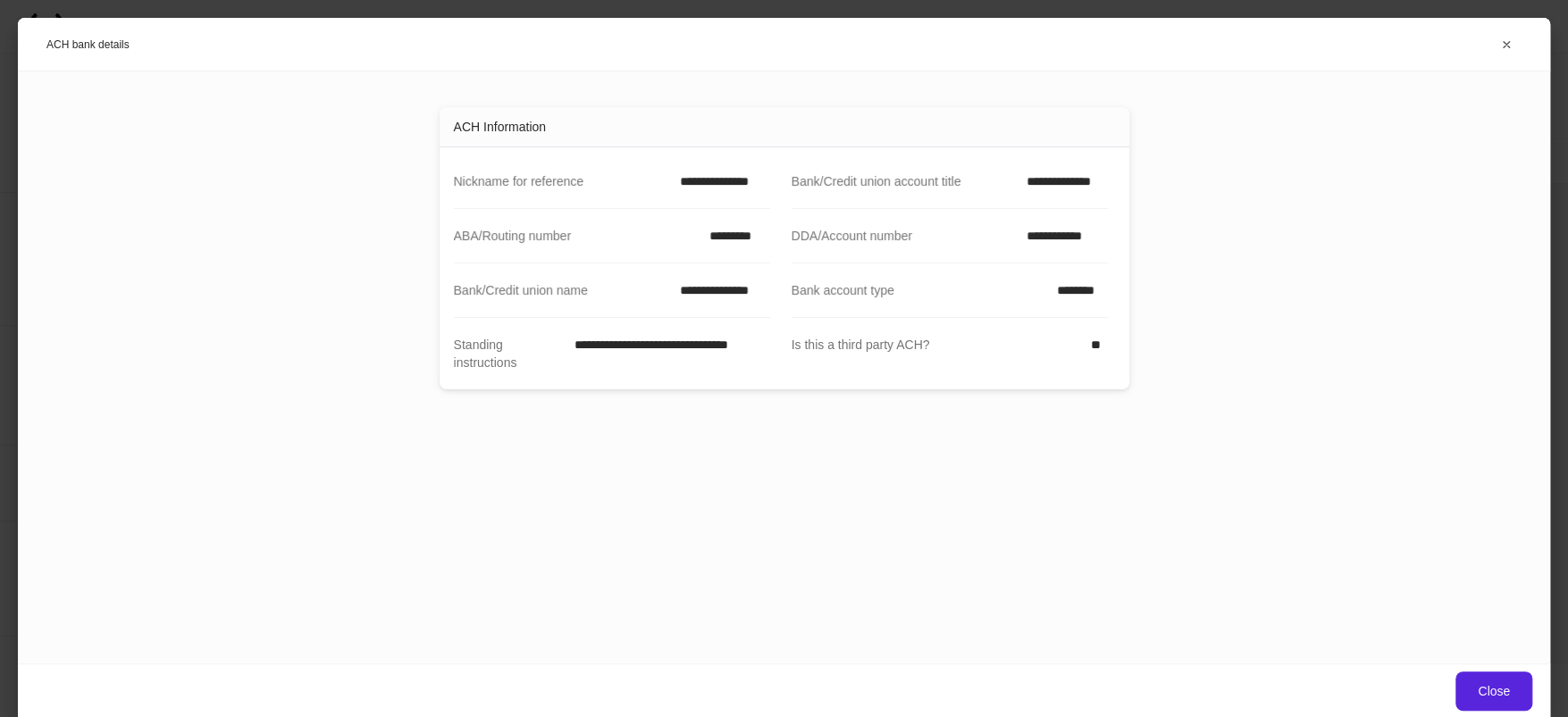 click on "**********" at bounding box center [1061, 181] 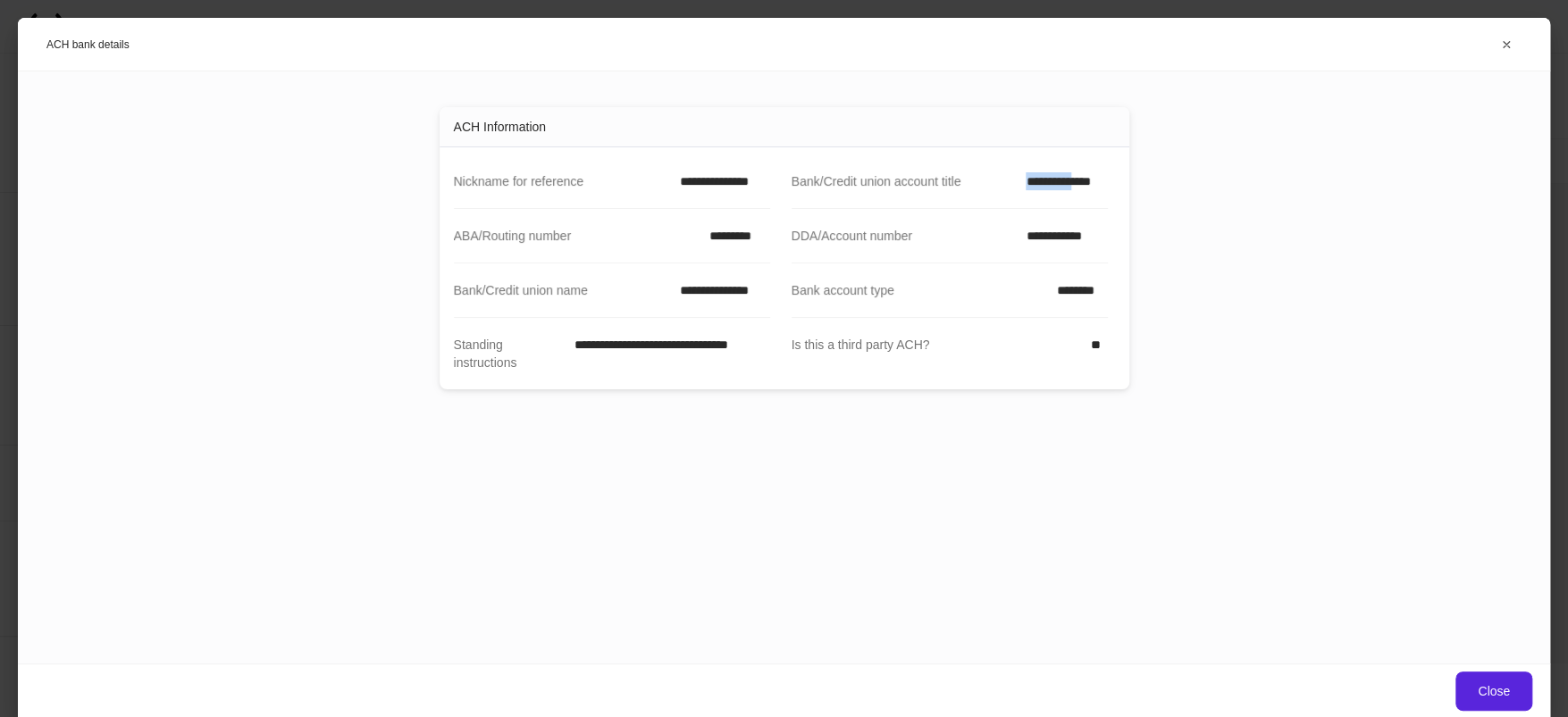 click on "**********" at bounding box center [1061, 181] 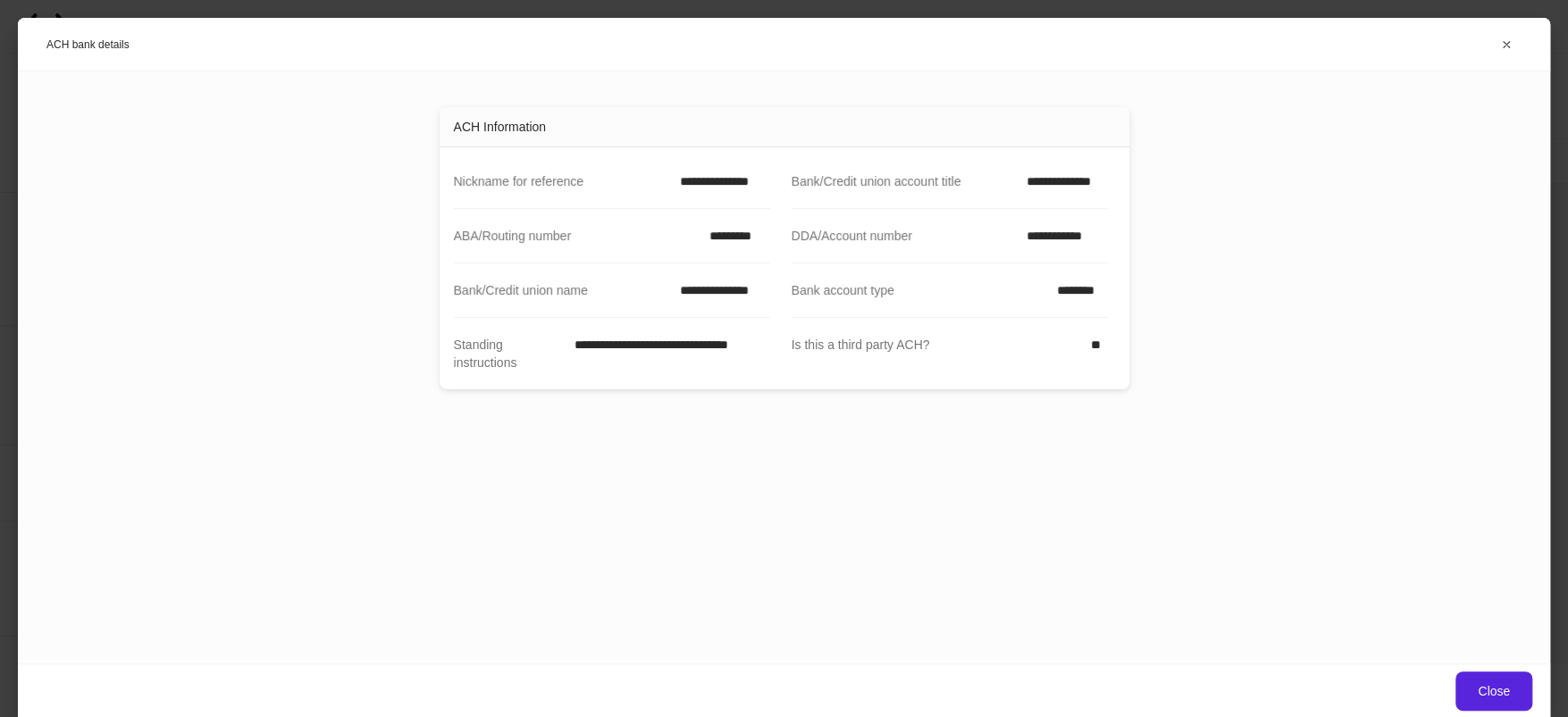 click on "**********" at bounding box center (1061, 181) 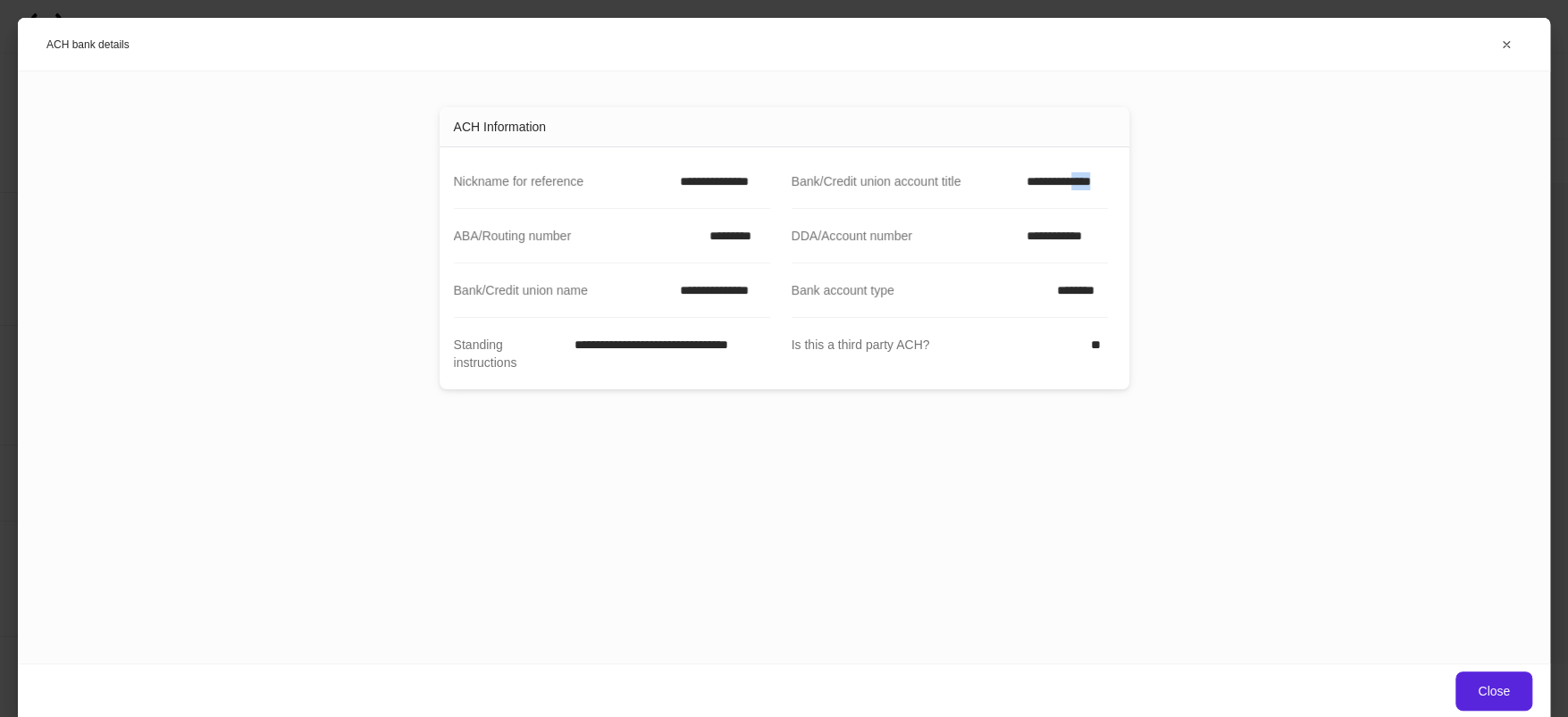 click on "**********" at bounding box center (1061, 181) 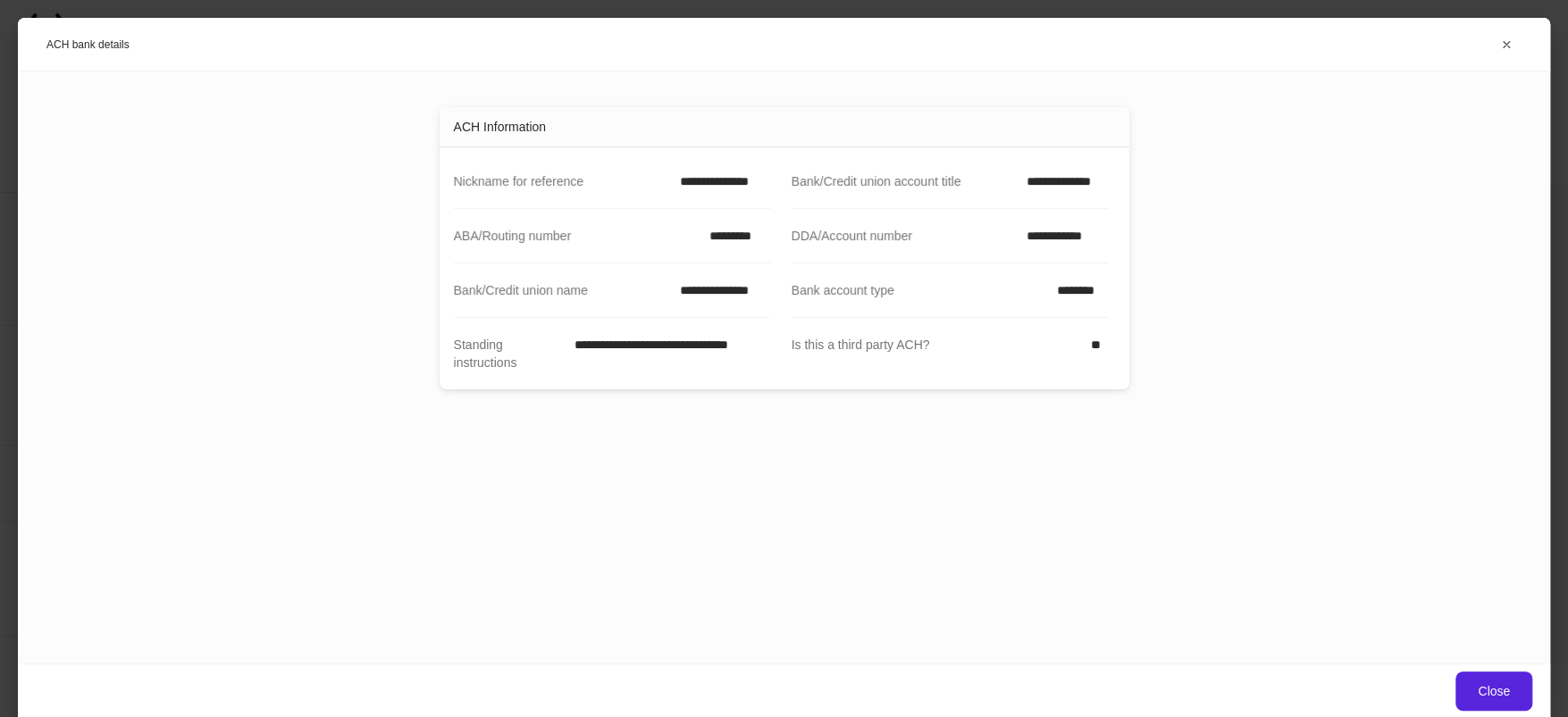 click on "*********" at bounding box center (734, 236) 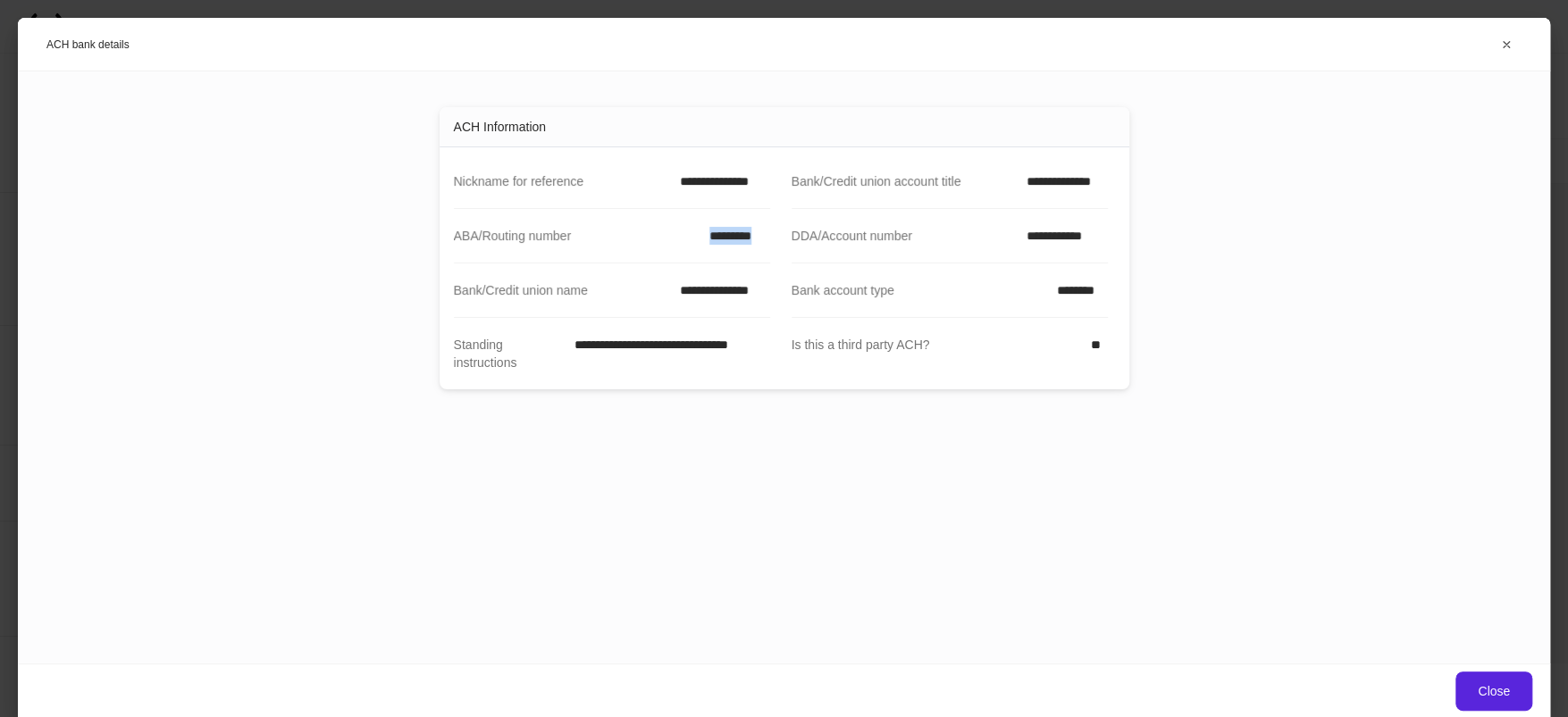 click on "*********" at bounding box center [734, 236] 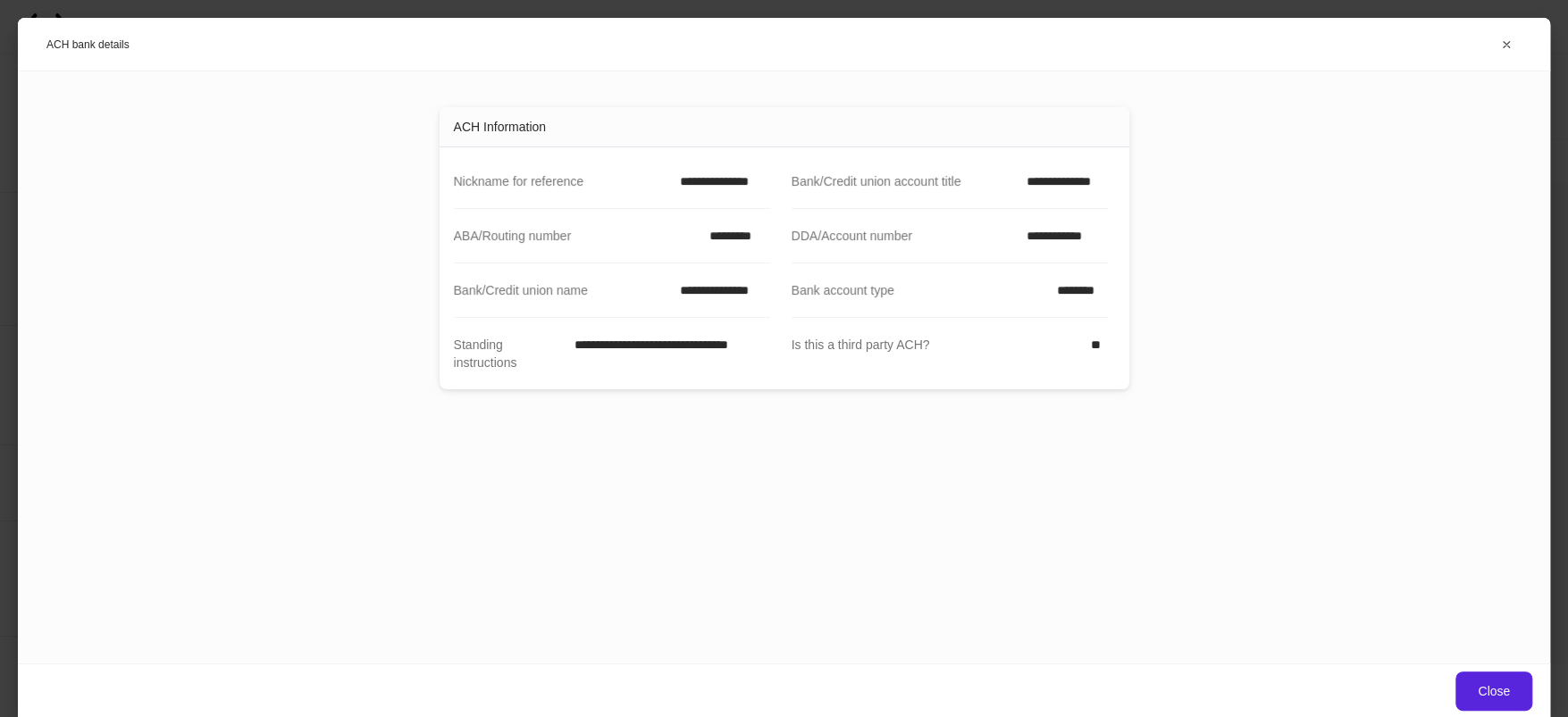click on "**********" at bounding box center (1061, 236) 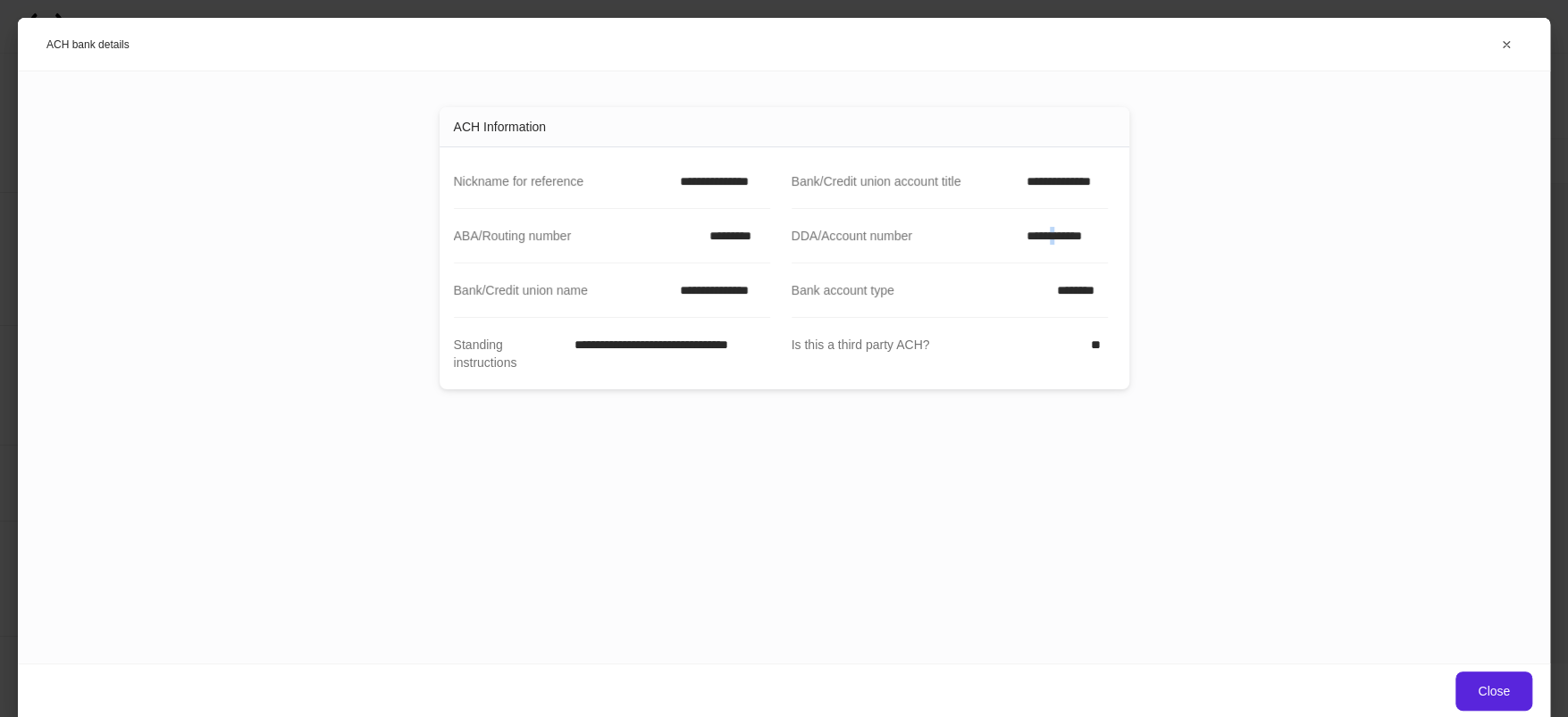 click on "**********" at bounding box center (1061, 236) 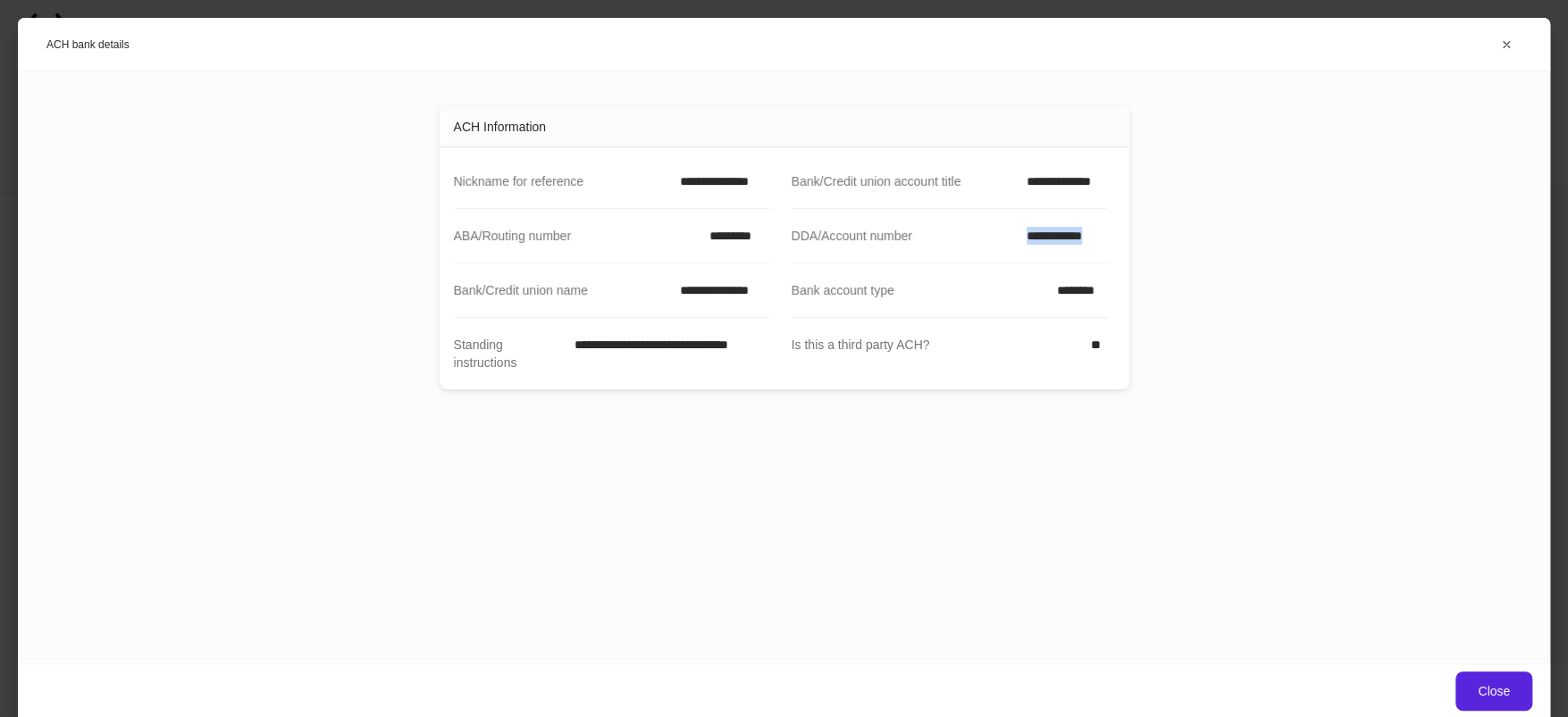 click on "**********" at bounding box center [1061, 236] 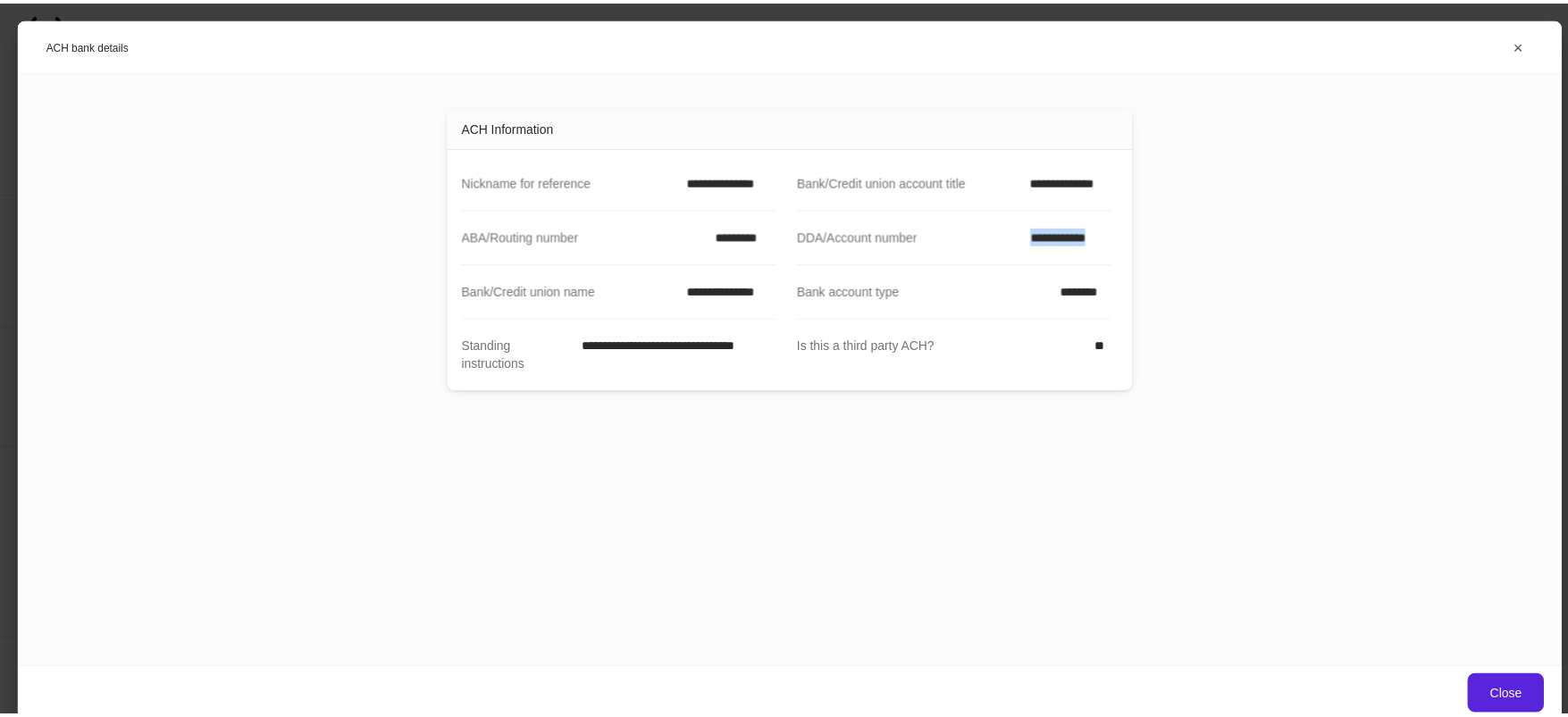 scroll, scrollTop: 104, scrollLeft: 0, axis: vertical 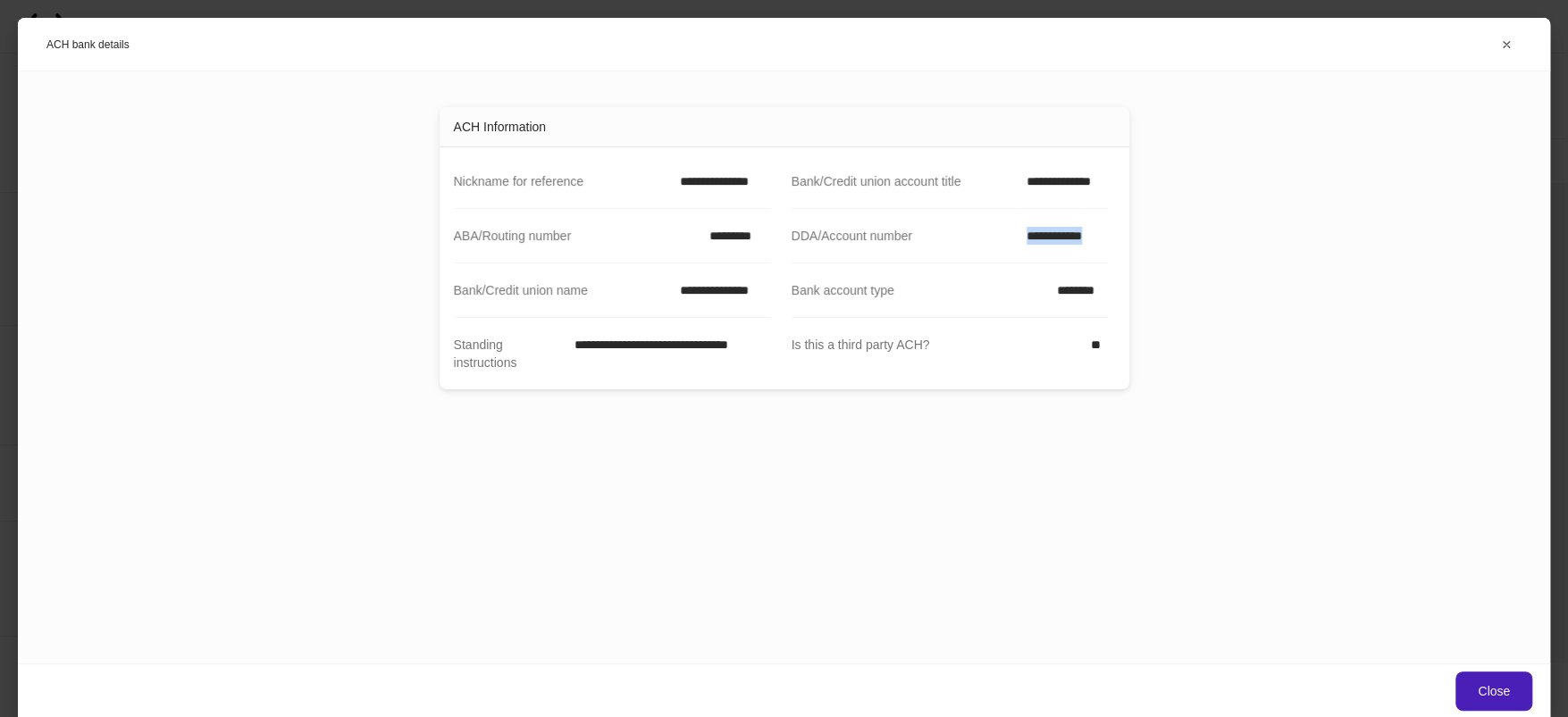 click on "Close" at bounding box center [1494, 691] 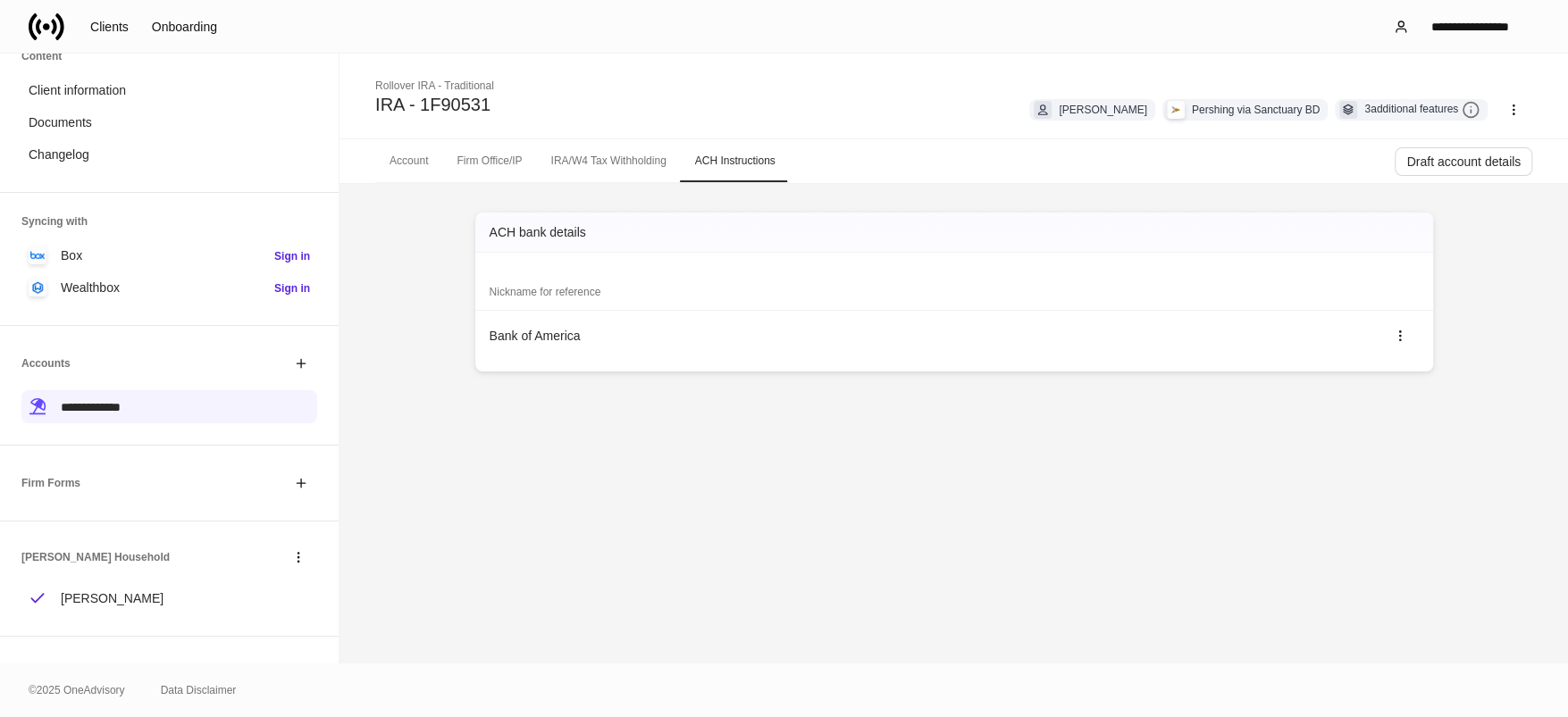 click on "IRA/W4 Tax Withholding" at bounding box center [608, 161] 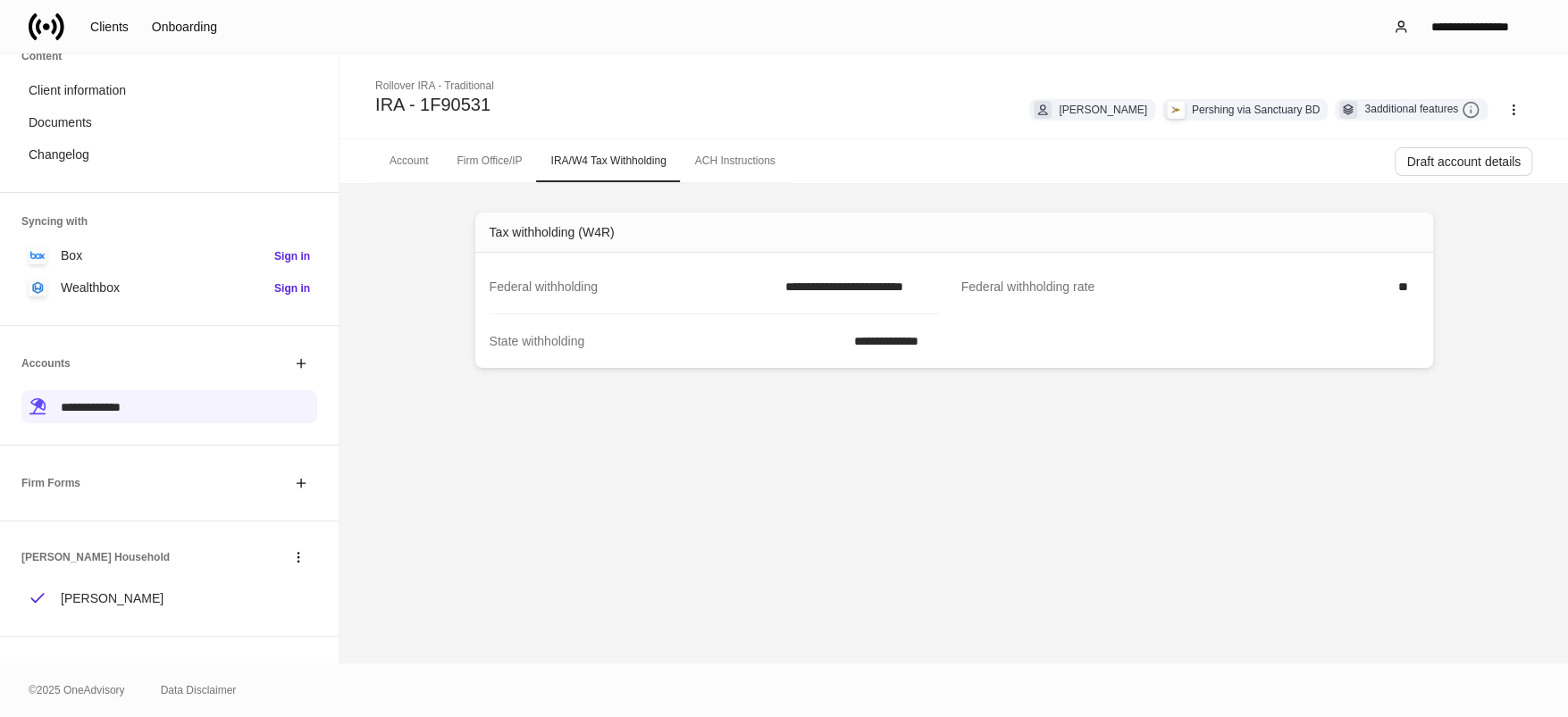 click on "Firm Office/IP" at bounding box center (489, 161) 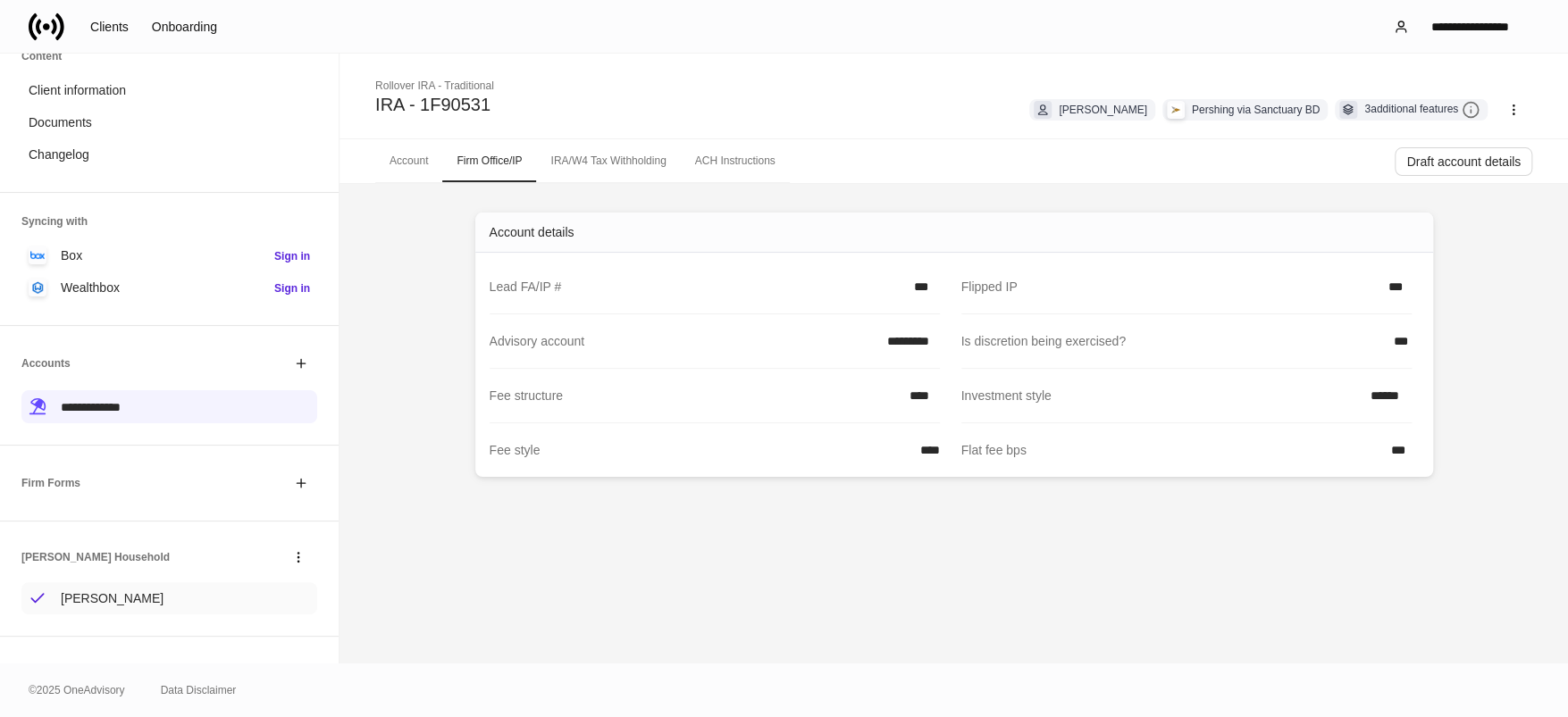 click on "Alexandra Vest" at bounding box center [112, 598] 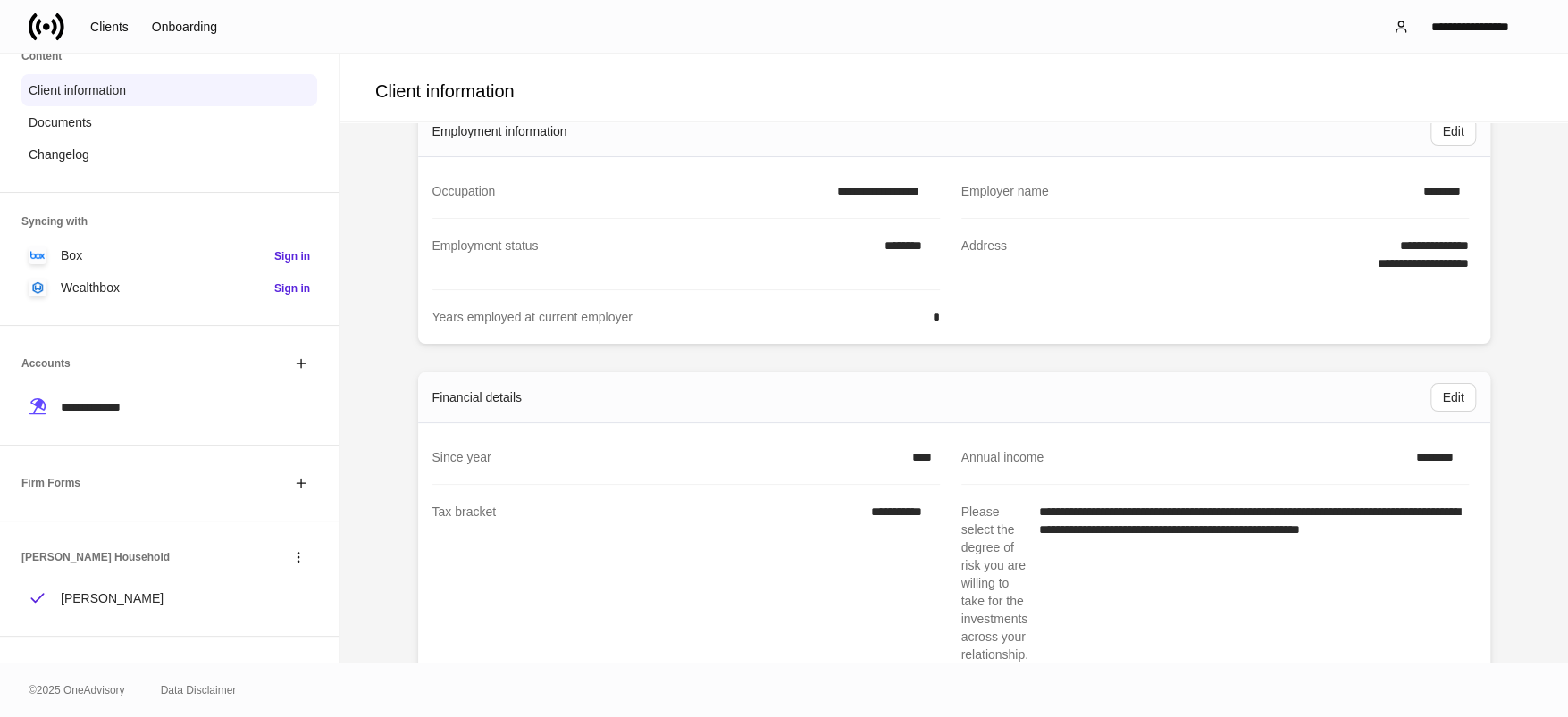 scroll, scrollTop: 0, scrollLeft: 0, axis: both 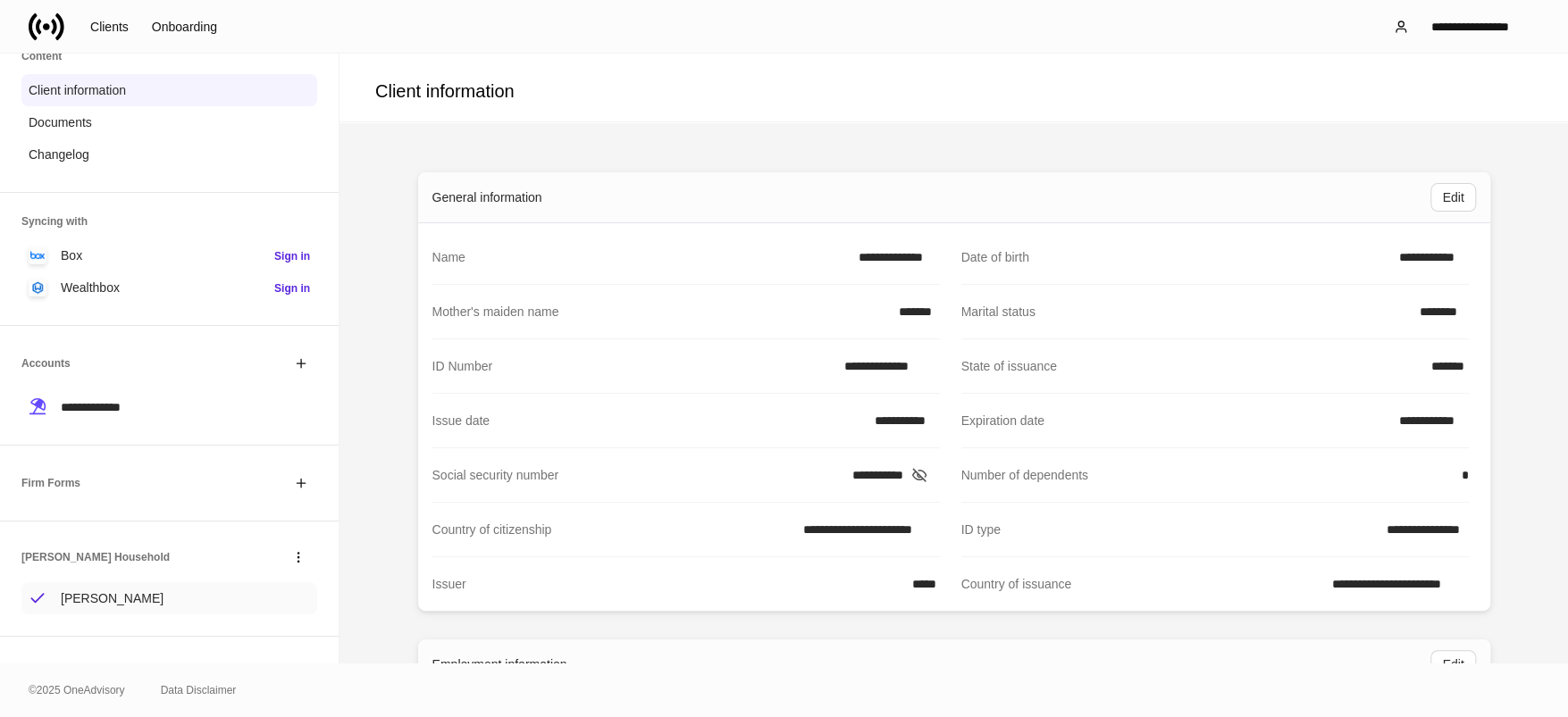 click on "Alexandra Vest" at bounding box center (112, 598) 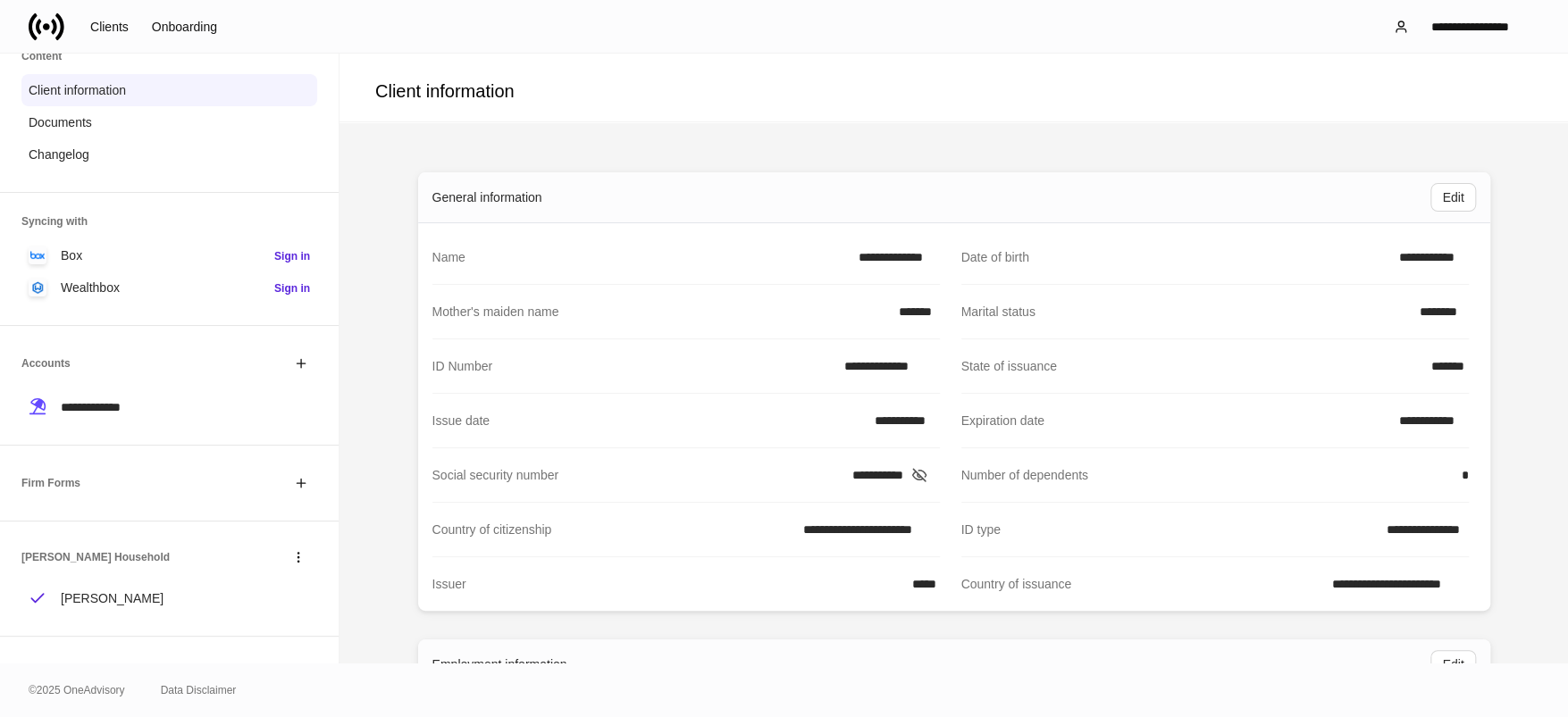drag, startPoint x: 1453, startPoint y: 255, endPoint x: 1558, endPoint y: 236, distance: 106.705201 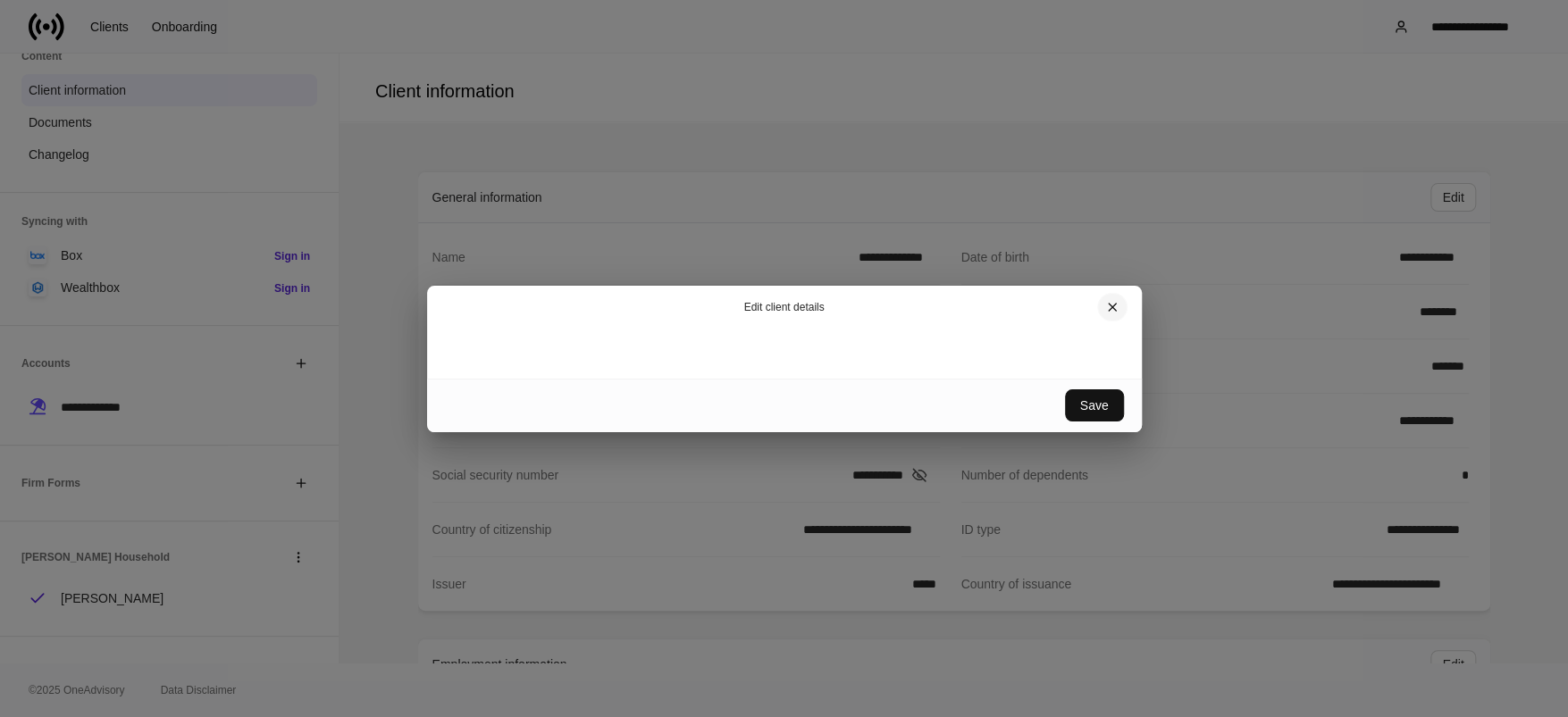 click 